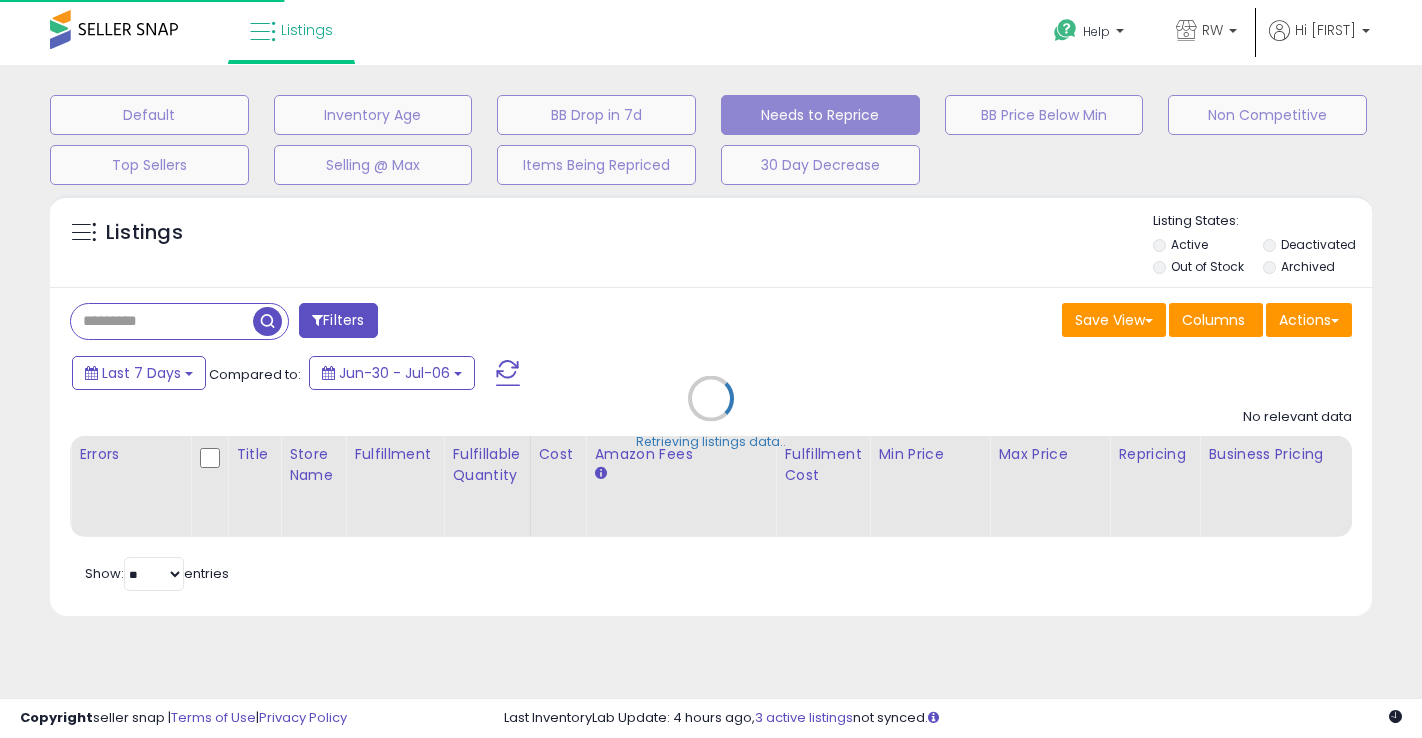 select on "**" 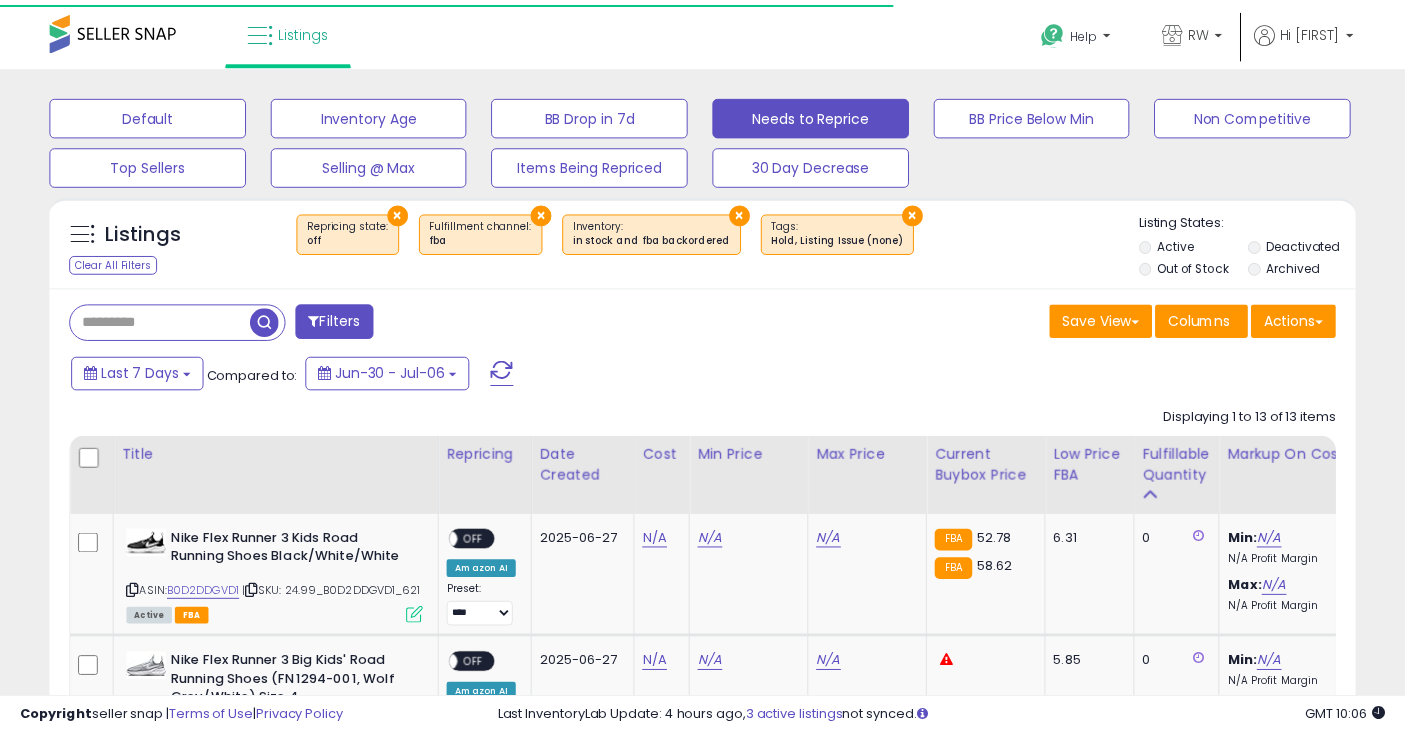 scroll, scrollTop: 0, scrollLeft: 0, axis: both 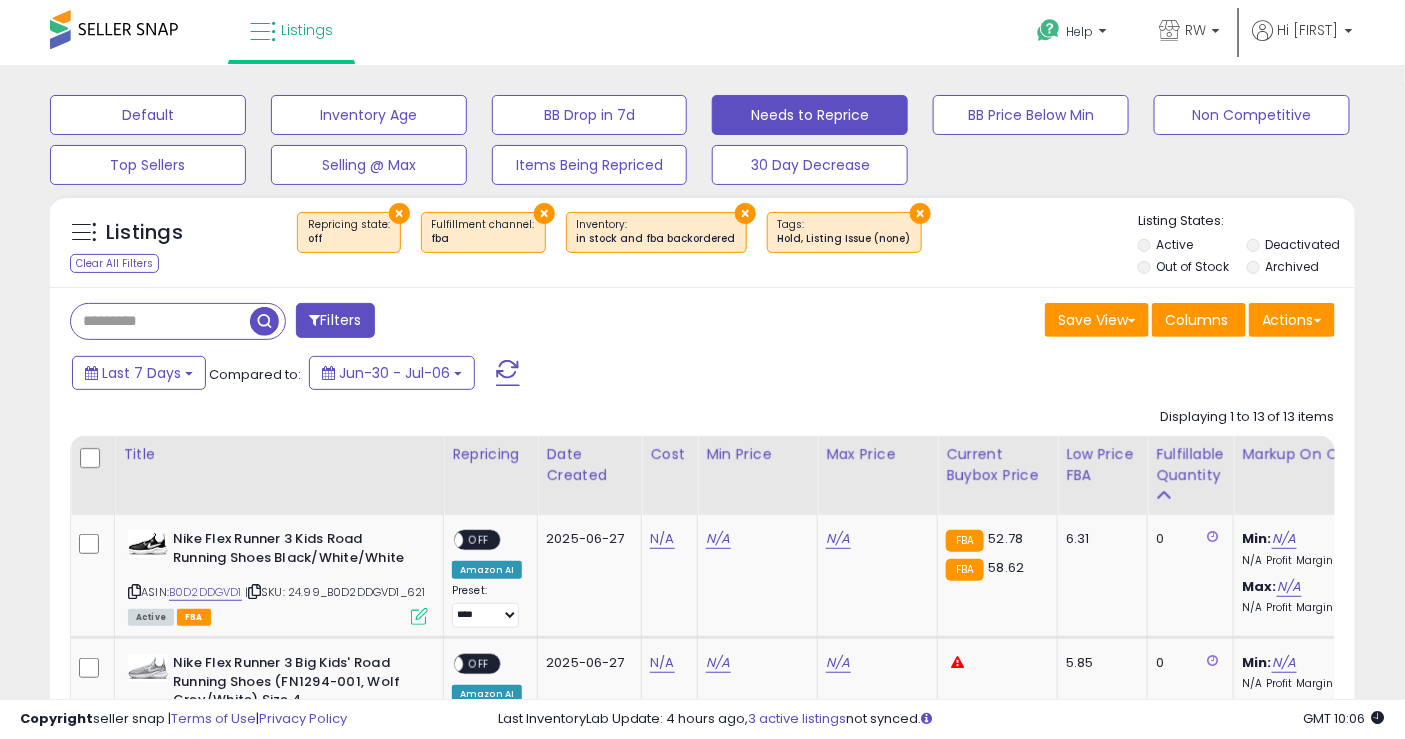 click at bounding box center (508, 373) 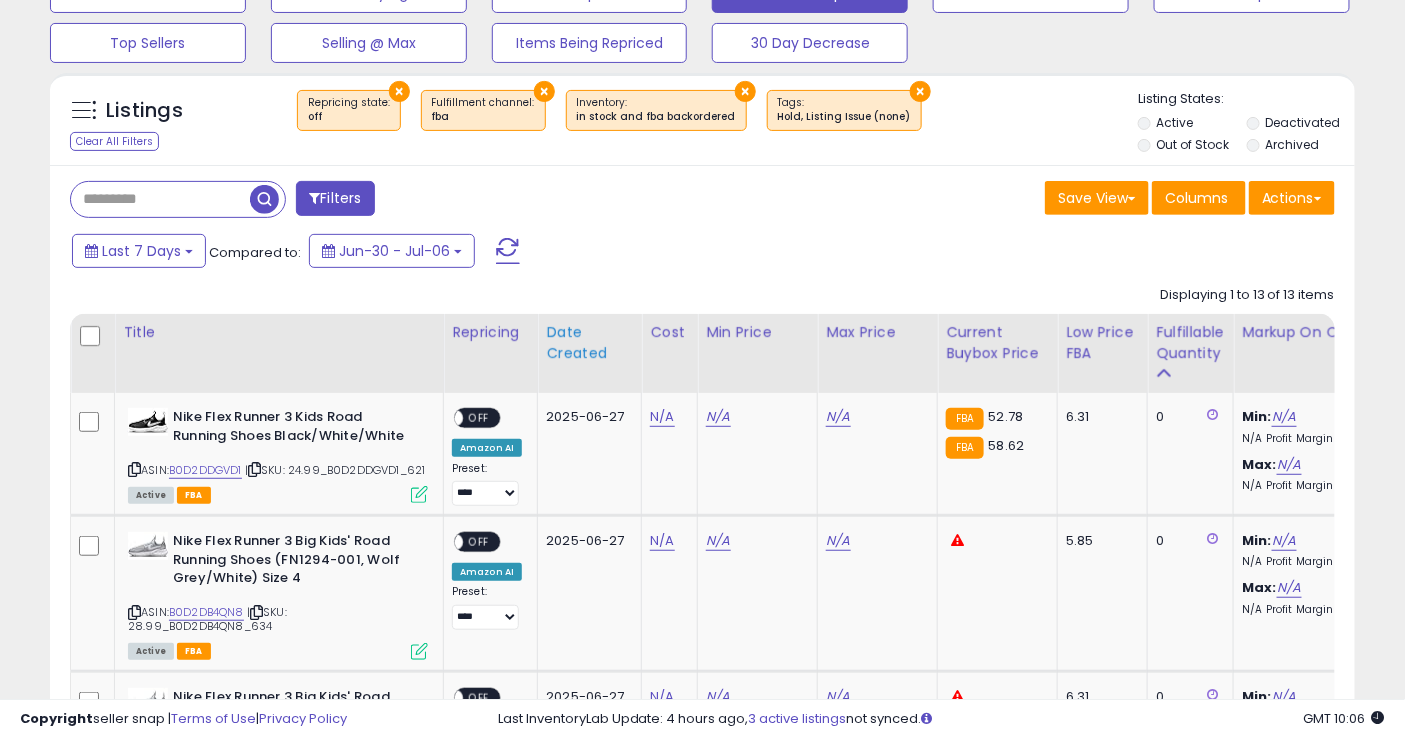 scroll, scrollTop: 333, scrollLeft: 0, axis: vertical 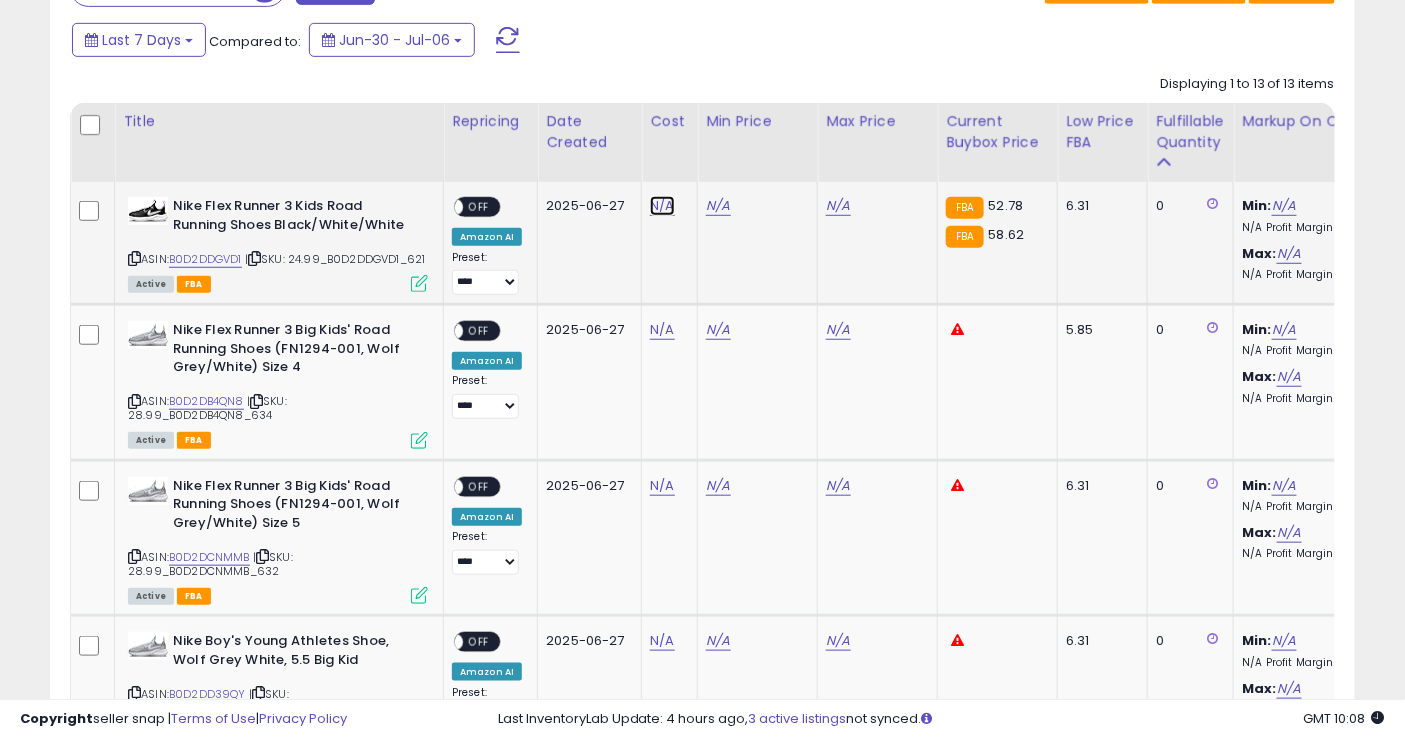 click on "N/A" at bounding box center [662, 206] 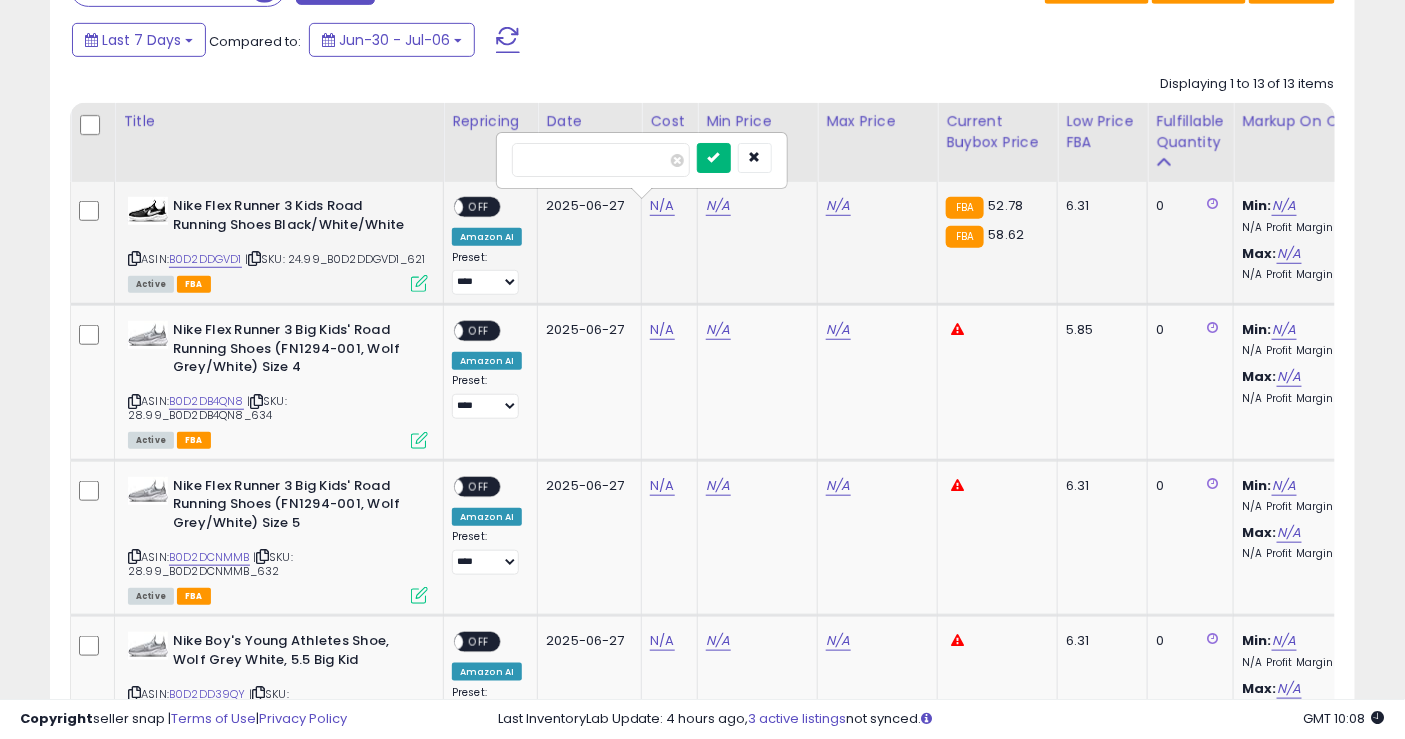type on "*****" 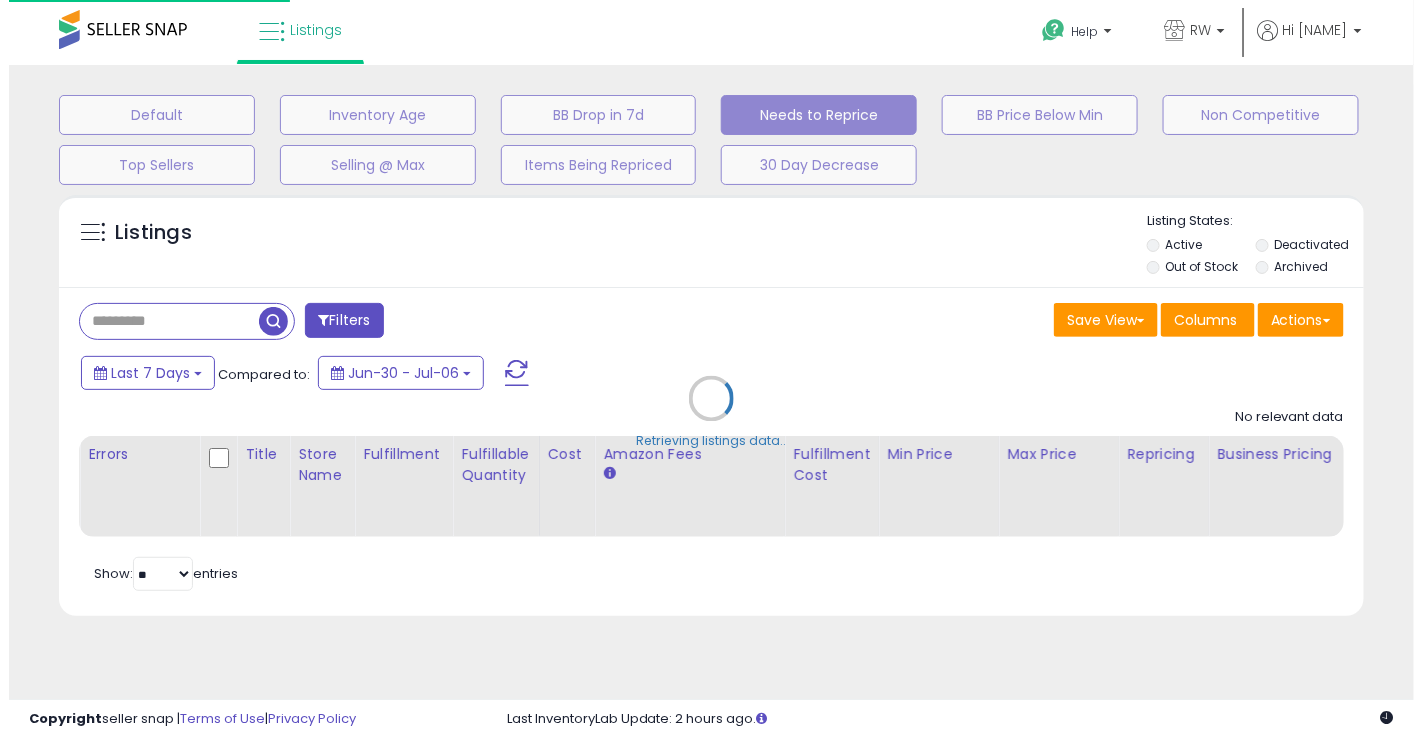 scroll, scrollTop: 156, scrollLeft: 0, axis: vertical 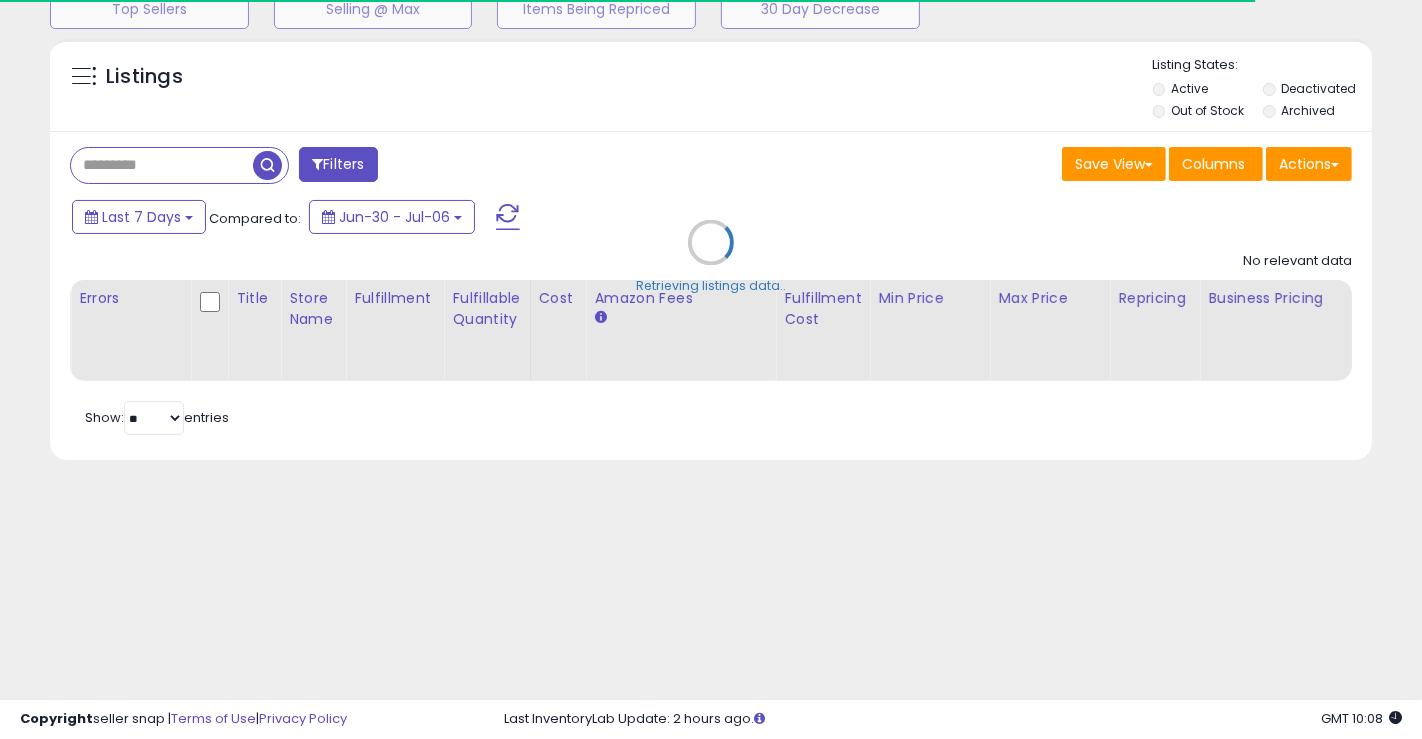select on "**" 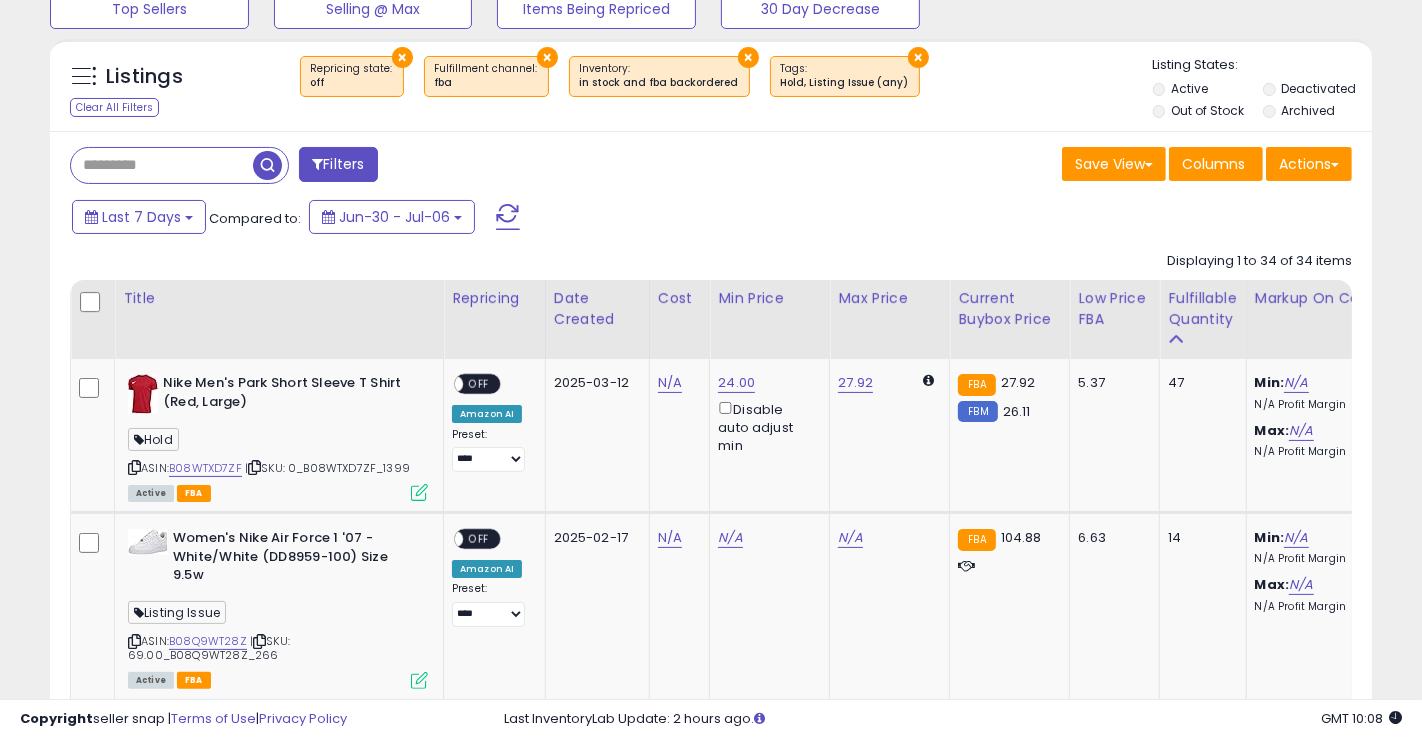 scroll, scrollTop: 0, scrollLeft: 0, axis: both 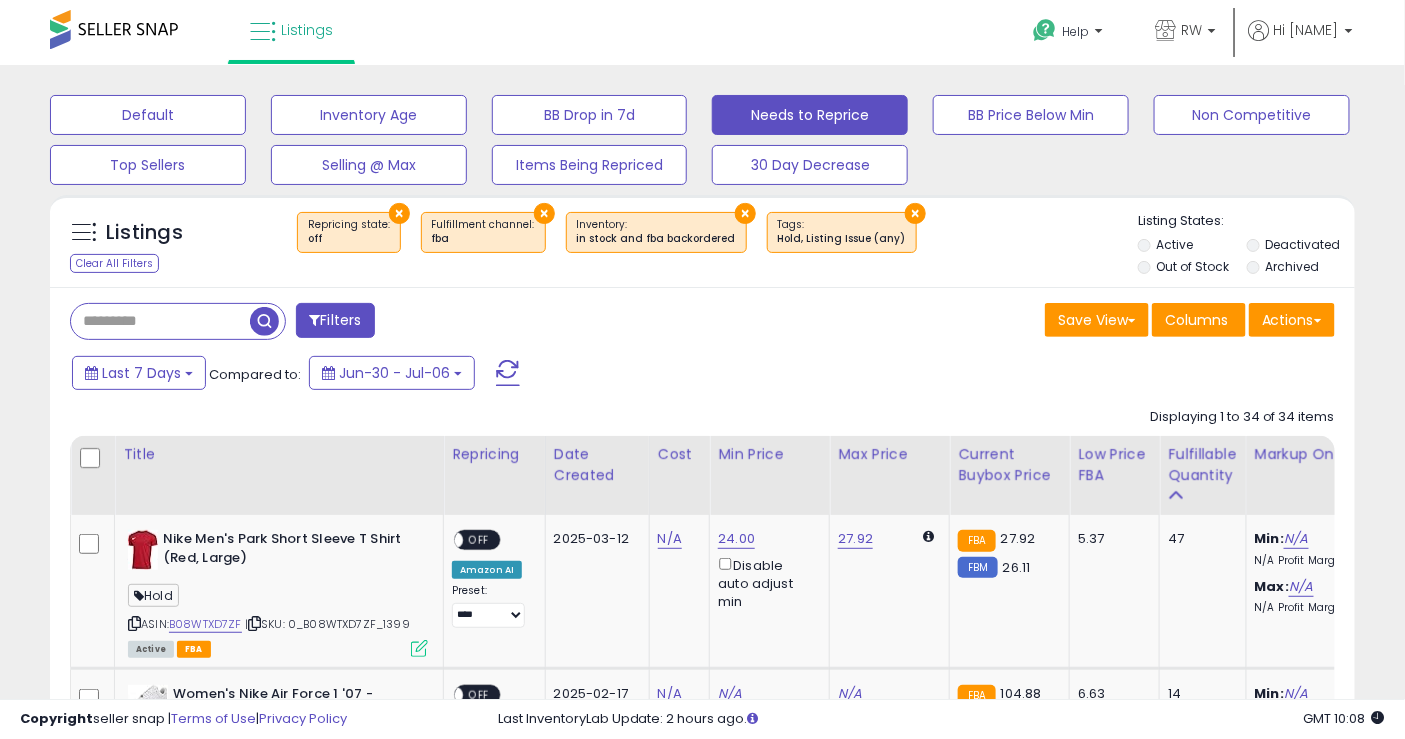 click on "Filters" at bounding box center (335, 320) 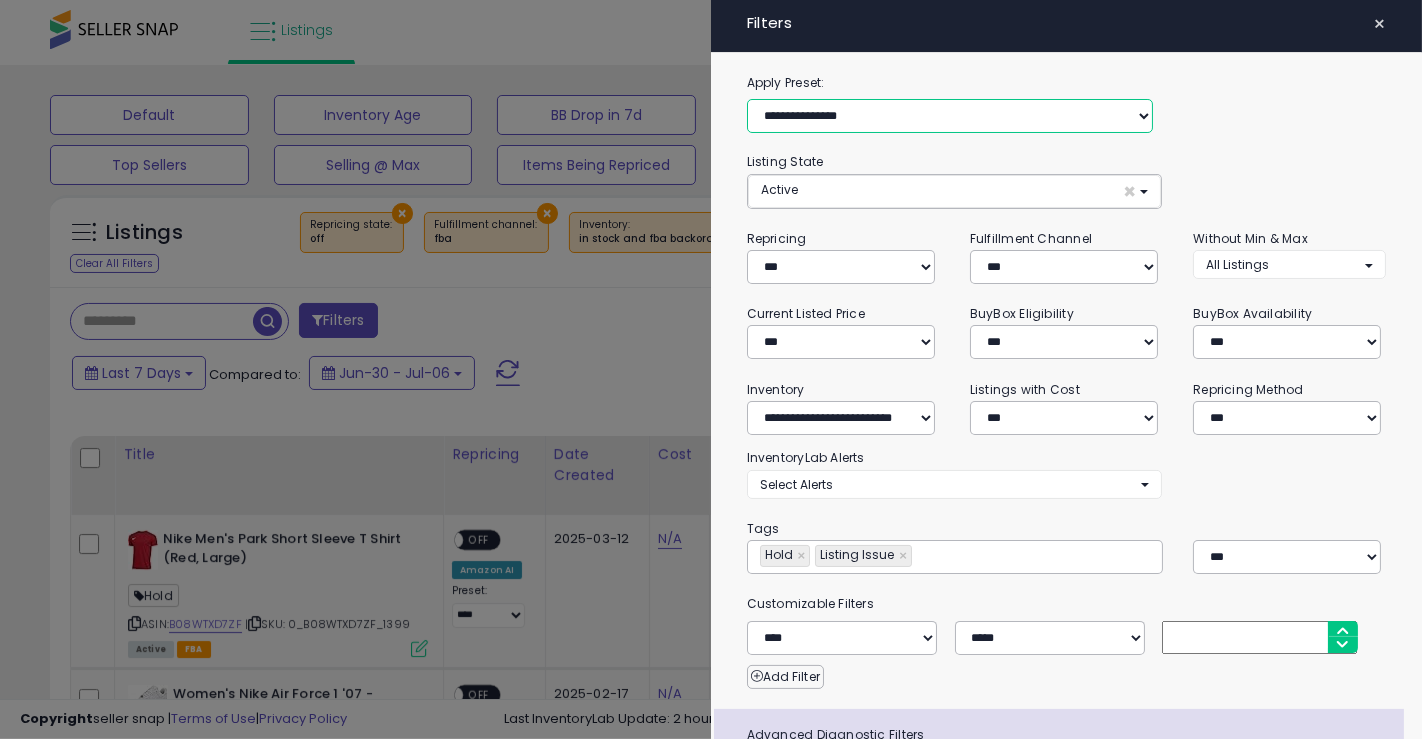 click on "**********" at bounding box center (950, 116) 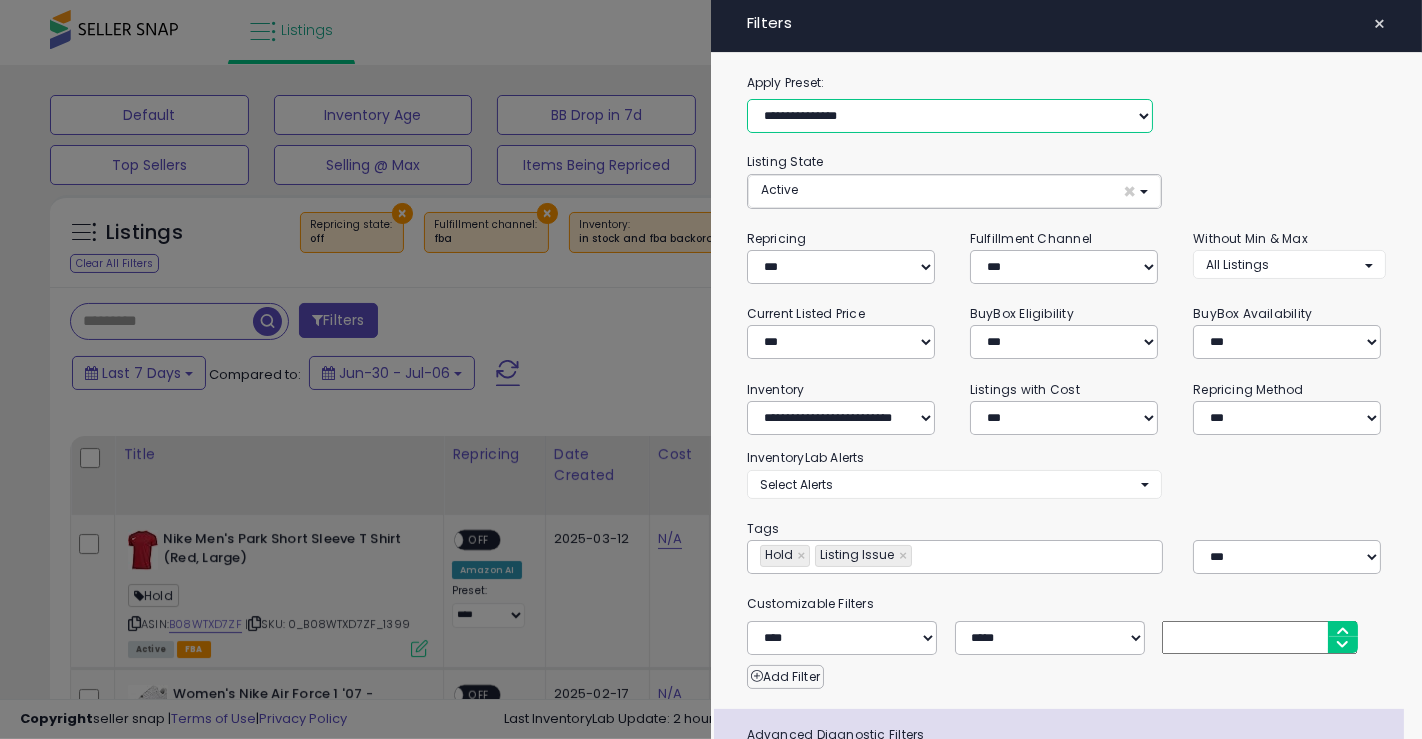 type on "**********" 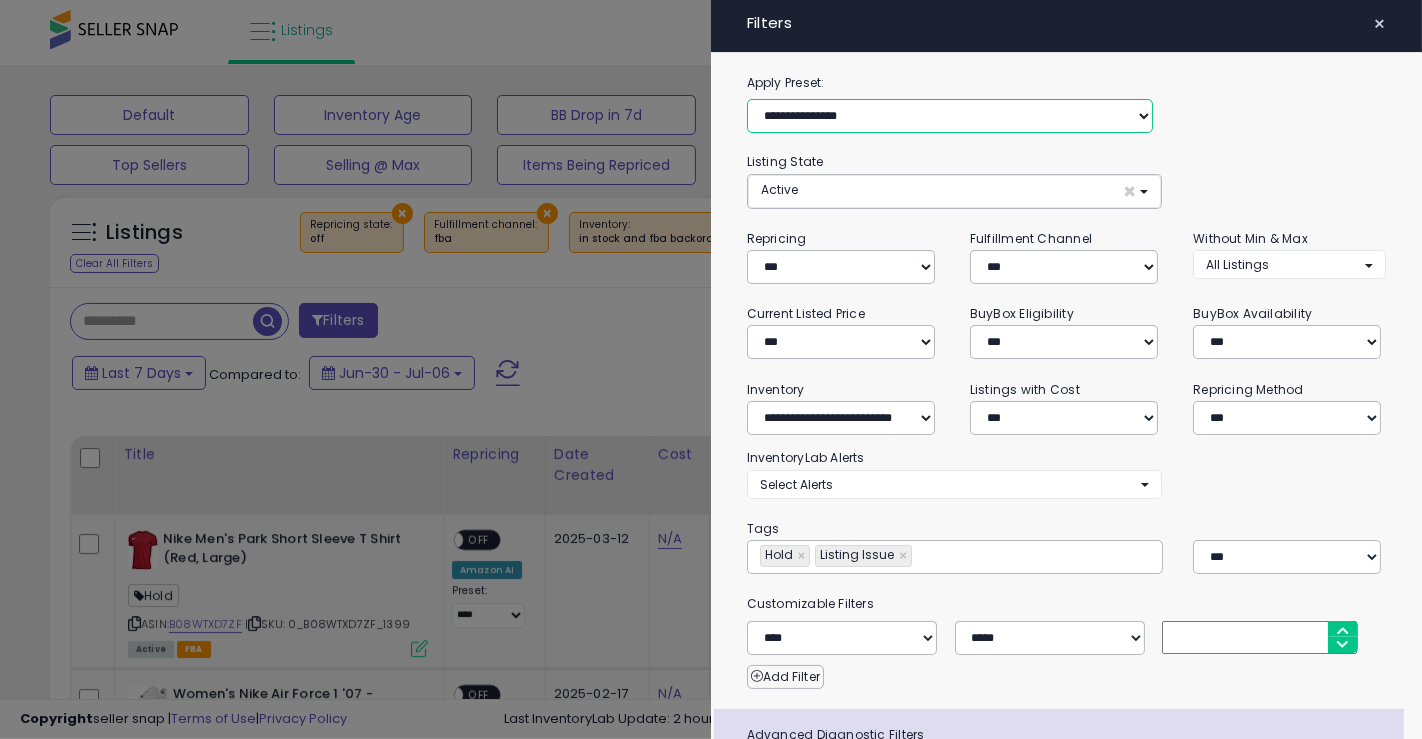 select on "**********" 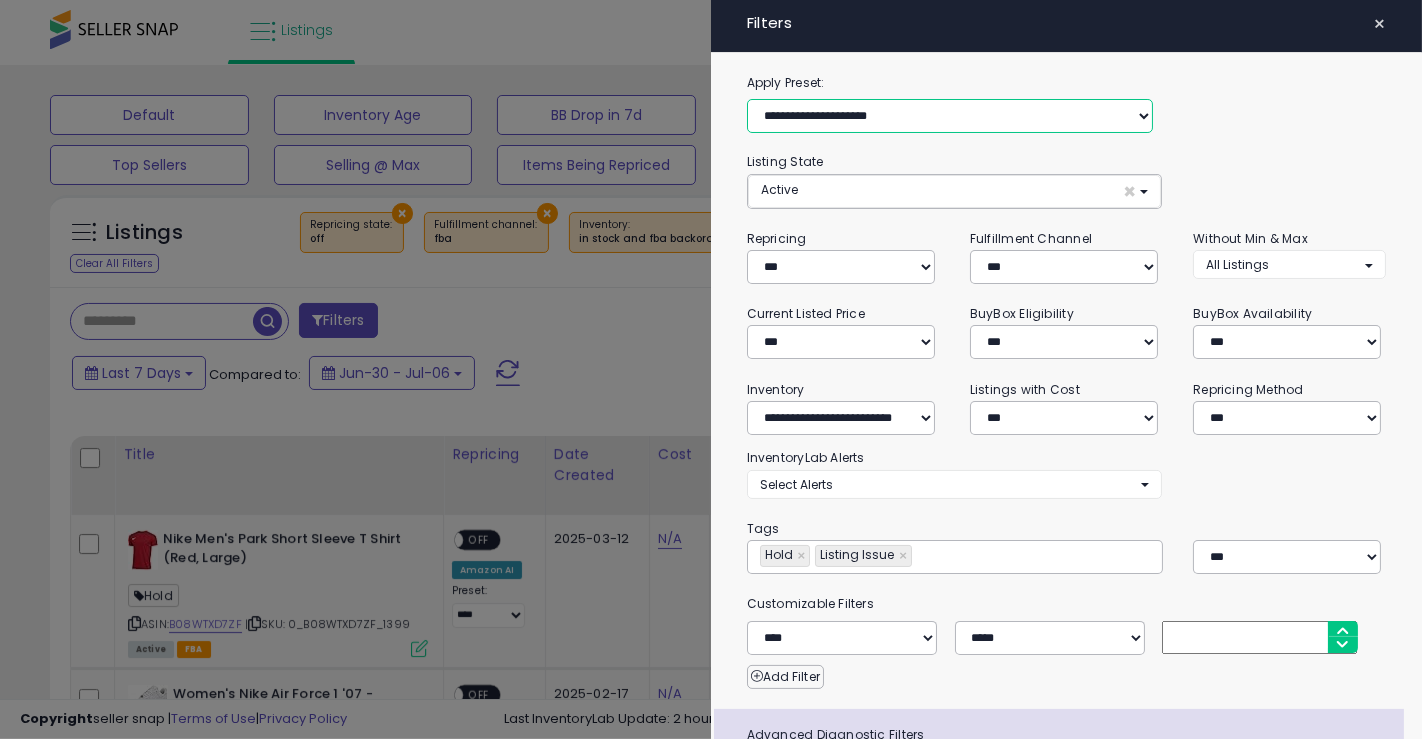 click on "**********" at bounding box center (950, 116) 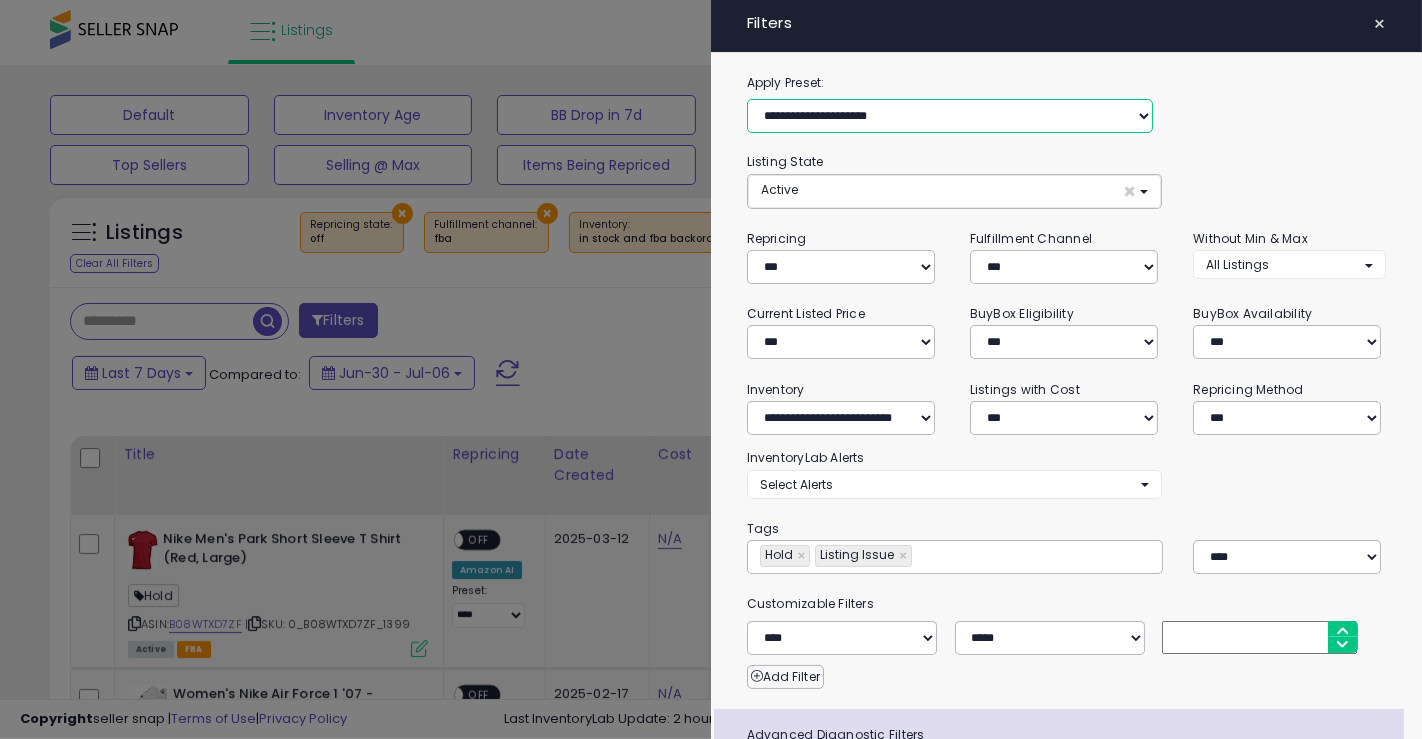 type on "**********" 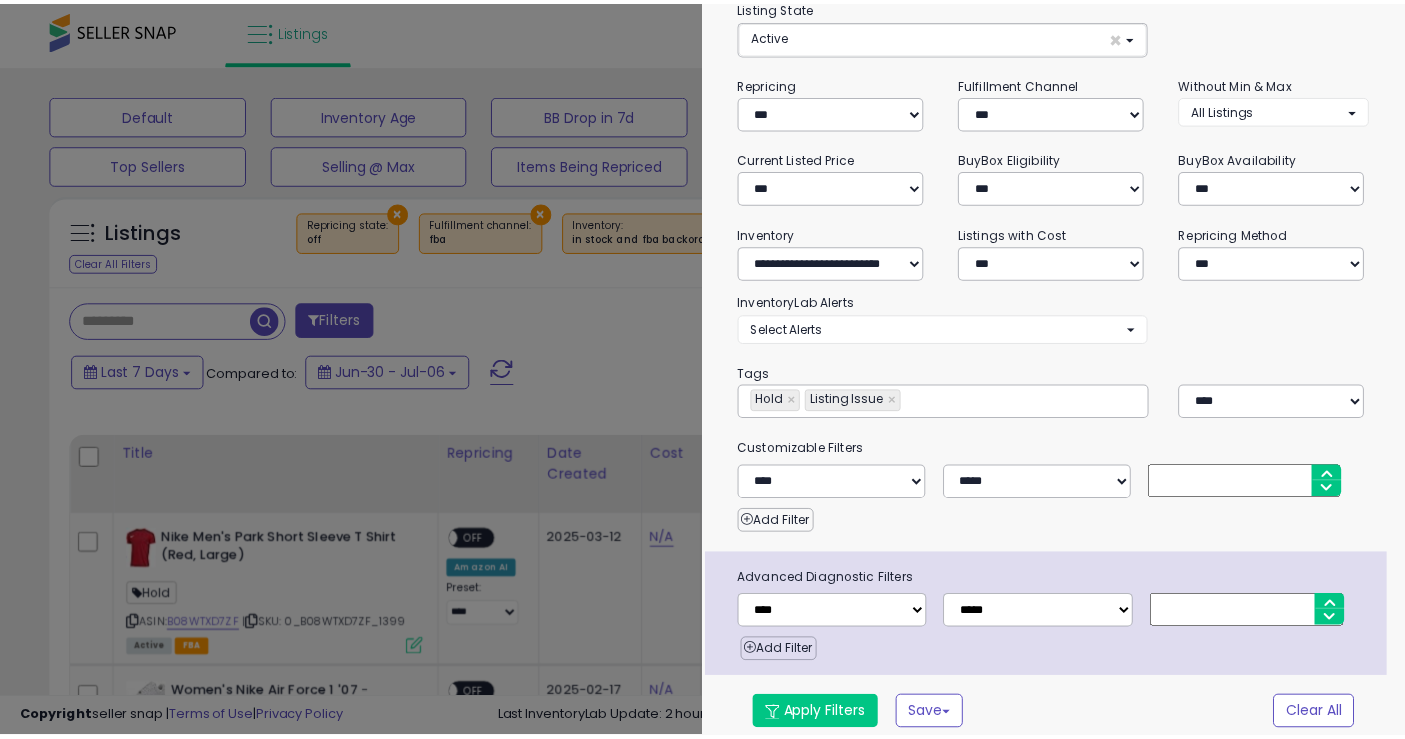 scroll, scrollTop: 157, scrollLeft: 0, axis: vertical 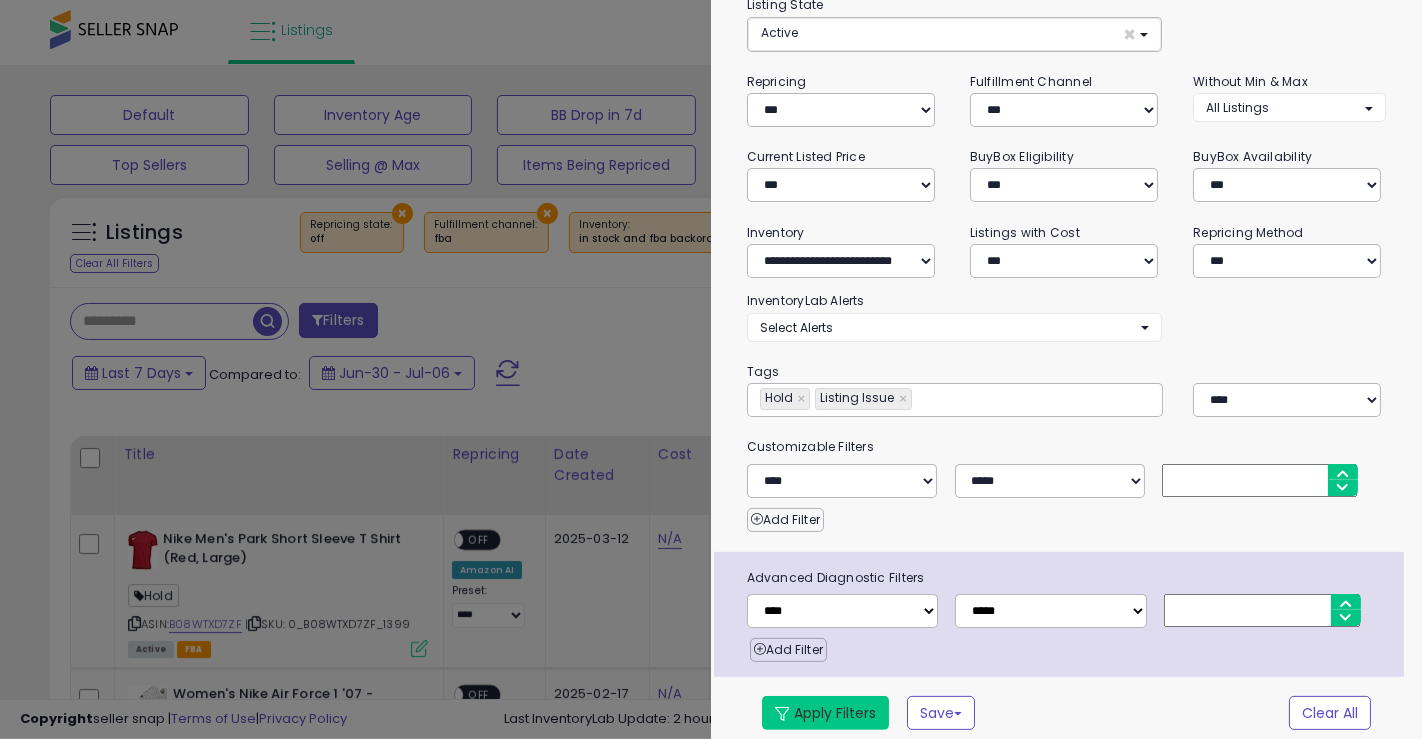 drag, startPoint x: 843, startPoint y: 706, endPoint x: 905, endPoint y: 580, distance: 140.42792 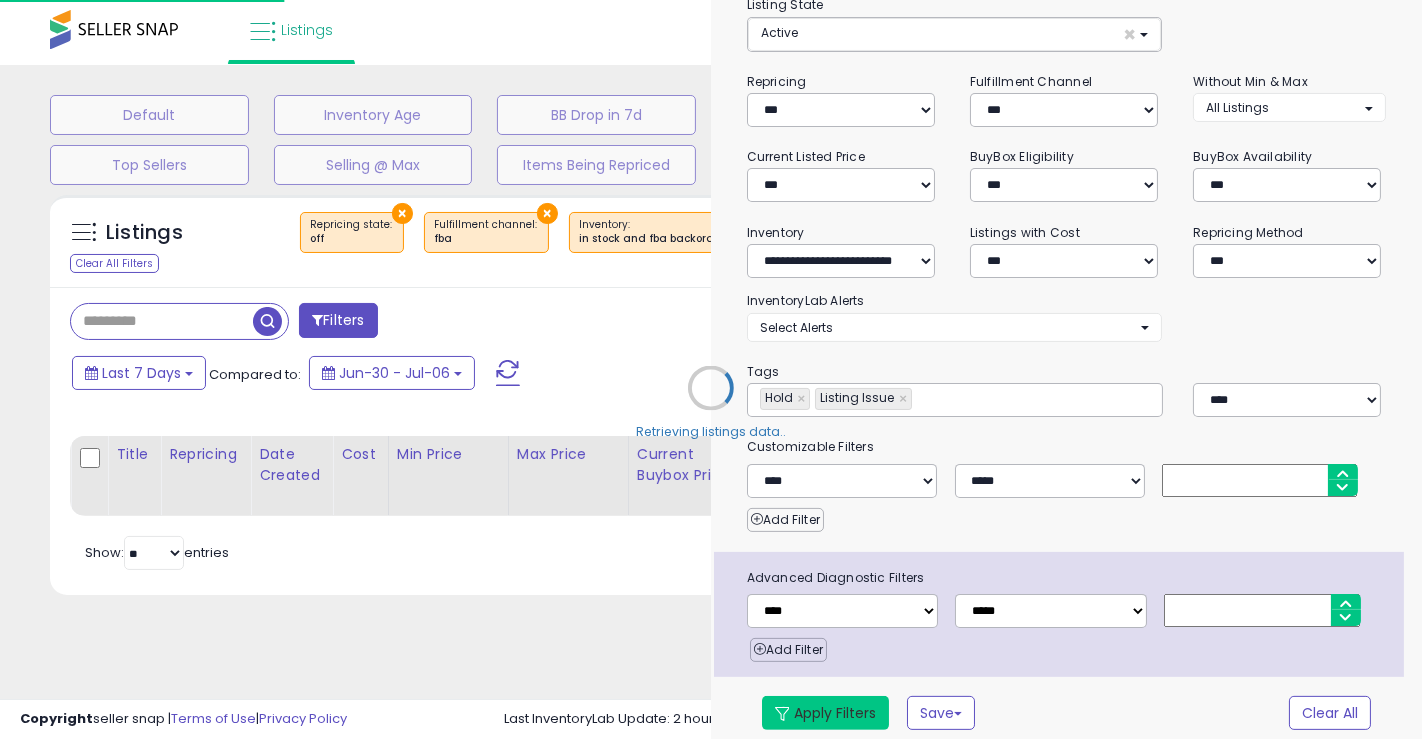 type on "**********" 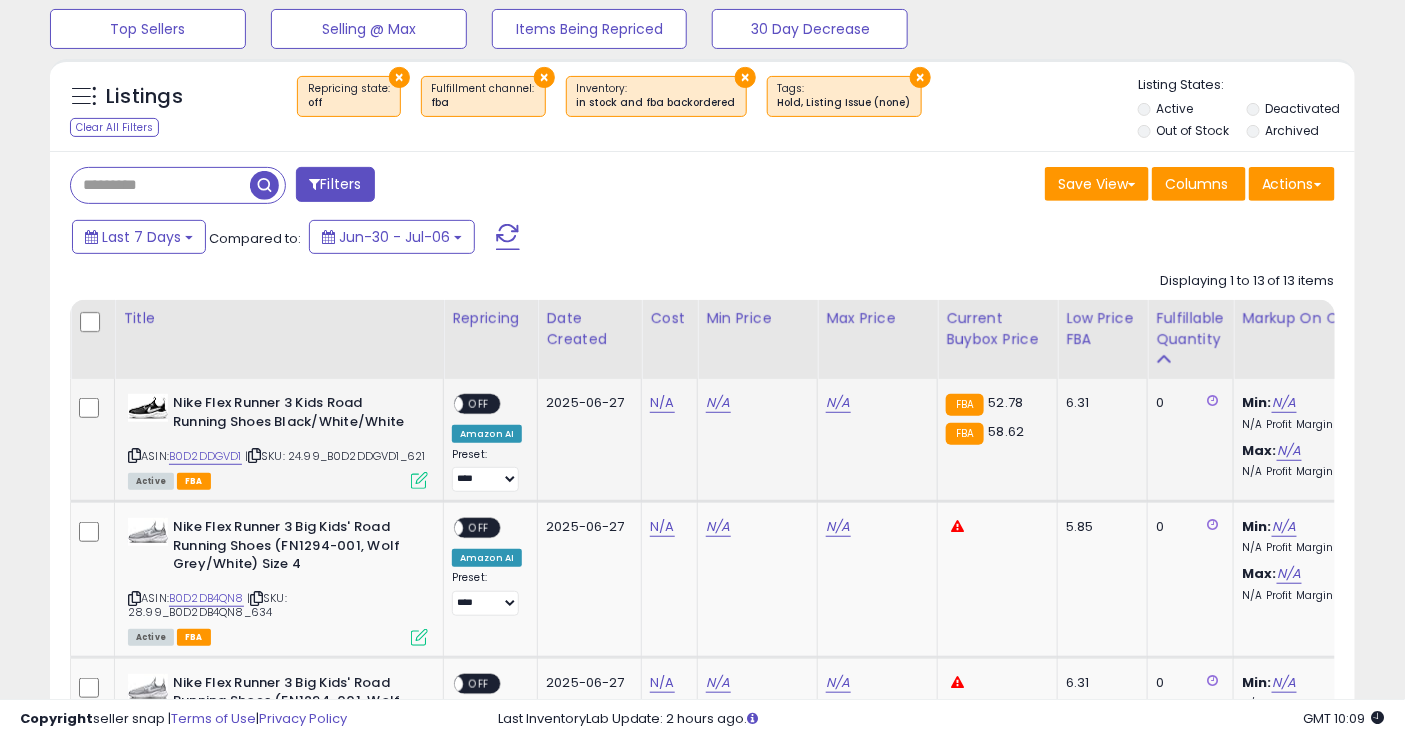 scroll, scrollTop: 222, scrollLeft: 0, axis: vertical 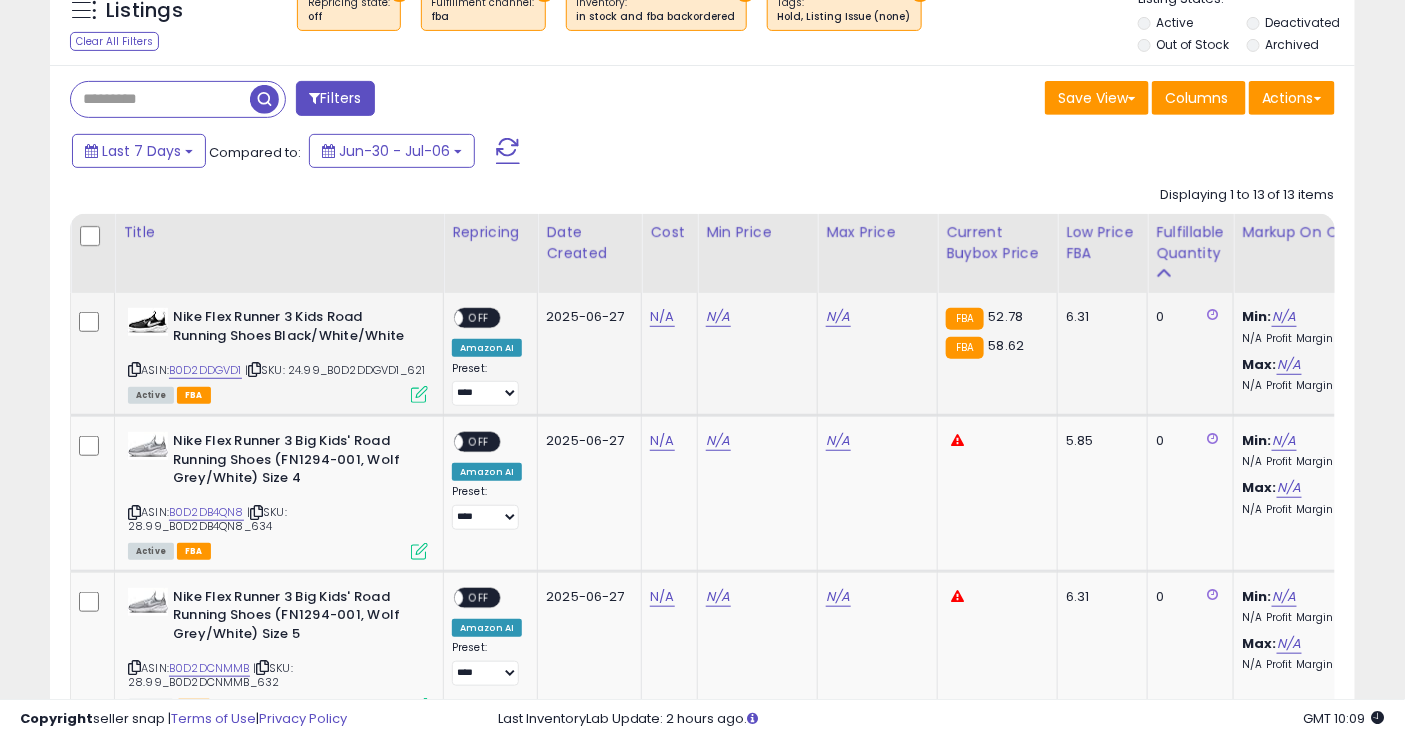 click on "N/A" at bounding box center [666, 317] 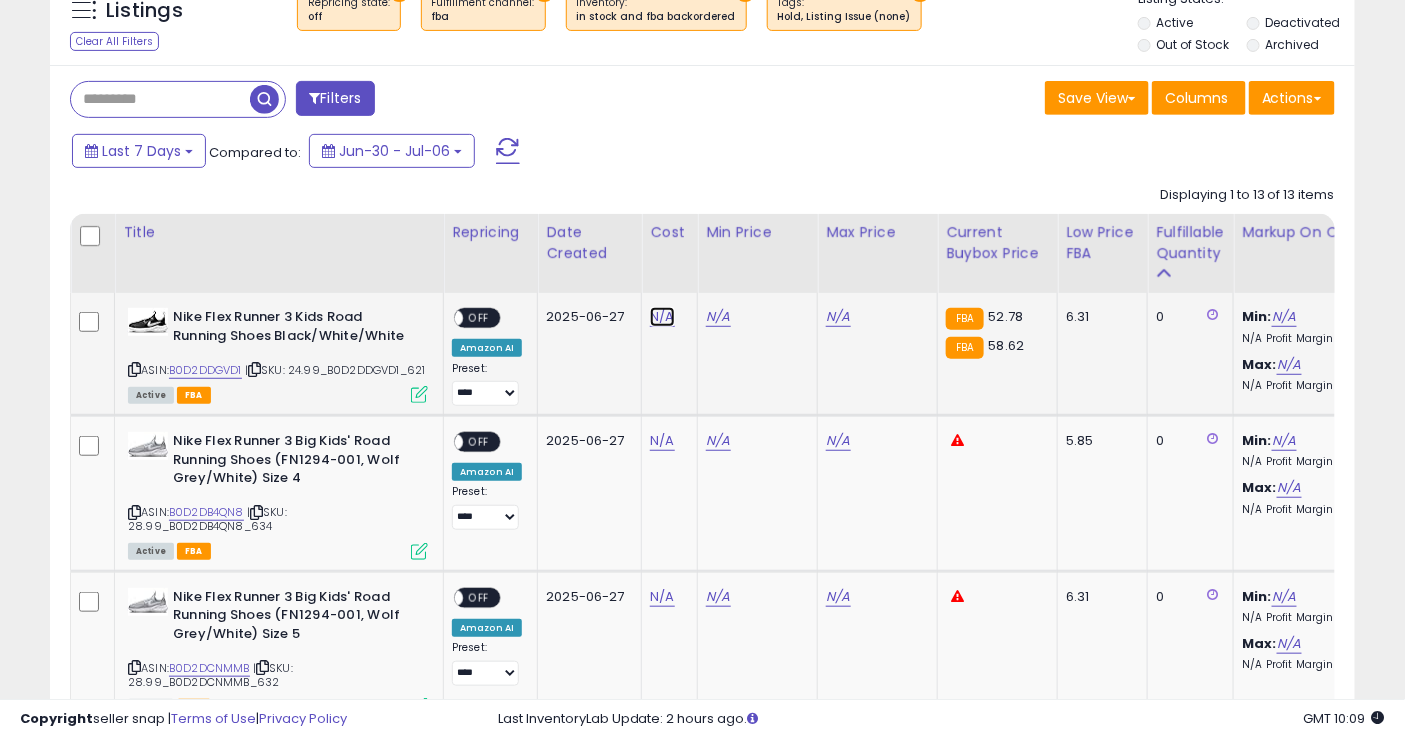 click on "N/A" at bounding box center [662, 317] 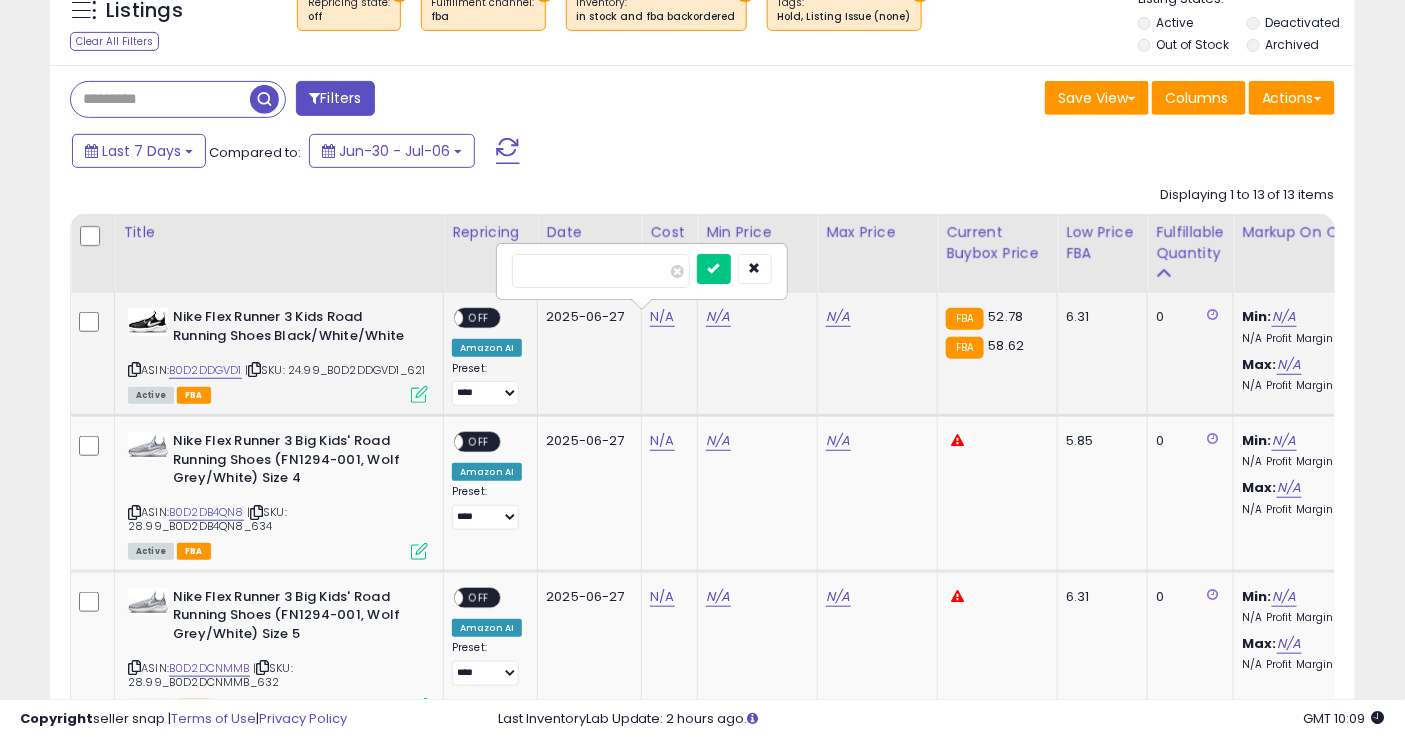 type on "*" 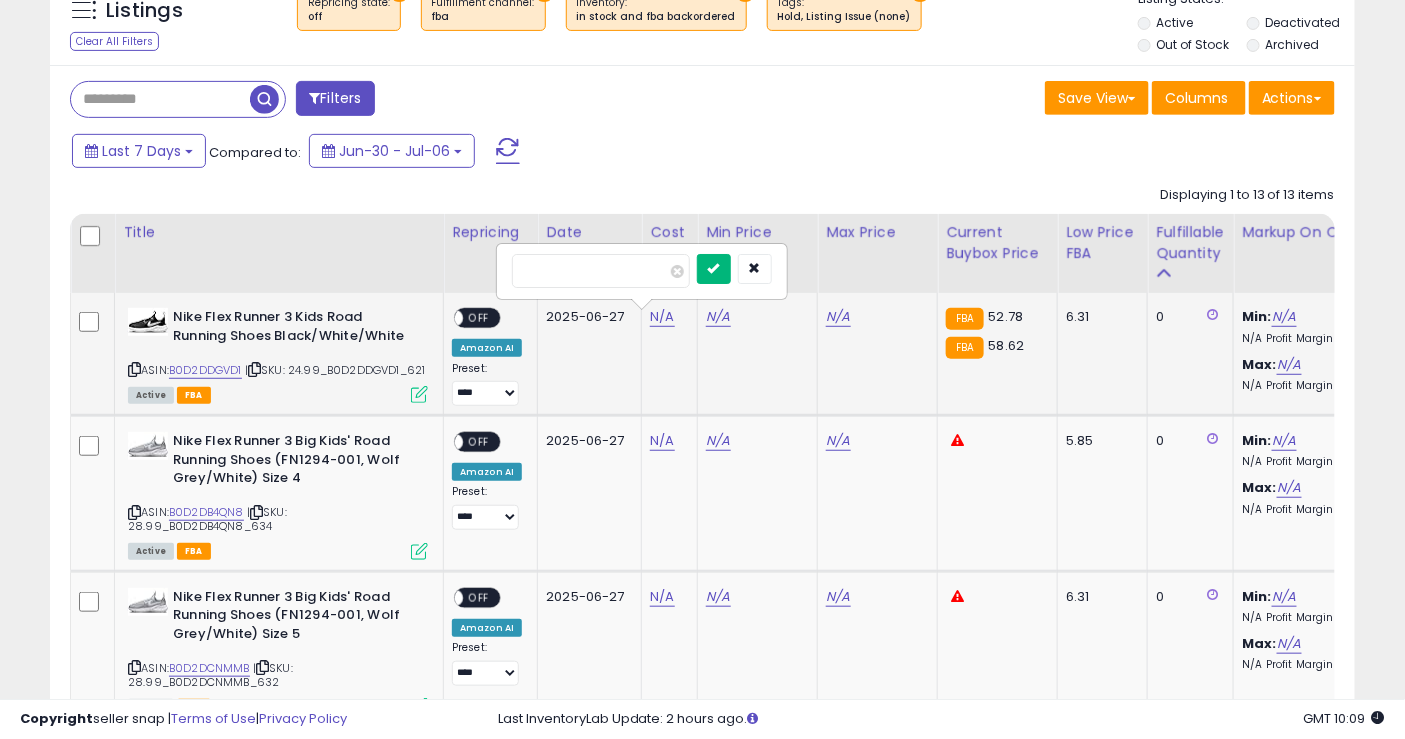 type on "*****" 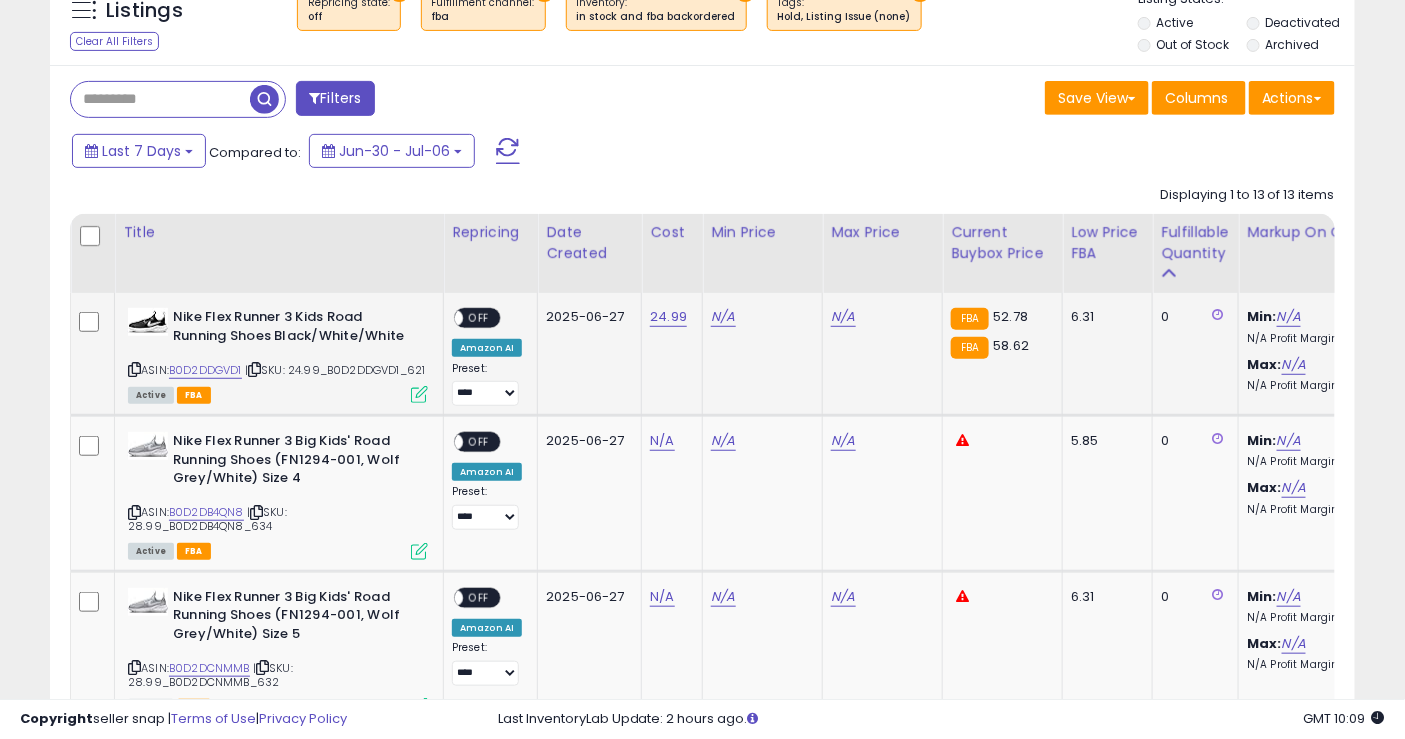 click on "ASIN:  B0D2DDGVD1    |   SKU: 24.99_B0D2DDGVD1_621 Active FBA" at bounding box center (278, 354) 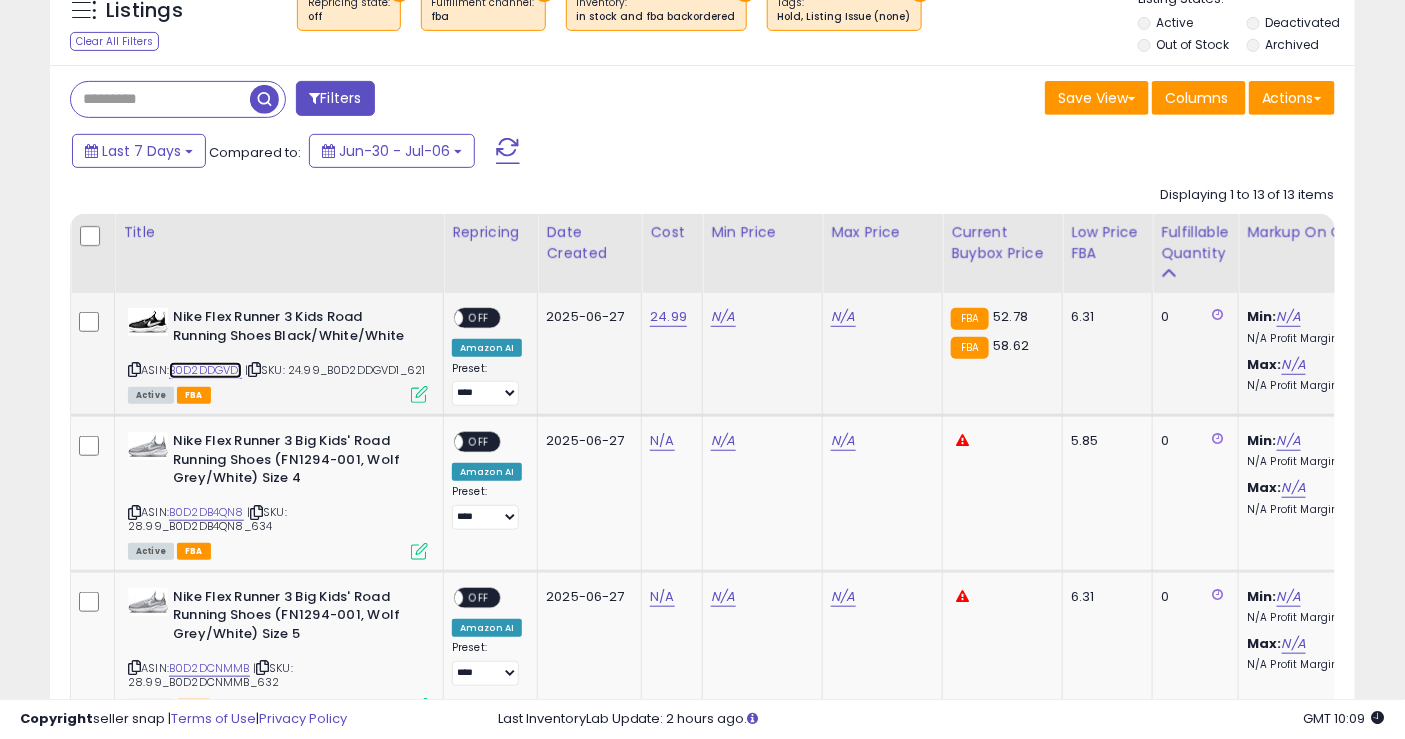 click on "B0D2DDGVD1" at bounding box center [205, 370] 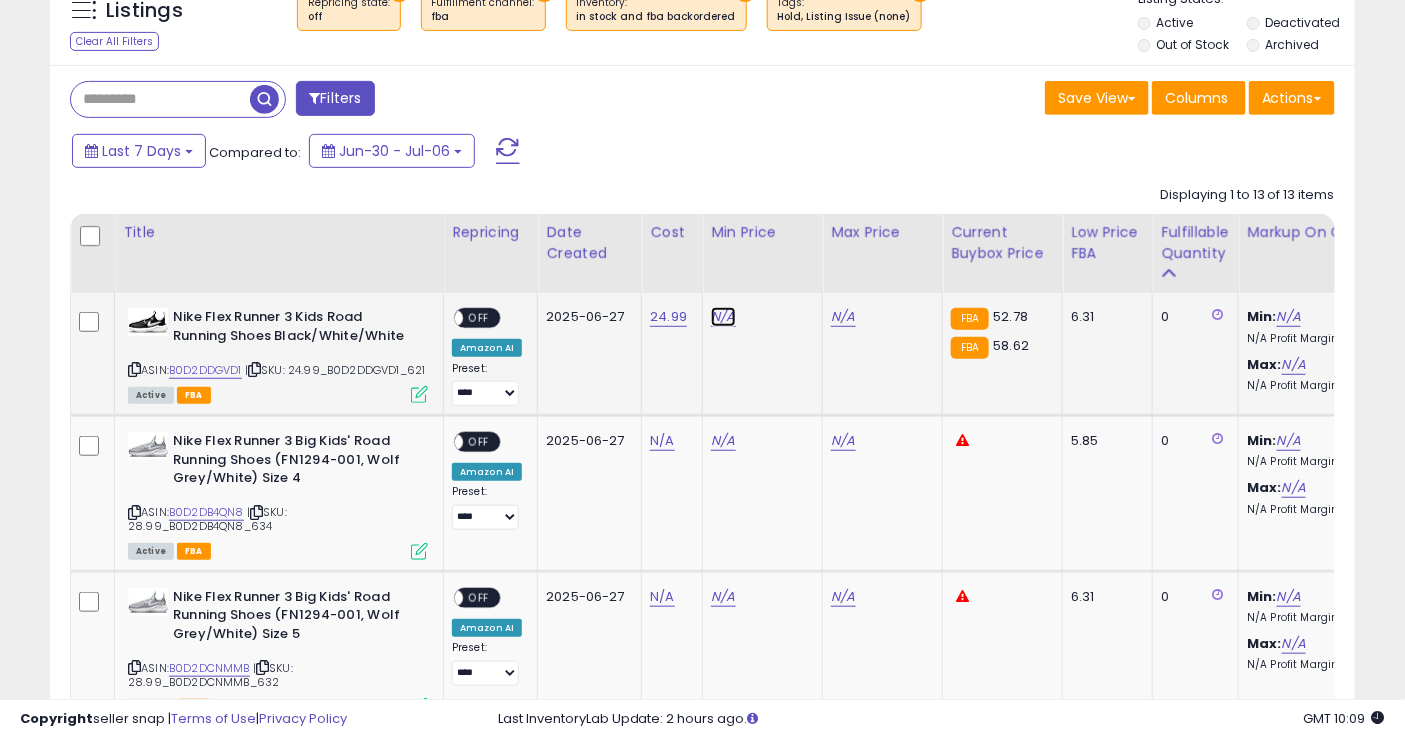 click on "N/A" at bounding box center [723, 317] 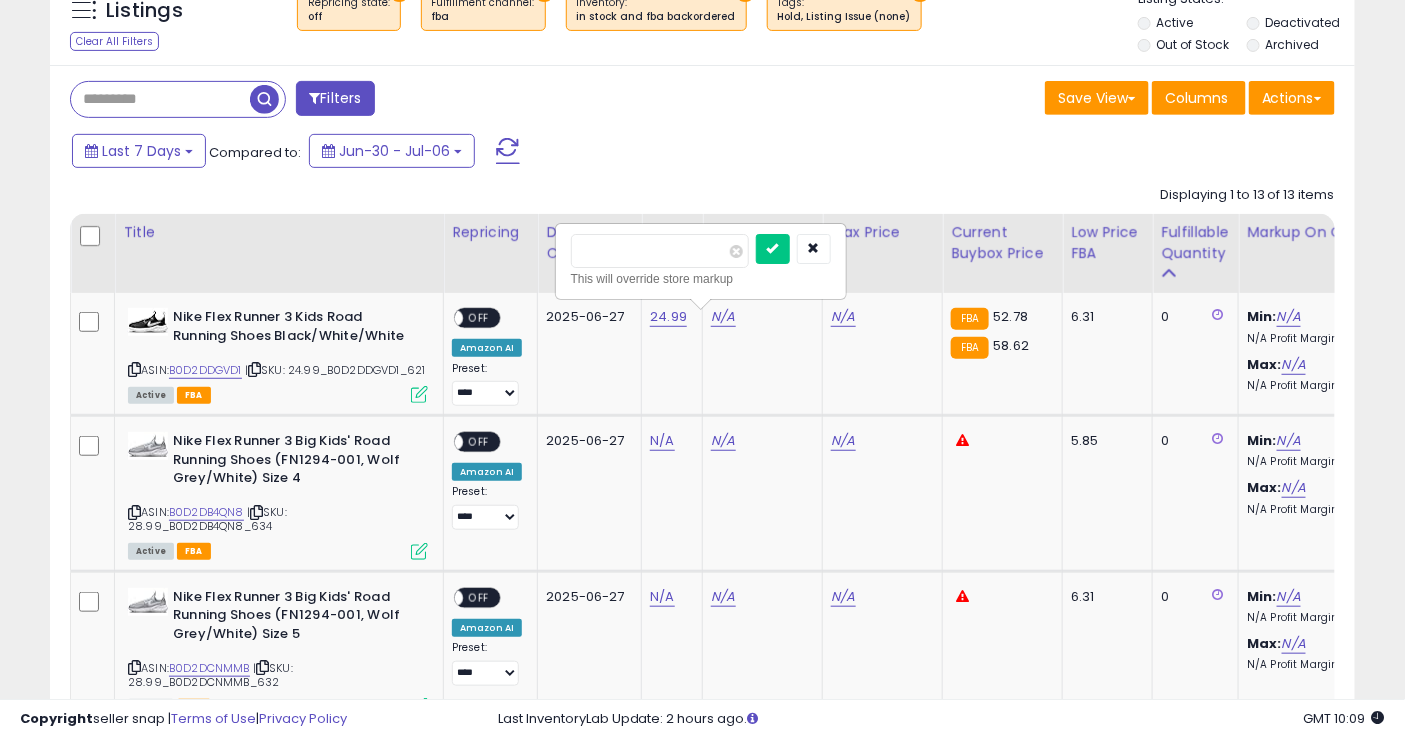 type on "****" 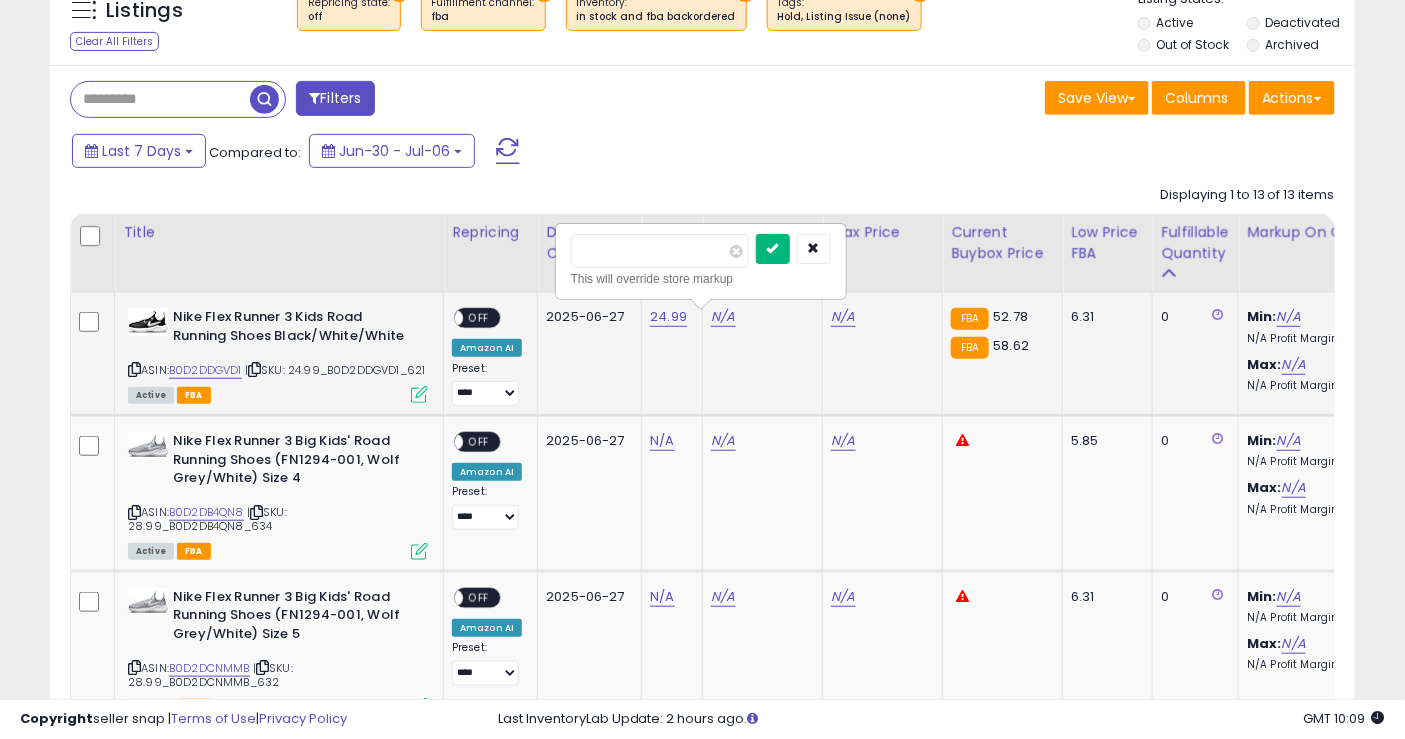 click at bounding box center [773, 249] 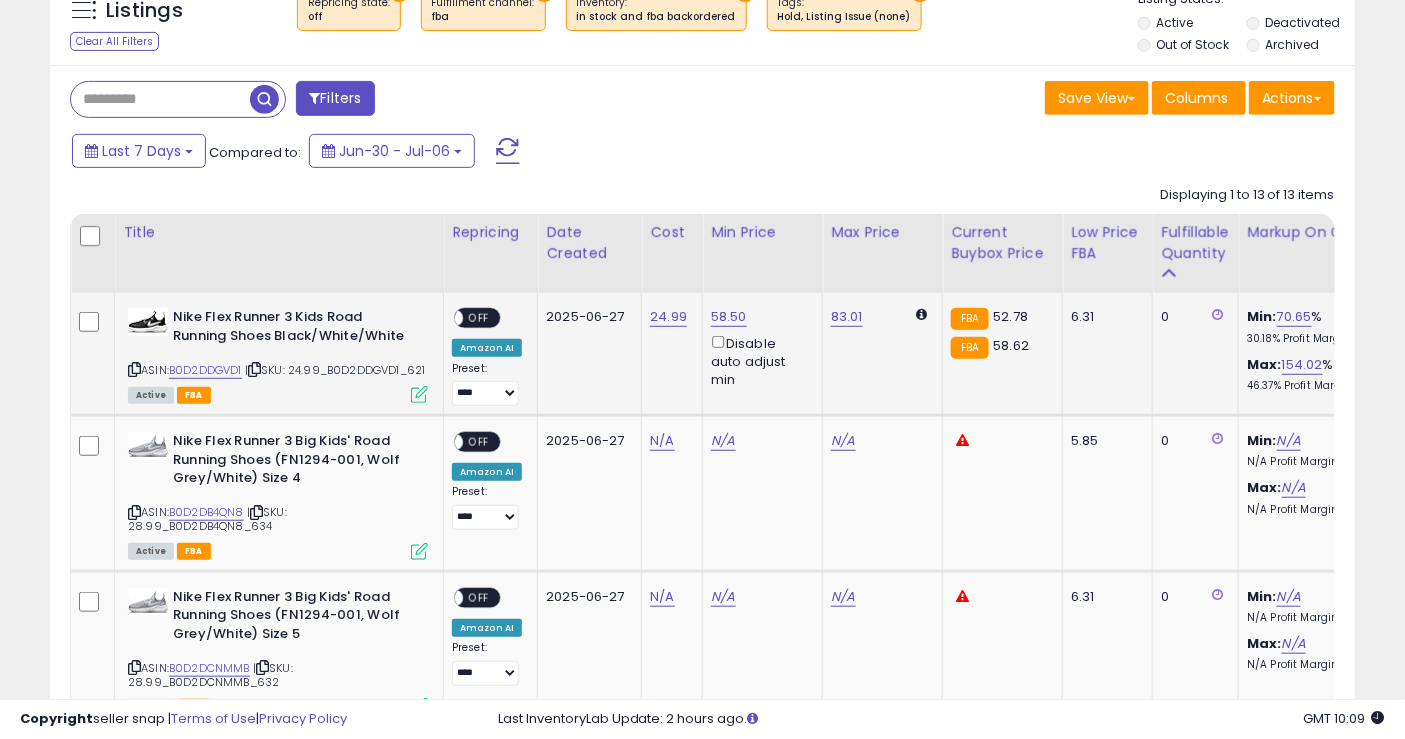 scroll, scrollTop: 333, scrollLeft: 0, axis: vertical 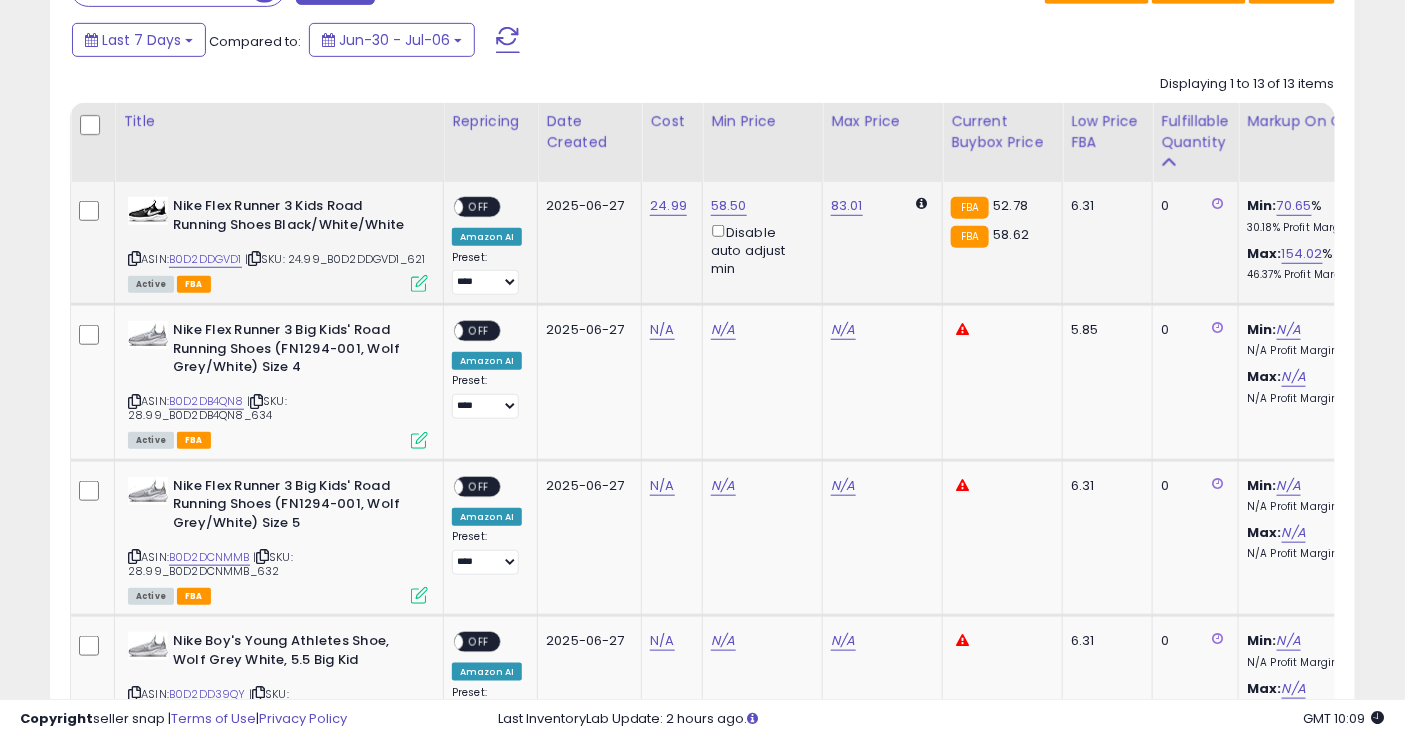 click on "OFF" at bounding box center (479, 207) 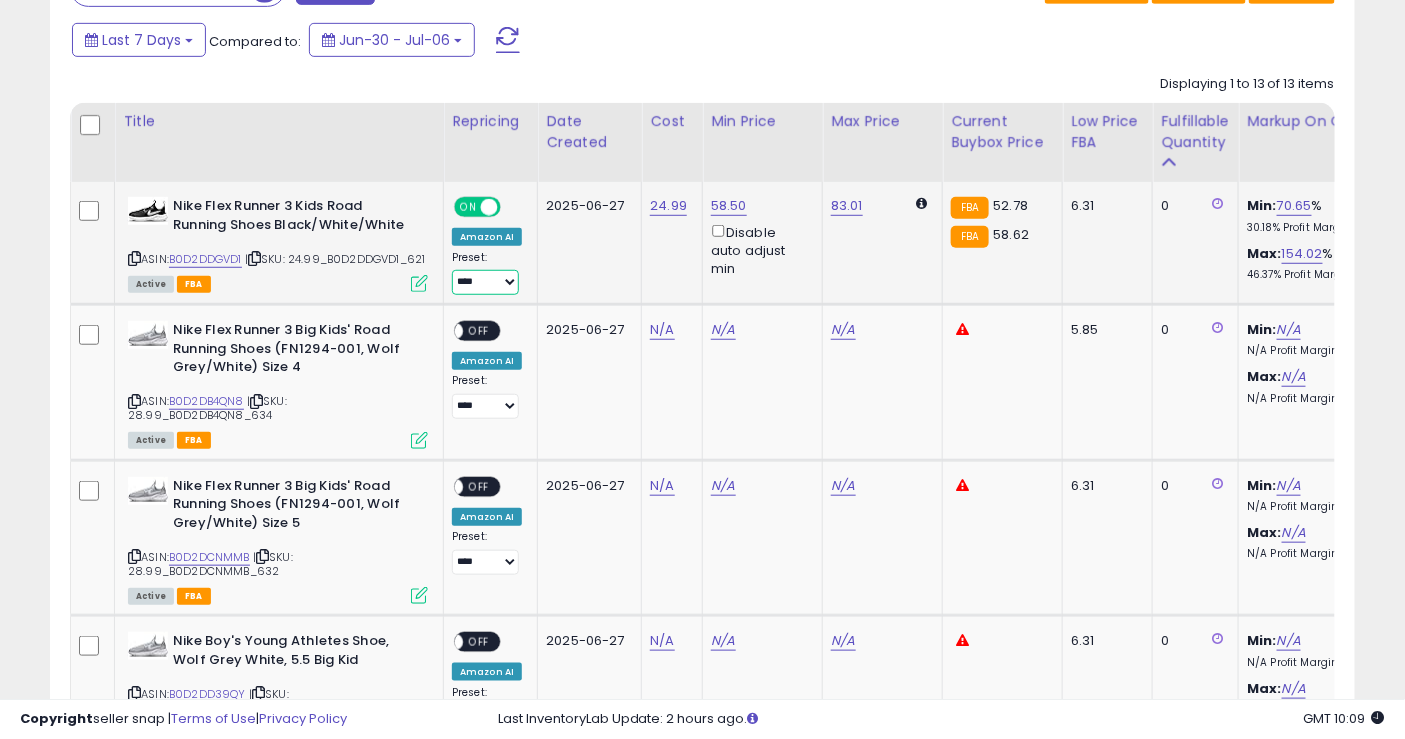 click on "**********" at bounding box center [485, 282] 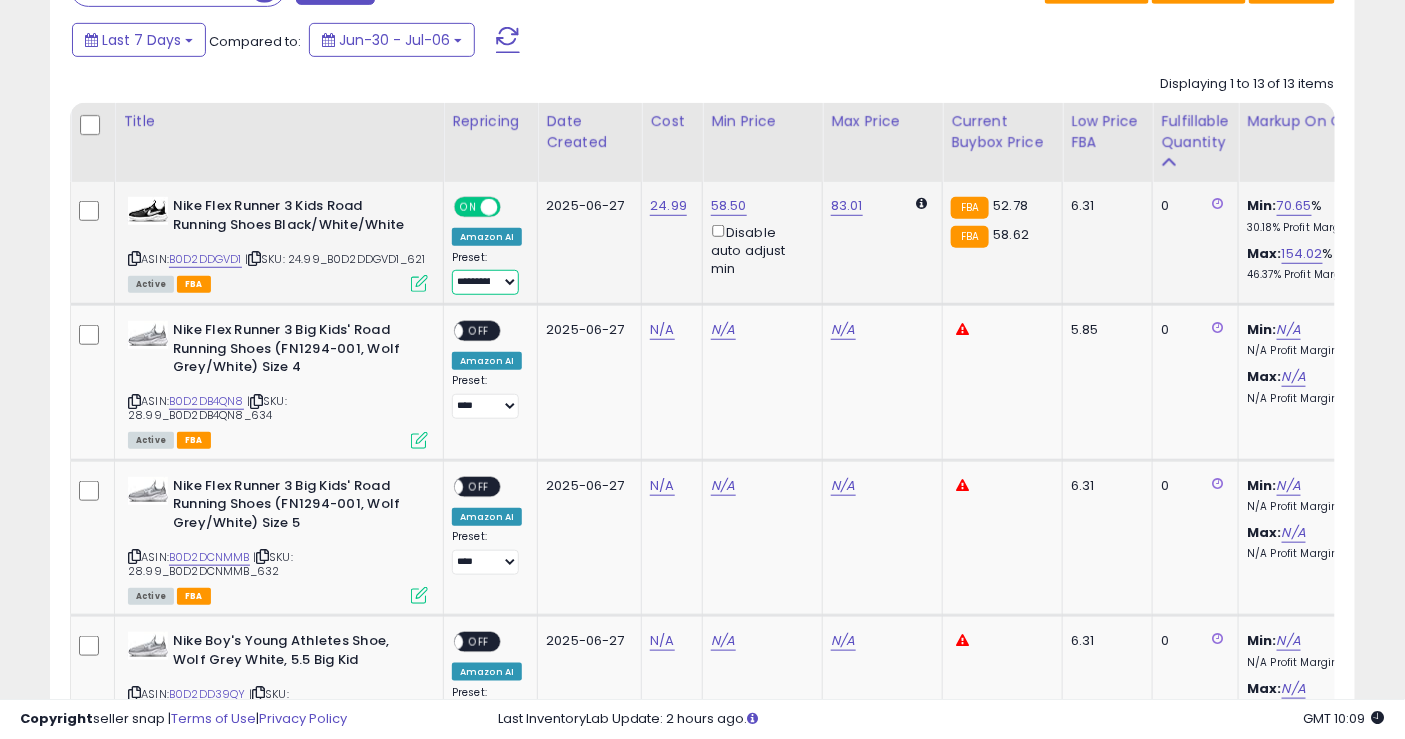 click on "**********" at bounding box center [485, 282] 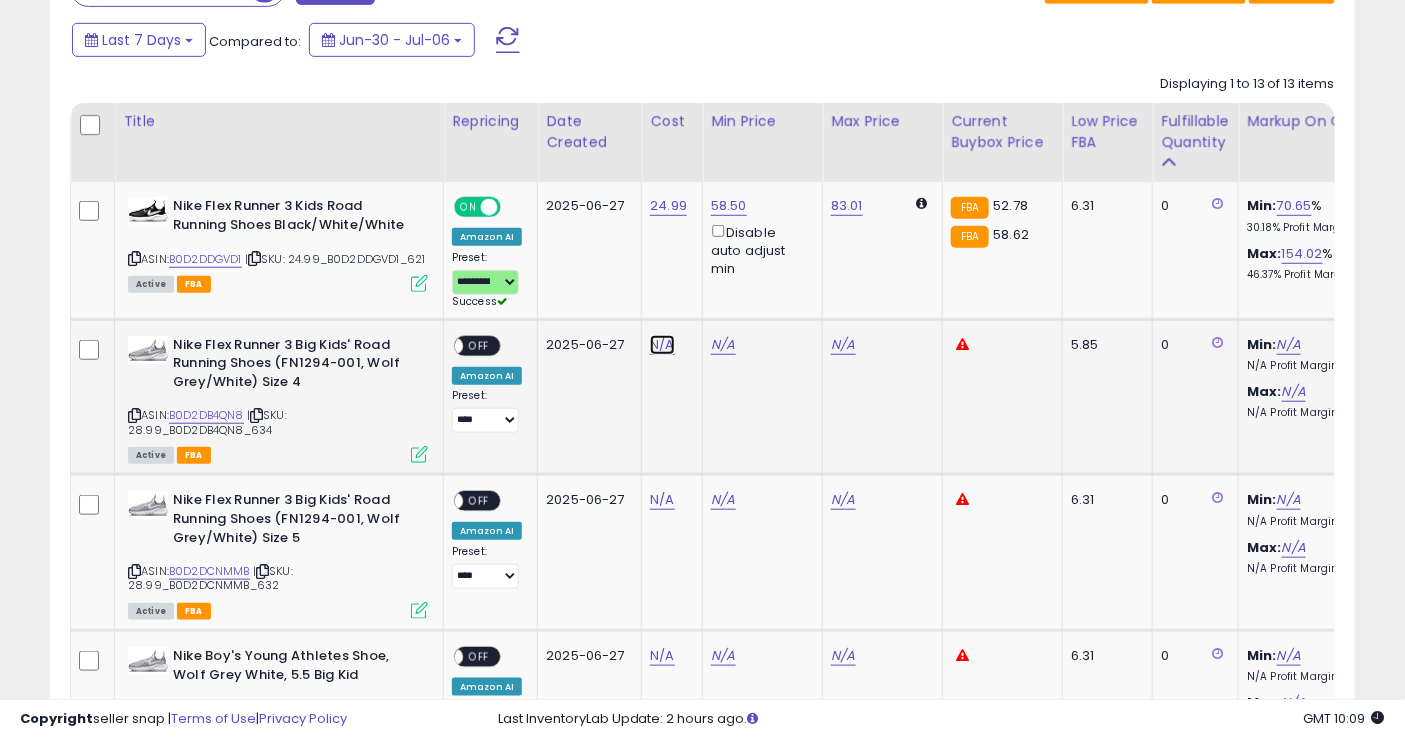 click on "N/A" at bounding box center (662, 345) 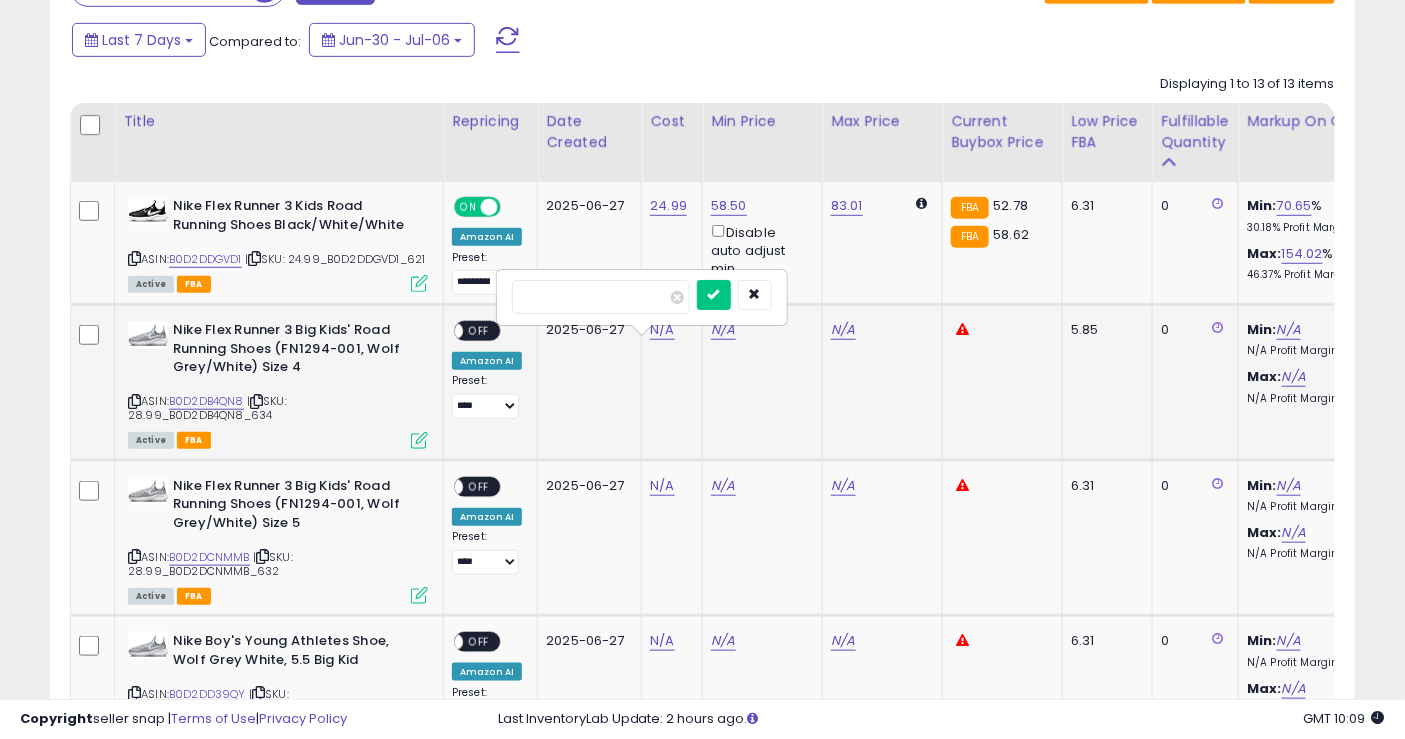 type on "*****" 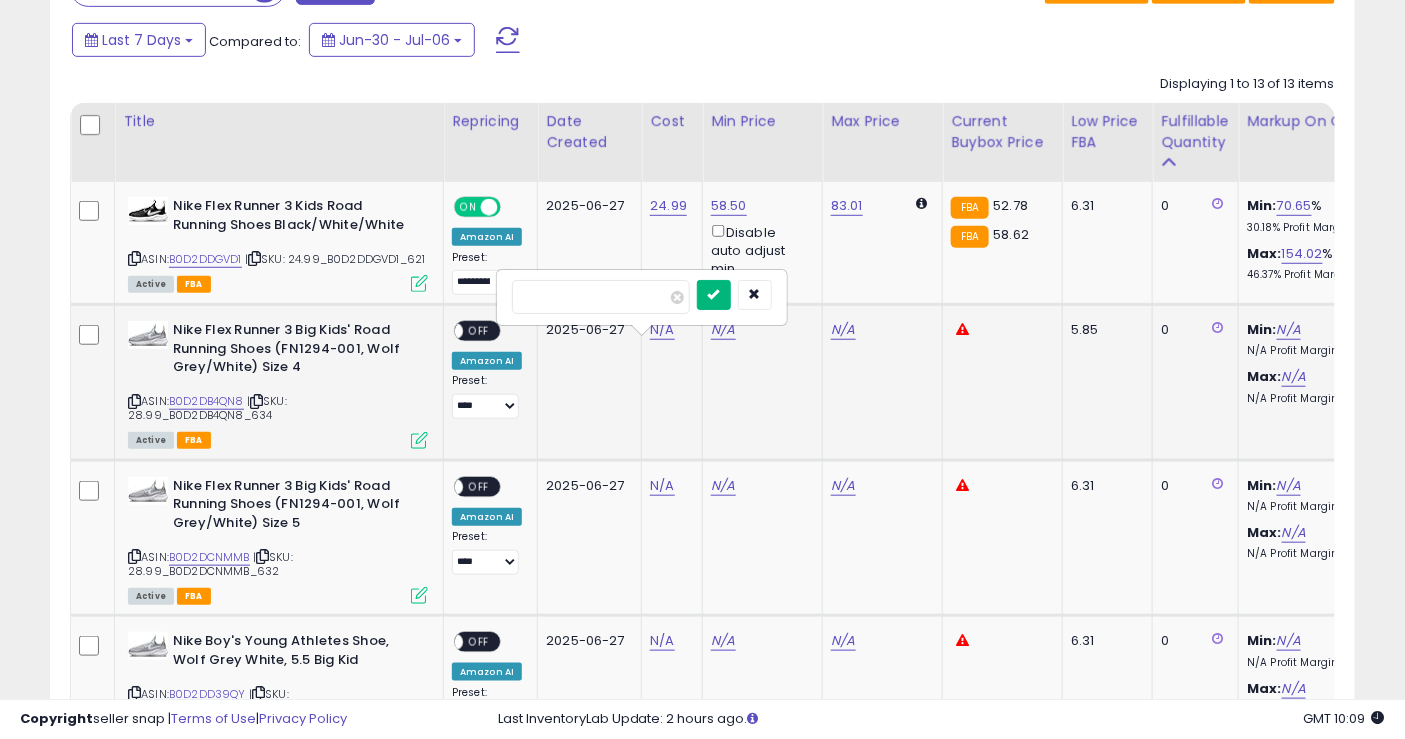 click at bounding box center [714, 294] 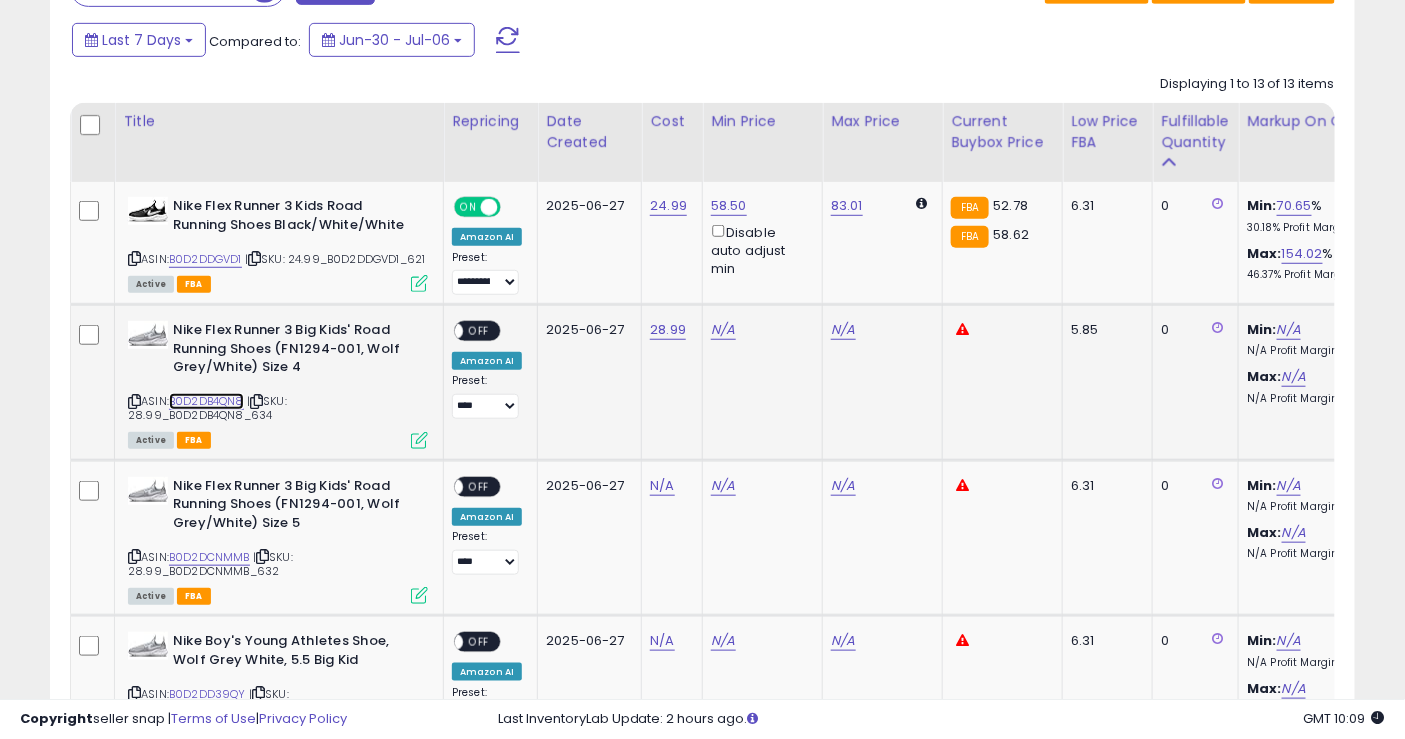click on "B0D2DB4QN8" at bounding box center [206, 401] 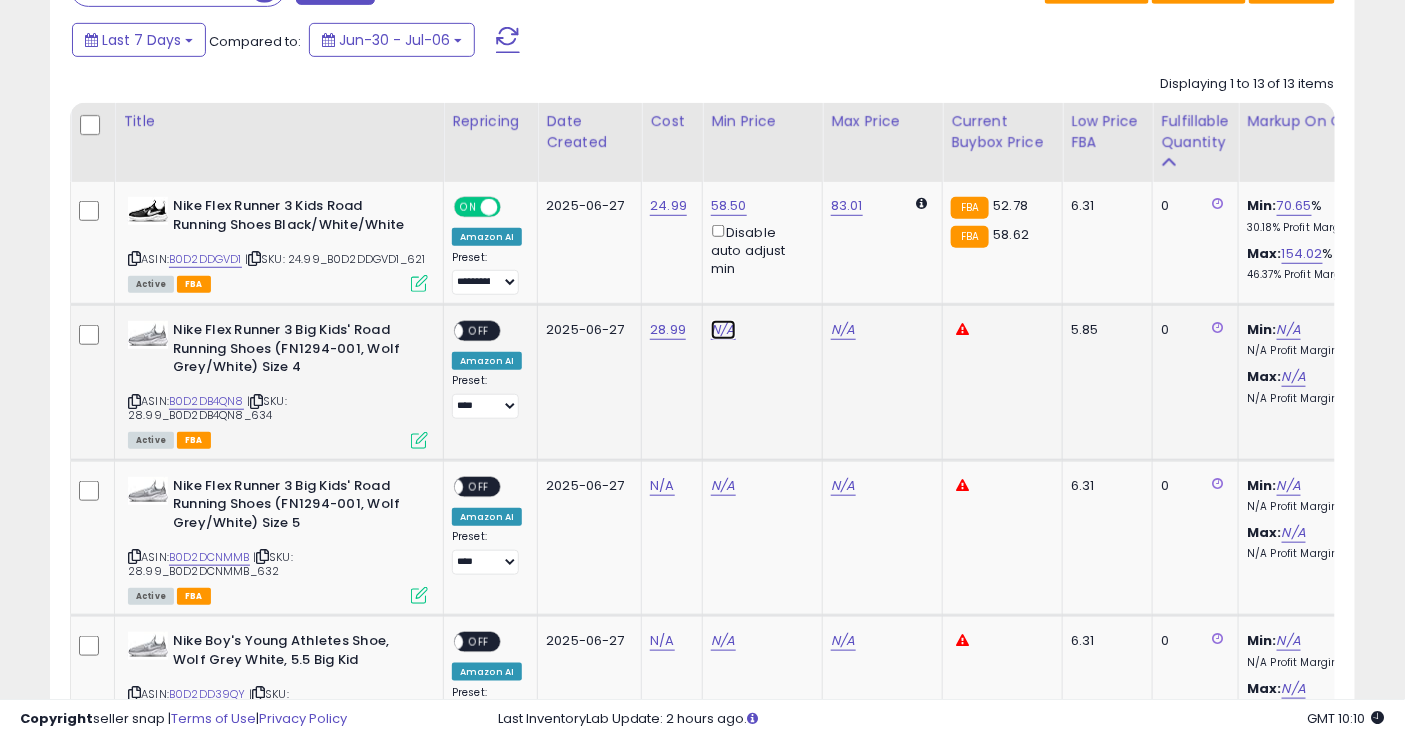 click on "N/A" at bounding box center (723, 330) 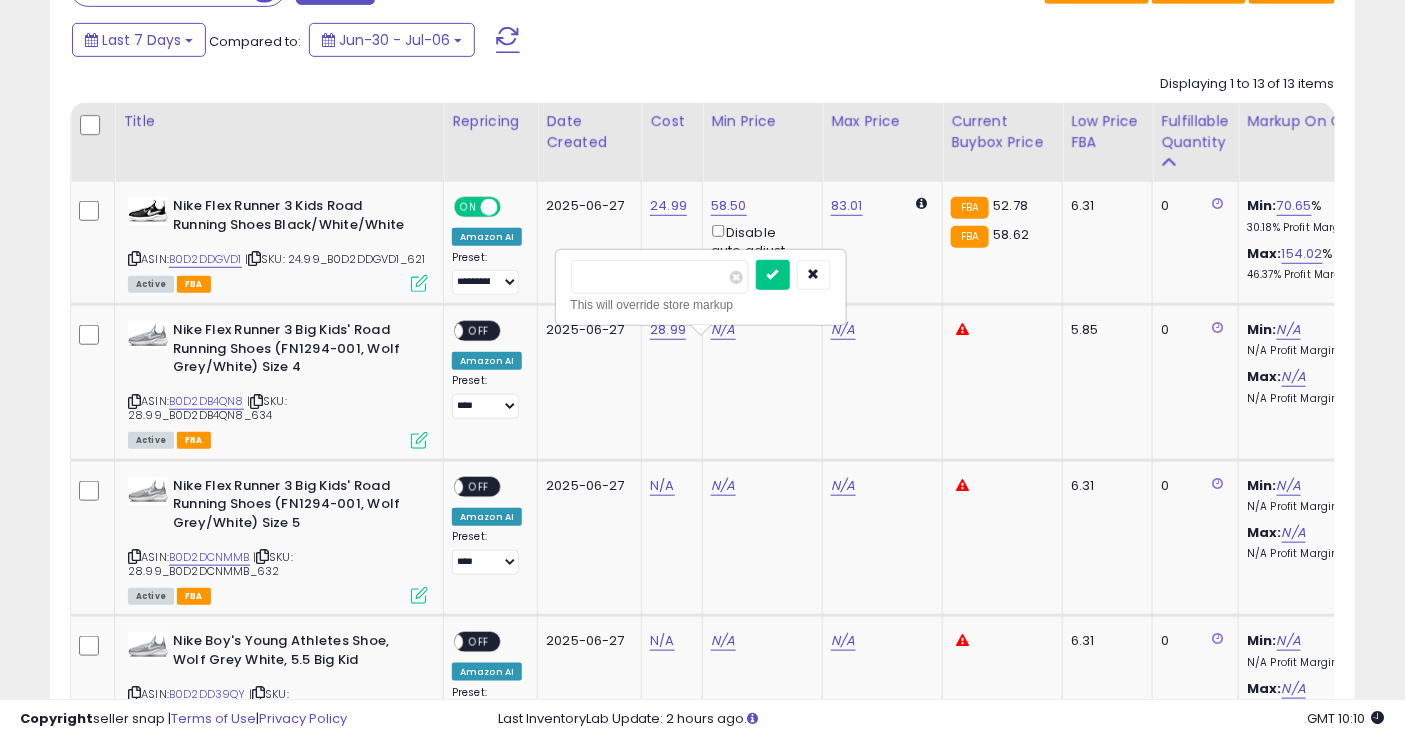 type on "**" 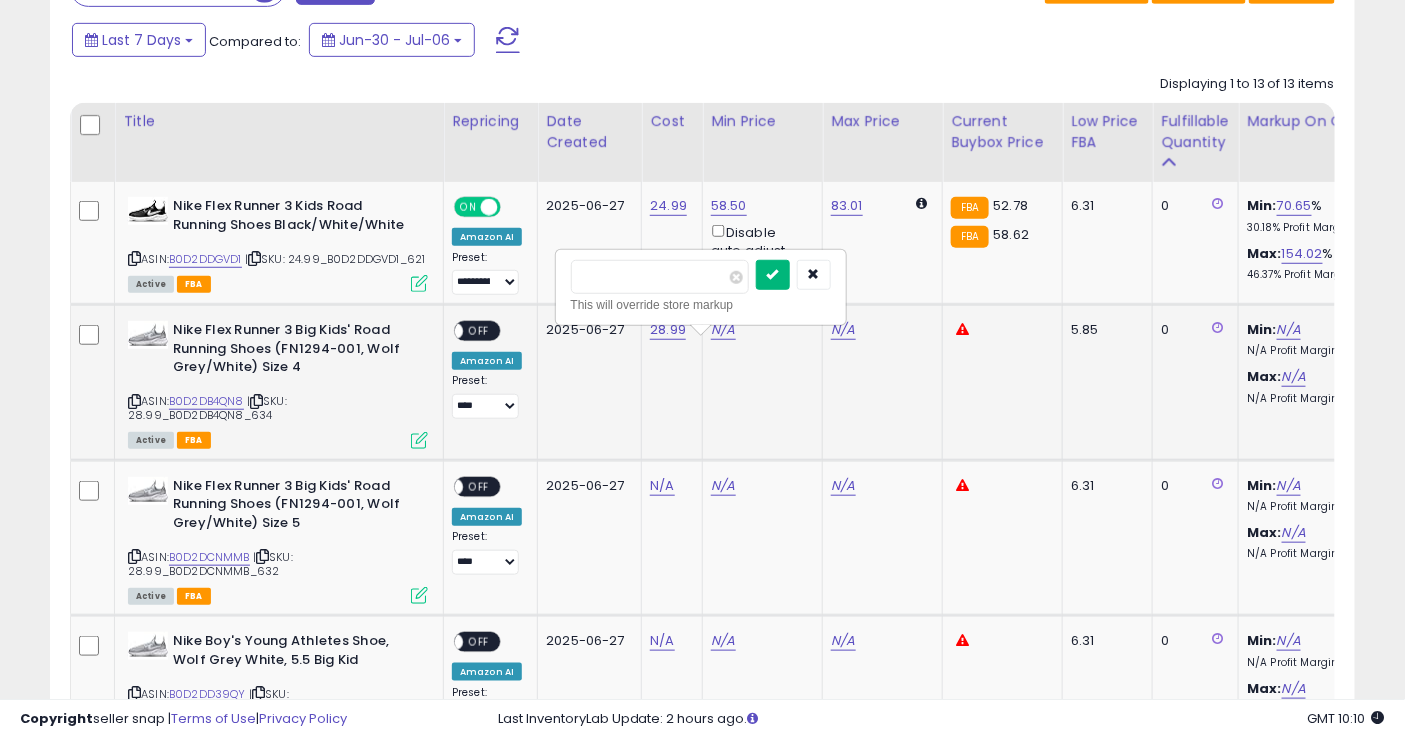 drag, startPoint x: 799, startPoint y: 278, endPoint x: 668, endPoint y: 303, distance: 133.36417 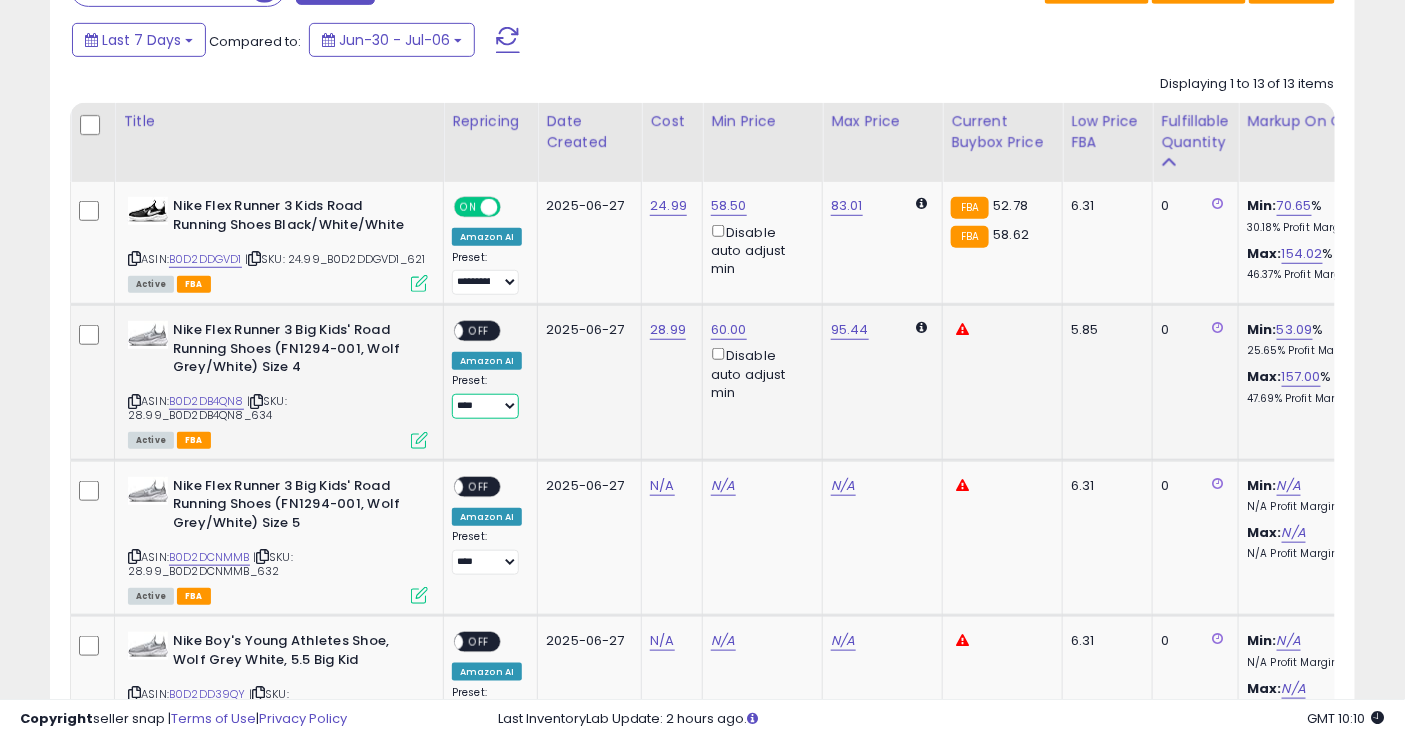click on "**********" at bounding box center (485, 406) 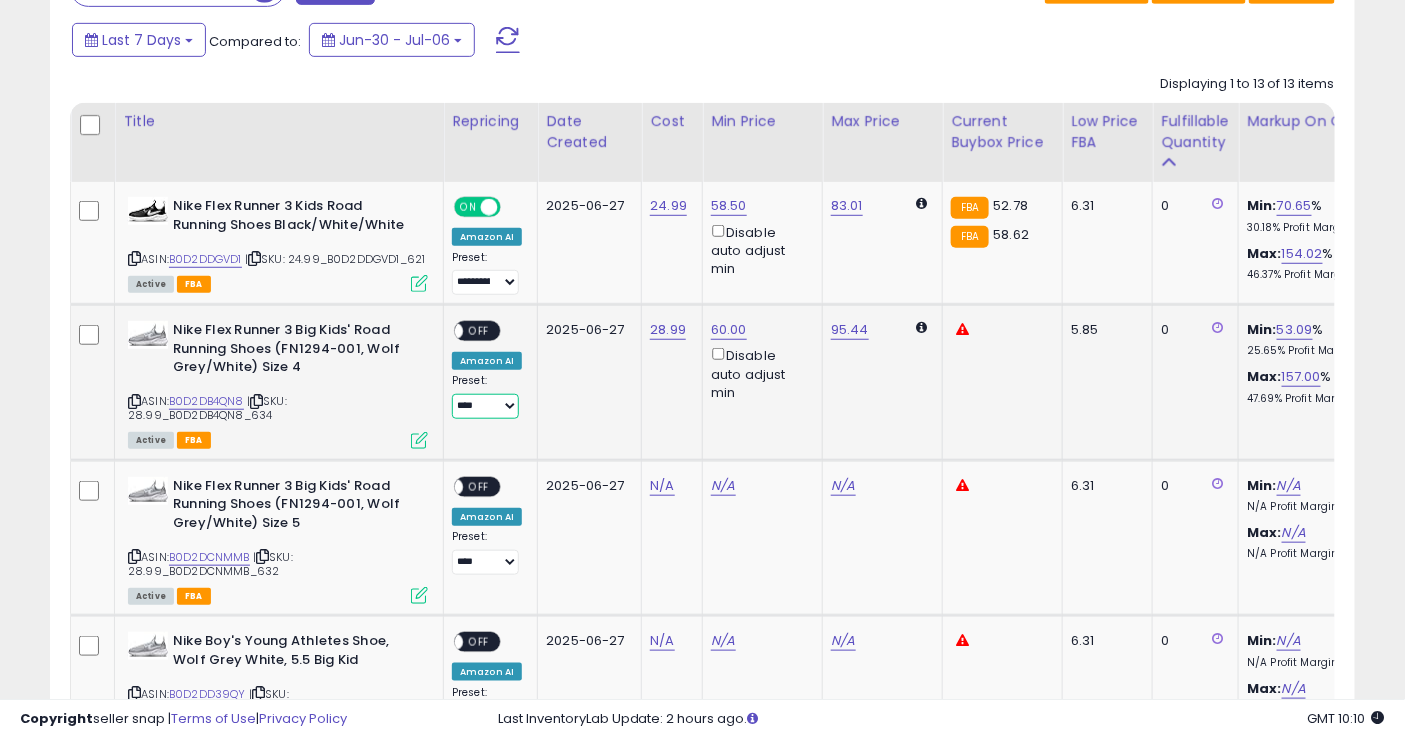 select on "**********" 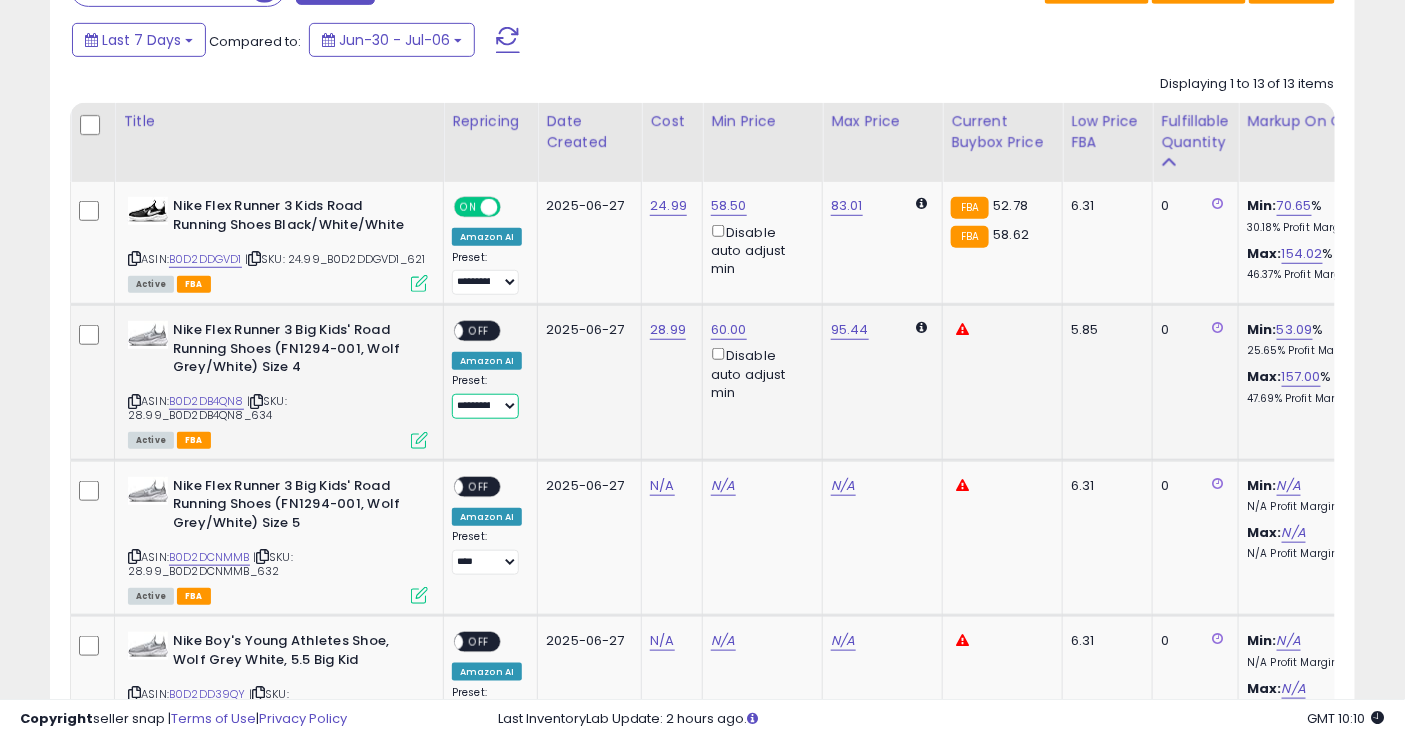 click on "**********" at bounding box center [485, 406] 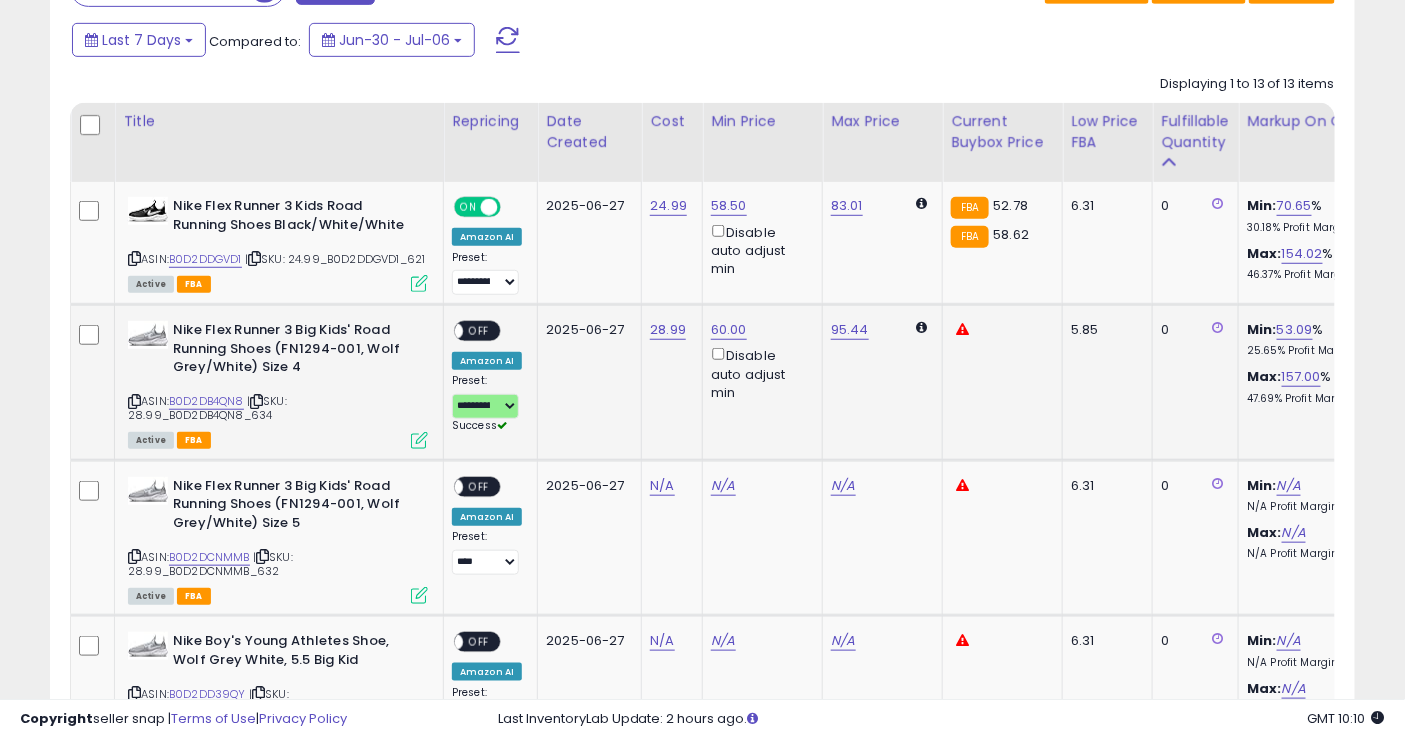 click on "OFF" at bounding box center (479, 331) 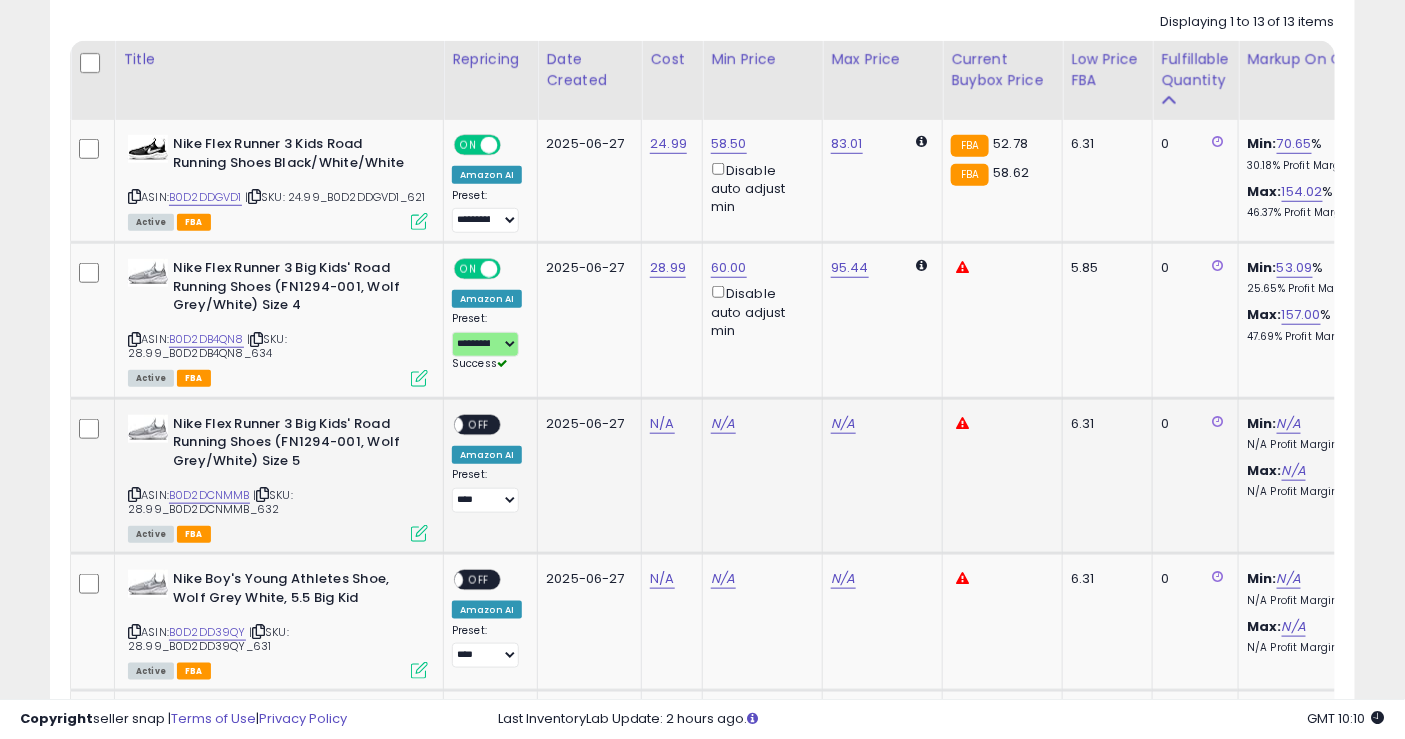 scroll, scrollTop: 444, scrollLeft: 0, axis: vertical 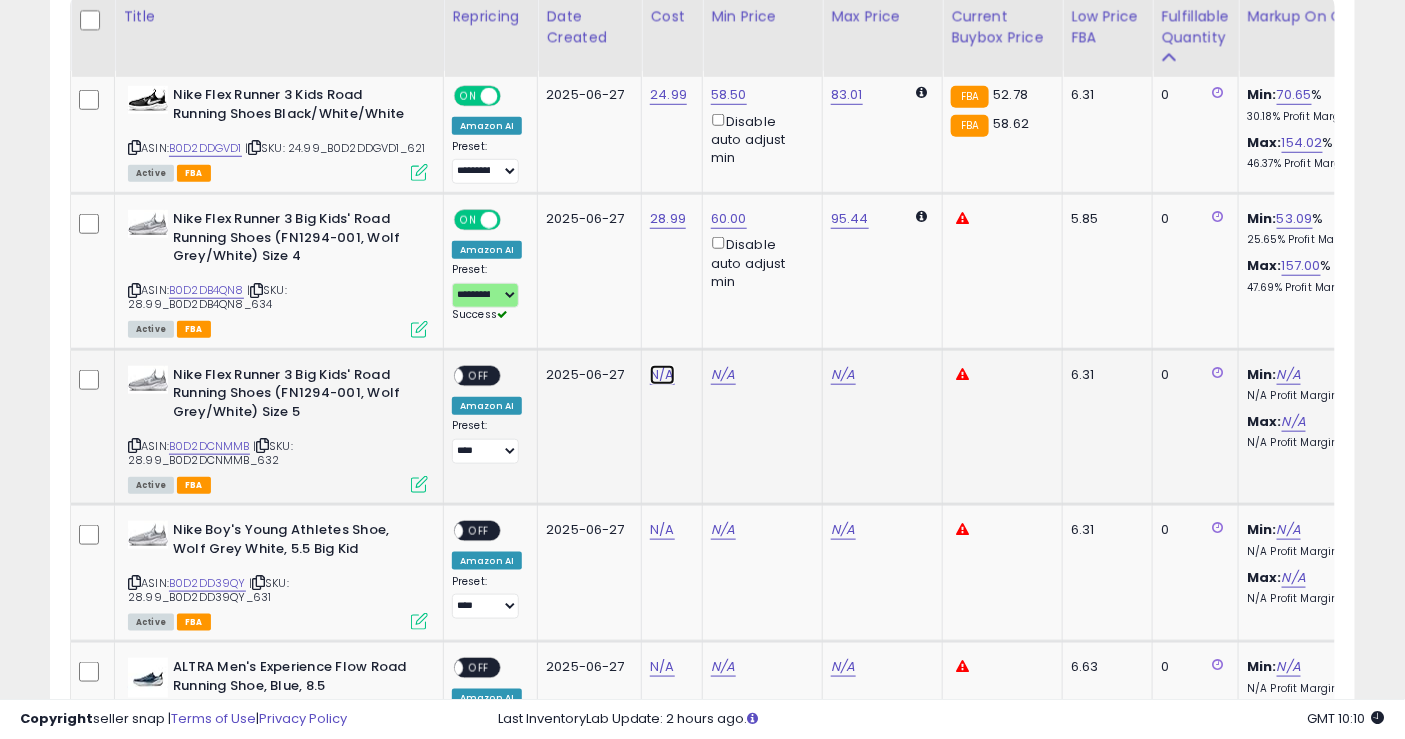 click on "N/A" at bounding box center [662, 375] 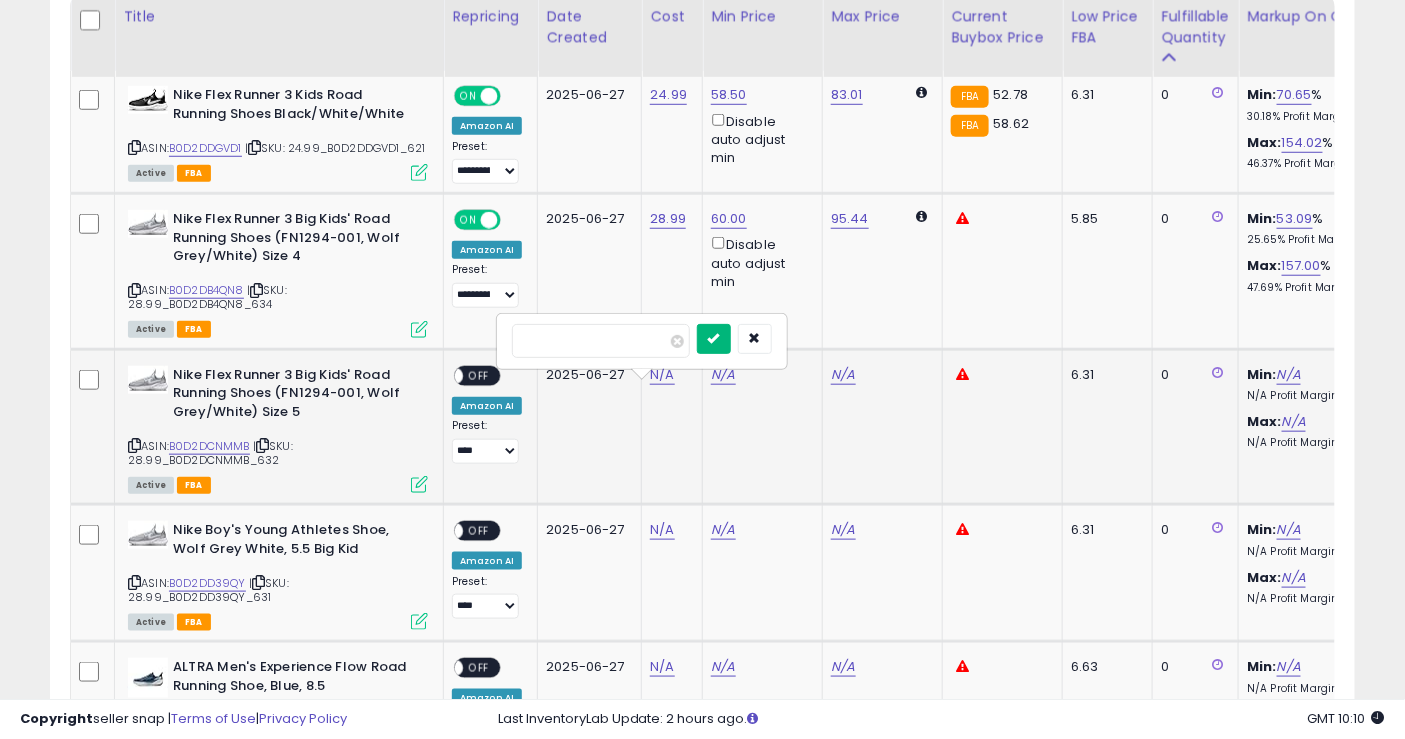 type on "*****" 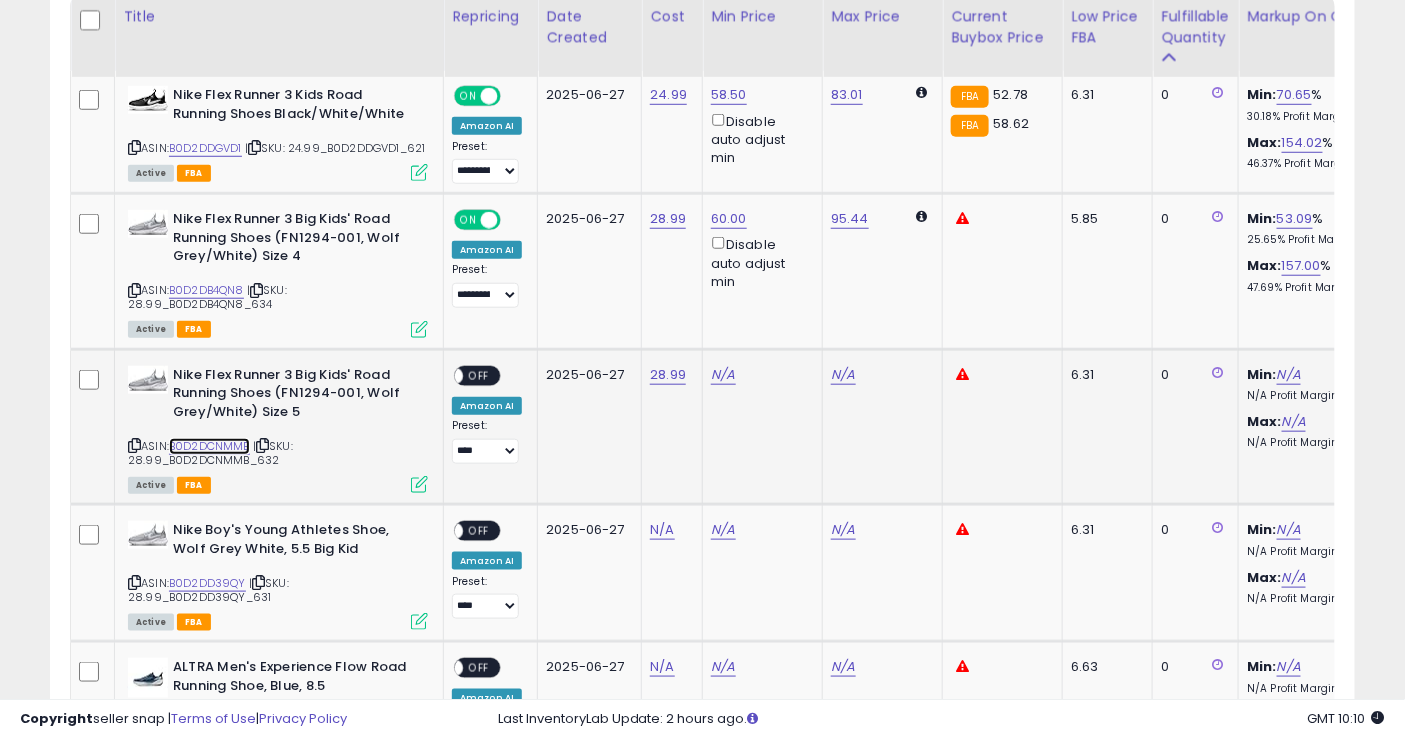 click on "B0D2DCNMMB" at bounding box center (209, 446) 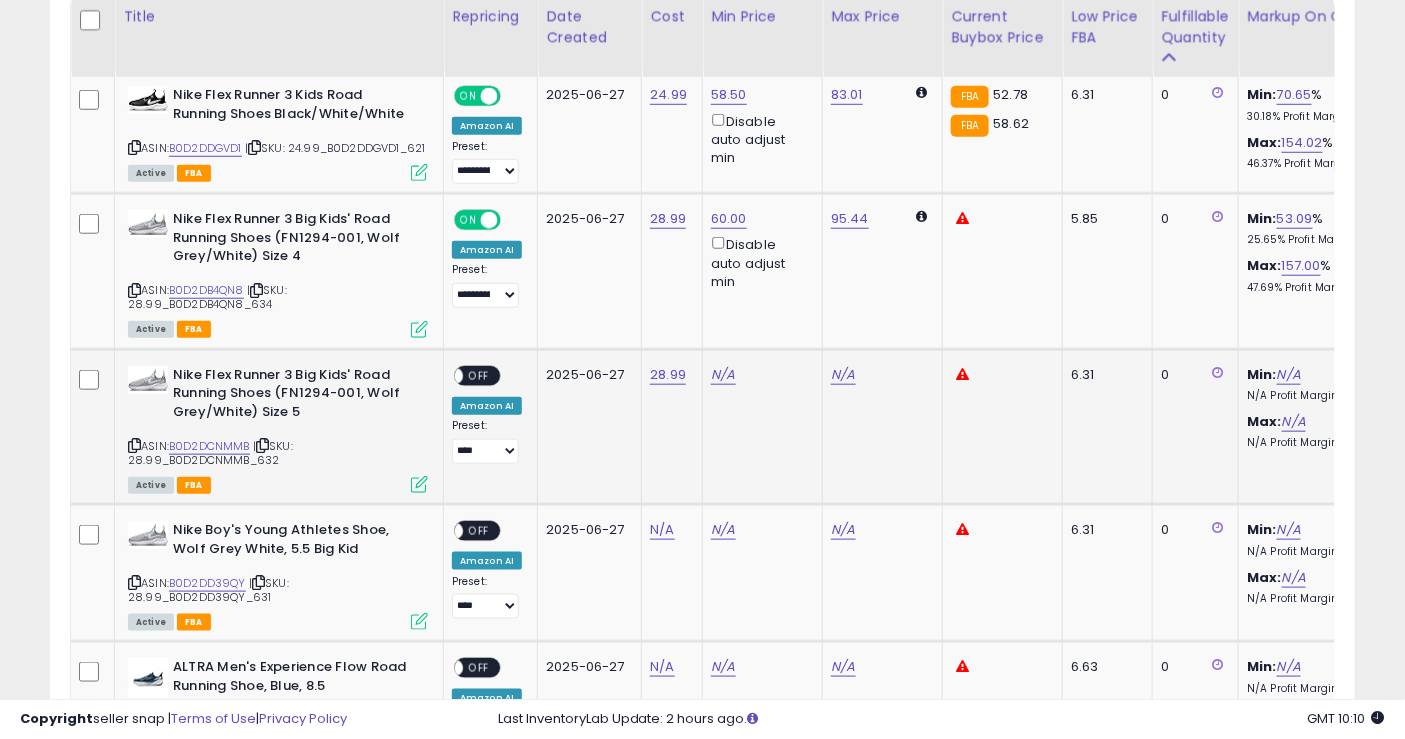 click on "N/A" 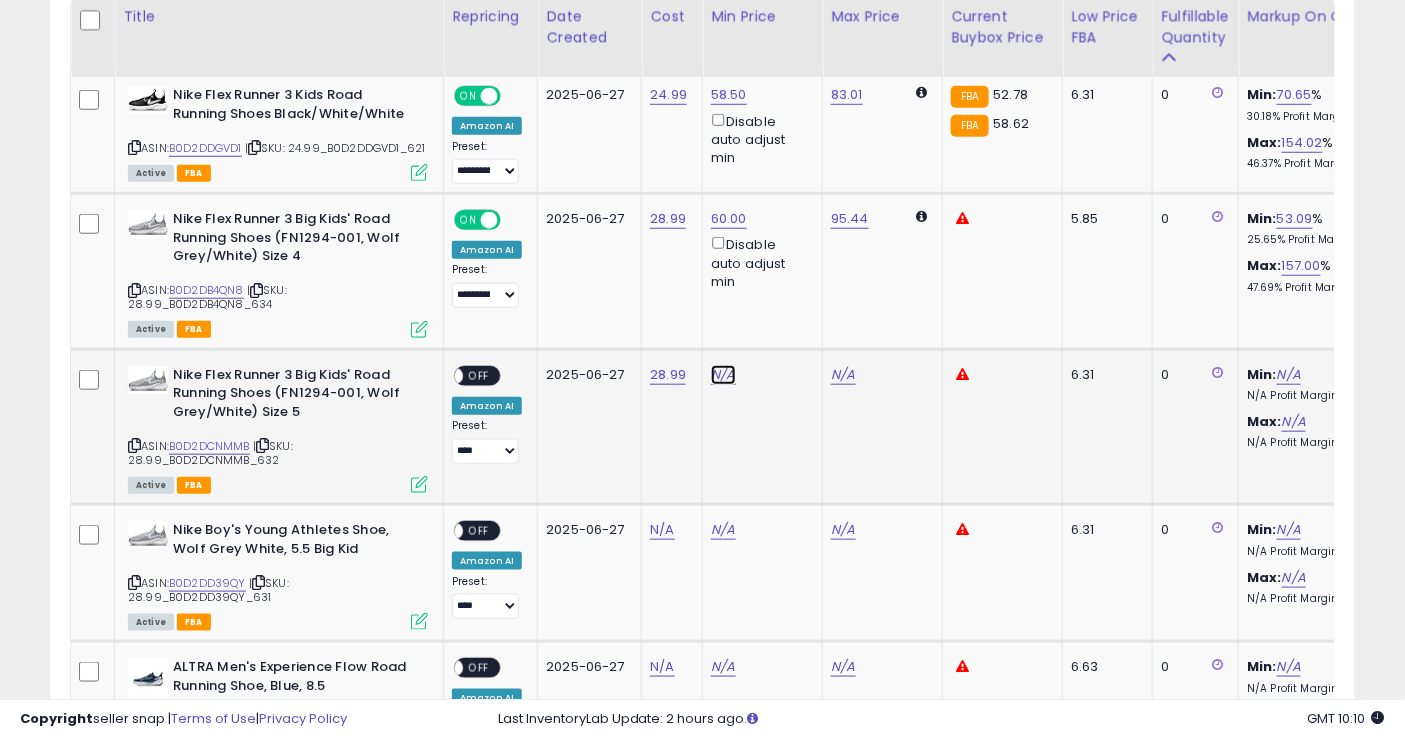 click on "N/A" at bounding box center [723, 375] 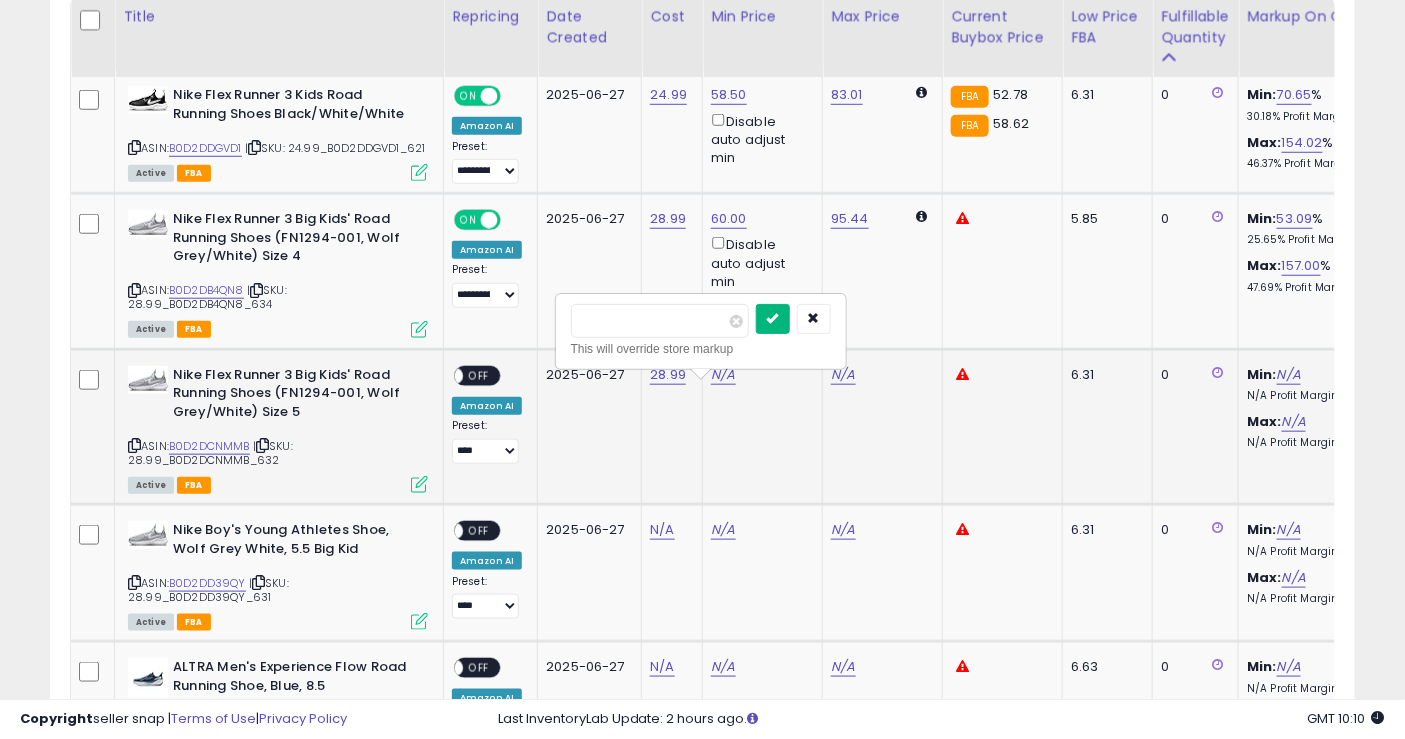 type on "**" 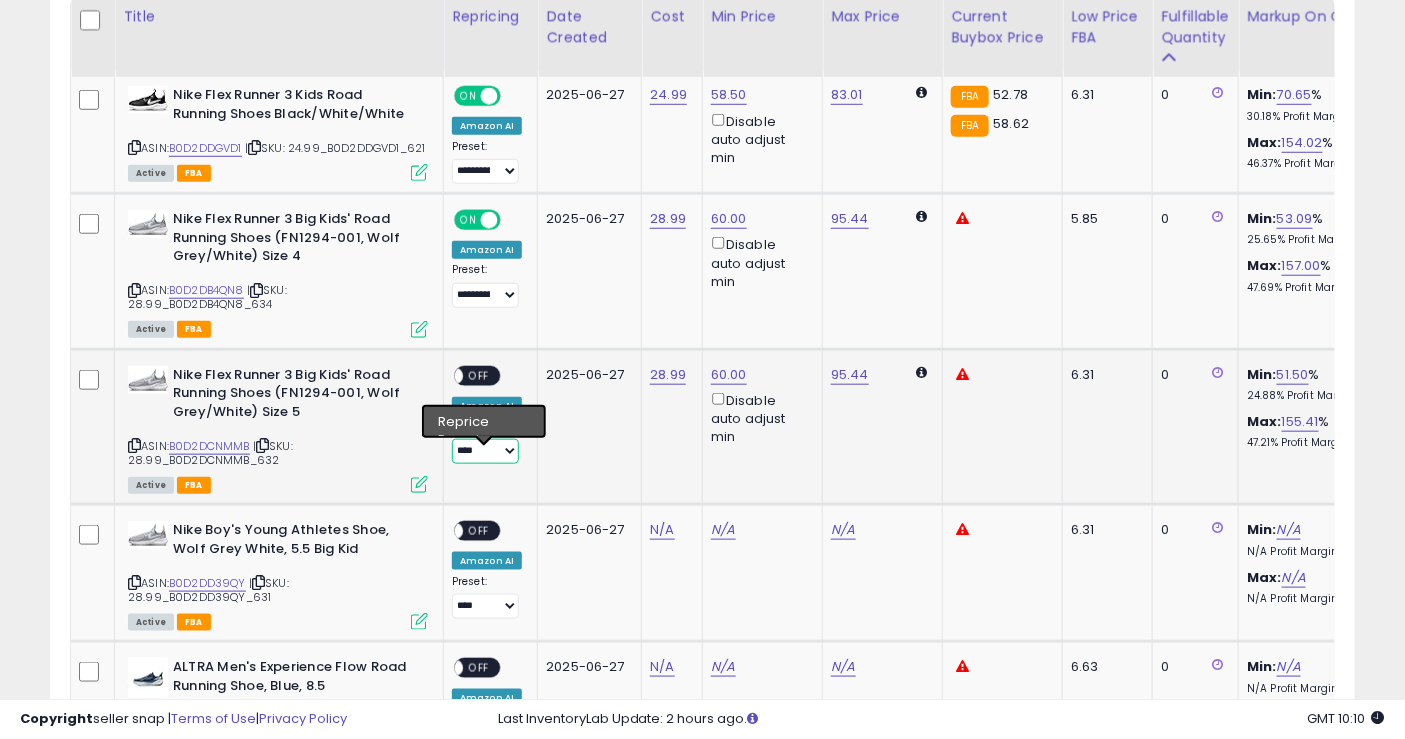 click on "**********" at bounding box center (485, 451) 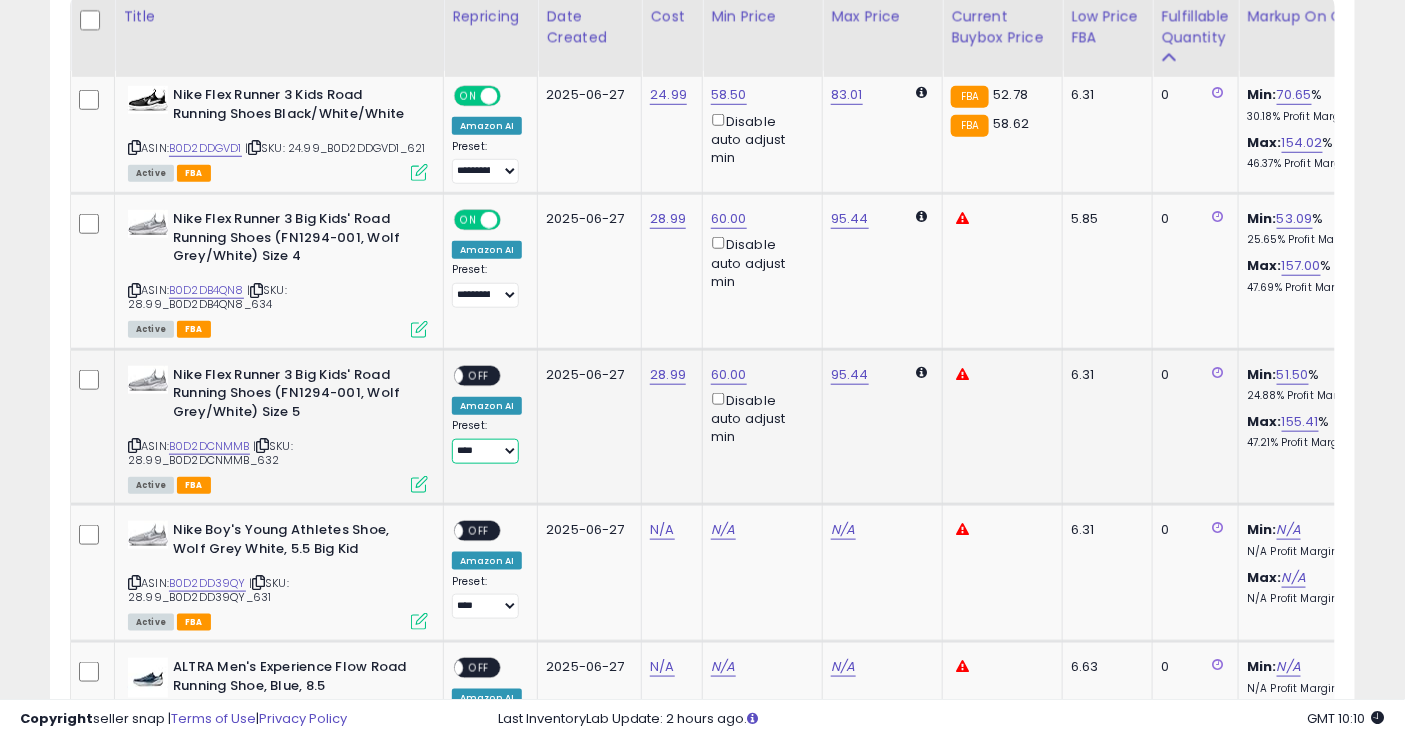 select on "**********" 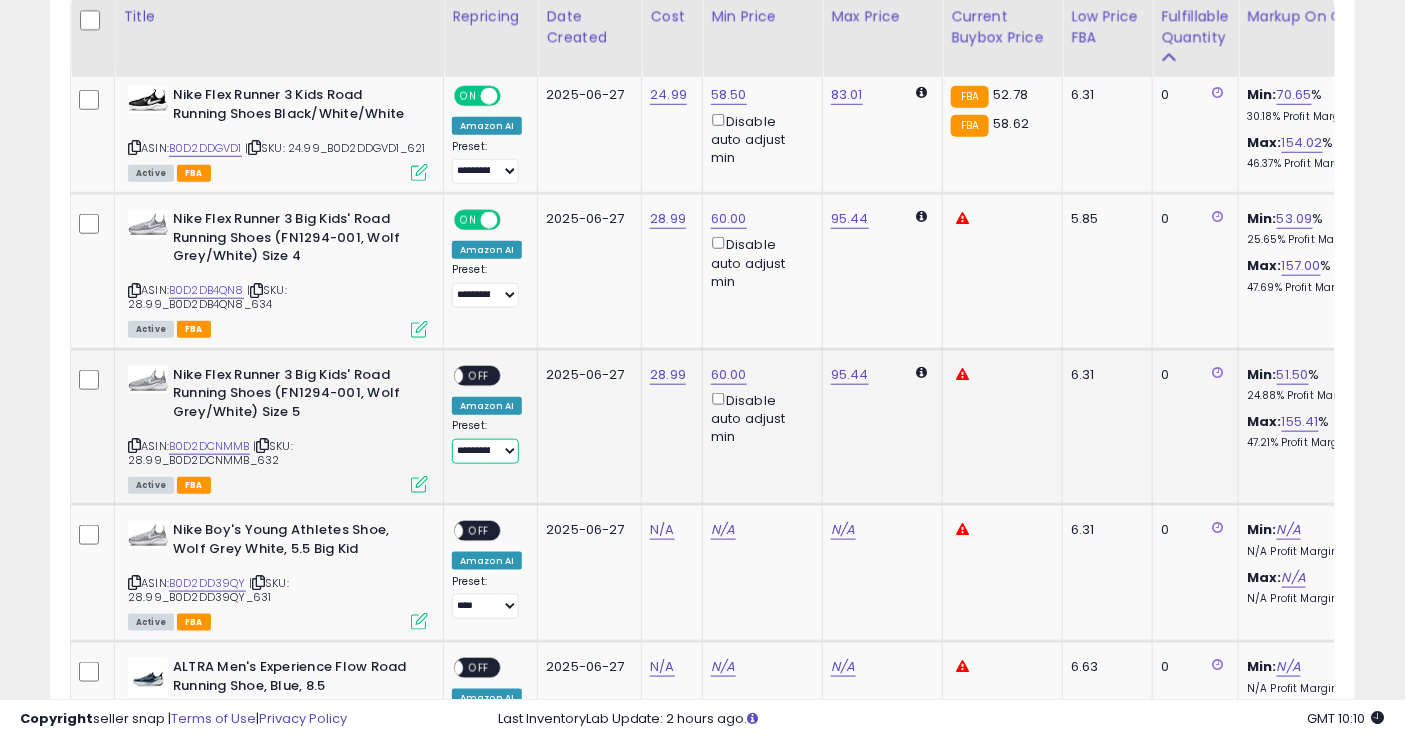 click on "**********" at bounding box center (485, 451) 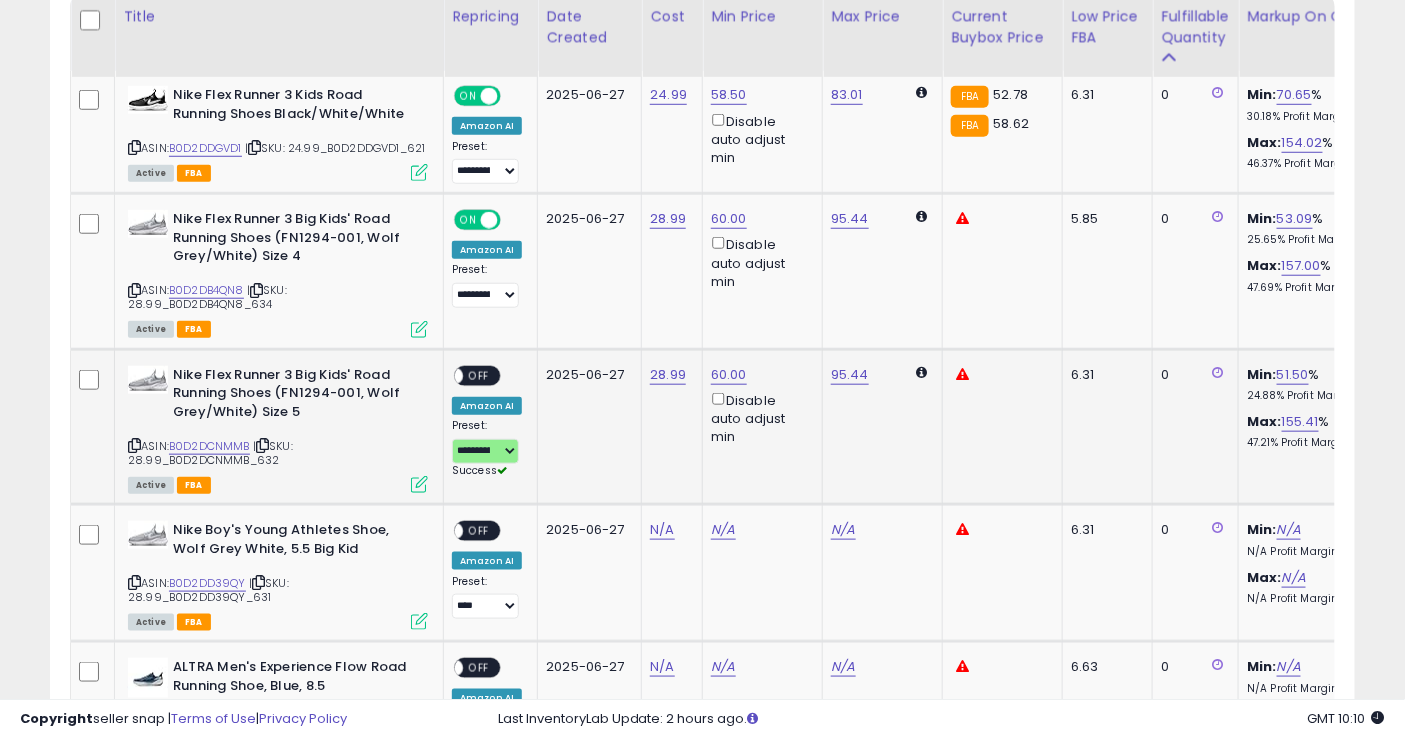 click on "OFF" at bounding box center (479, 375) 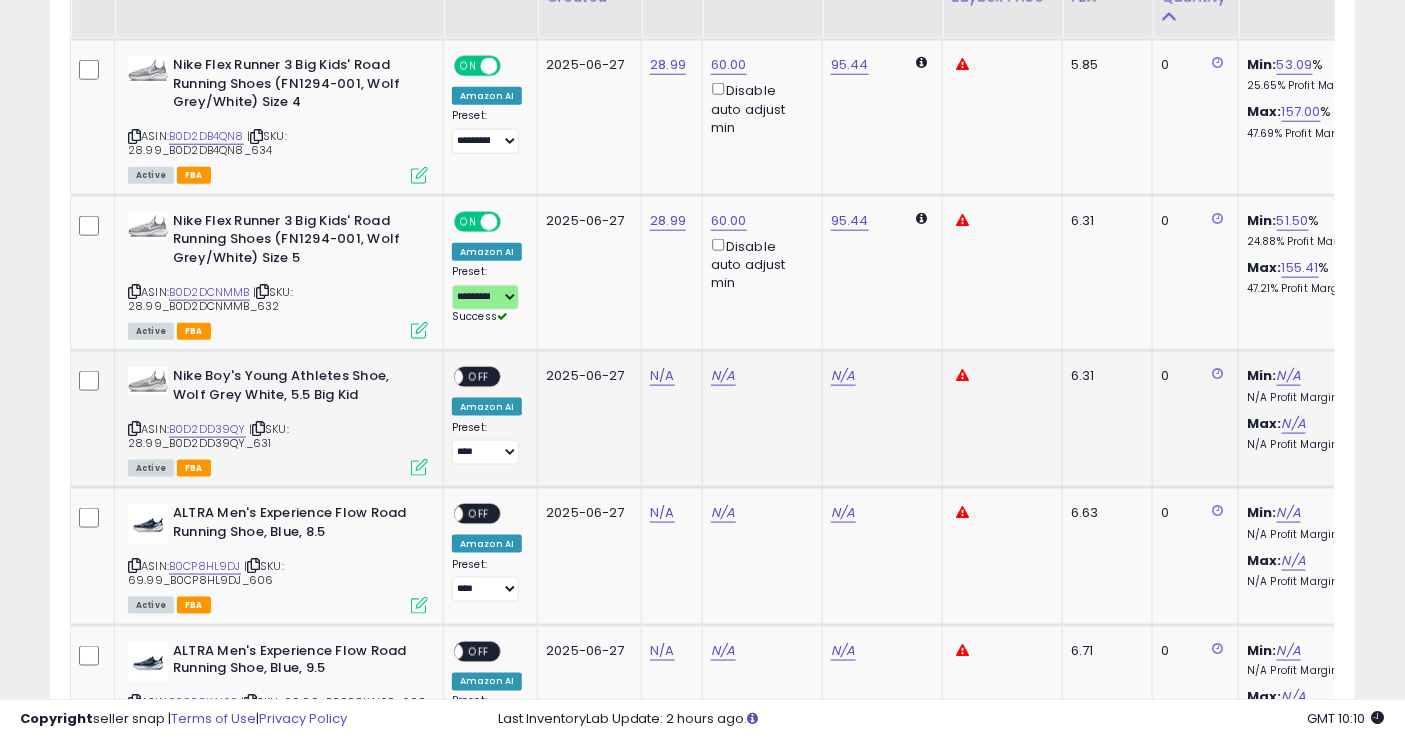 scroll, scrollTop: 666, scrollLeft: 0, axis: vertical 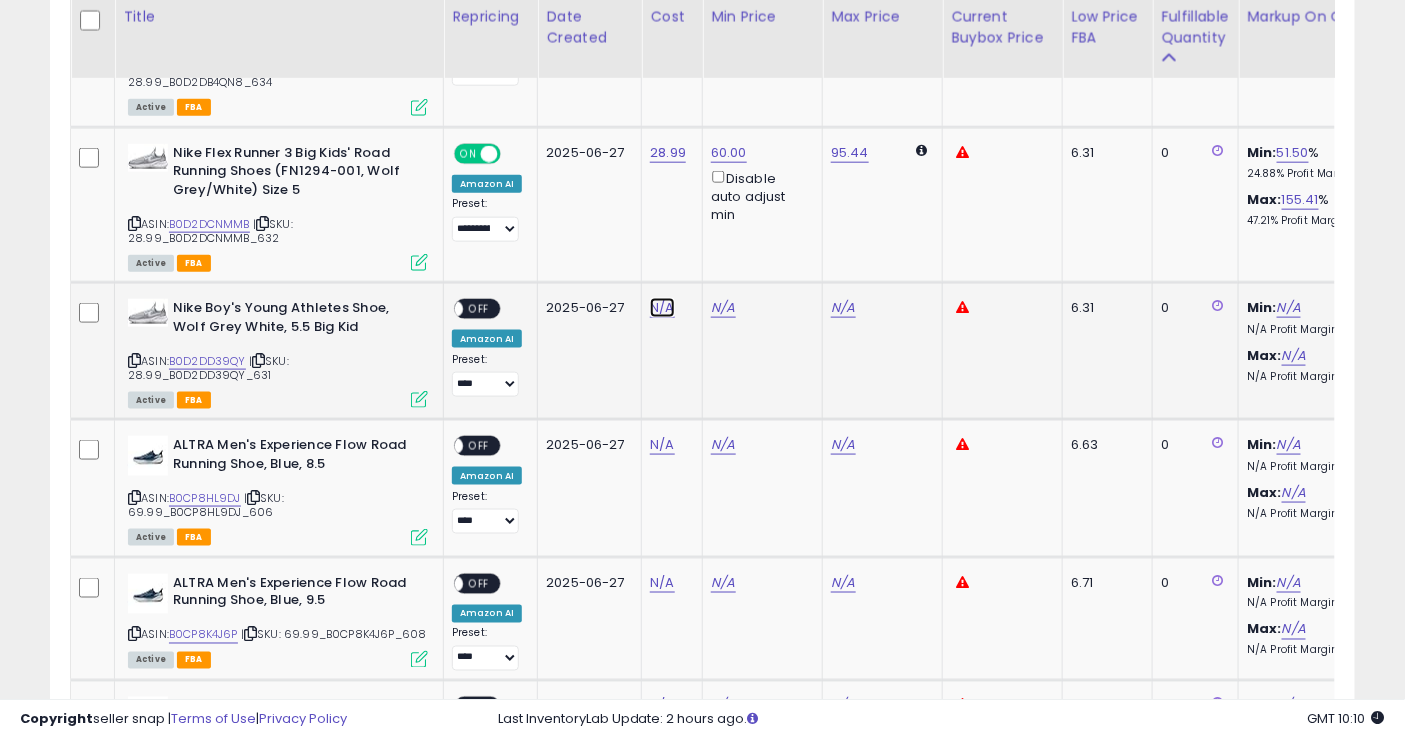 click on "N/A" at bounding box center (662, 308) 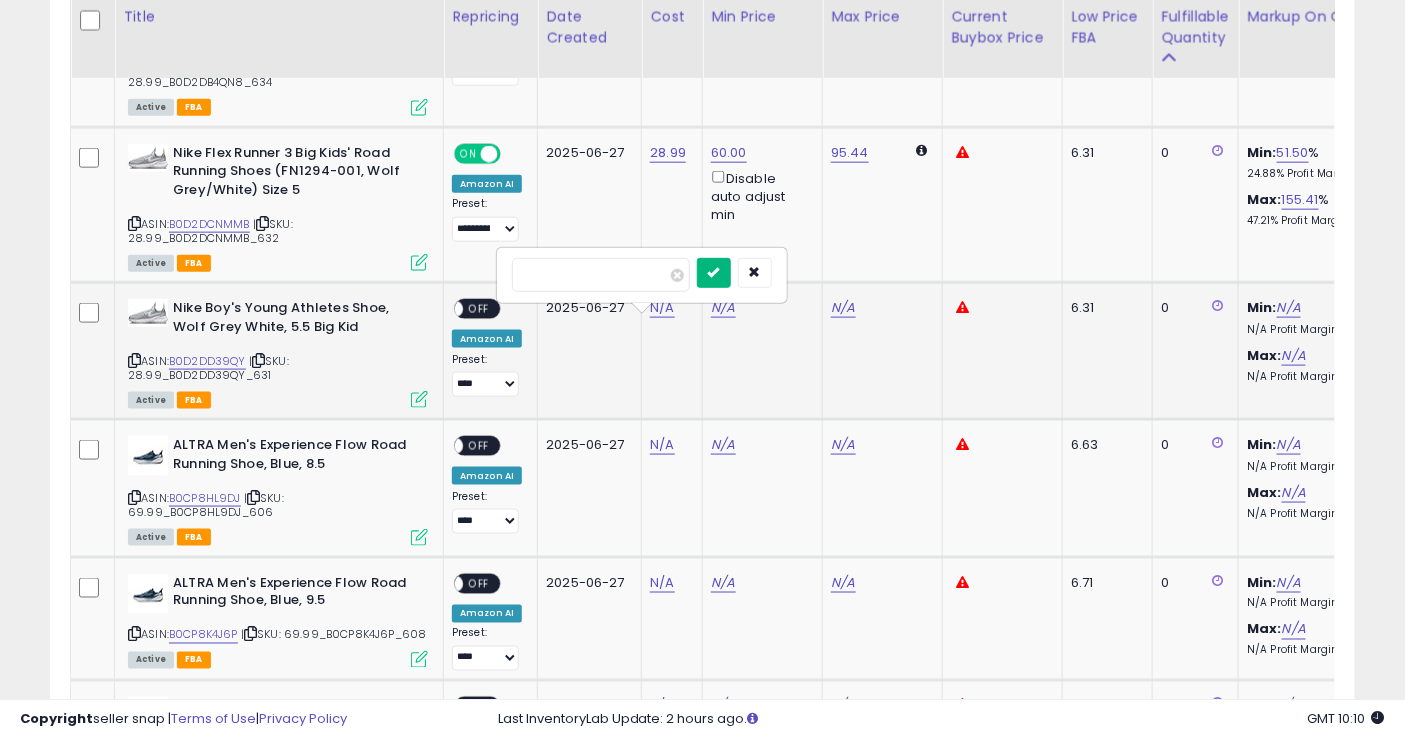 type on "*****" 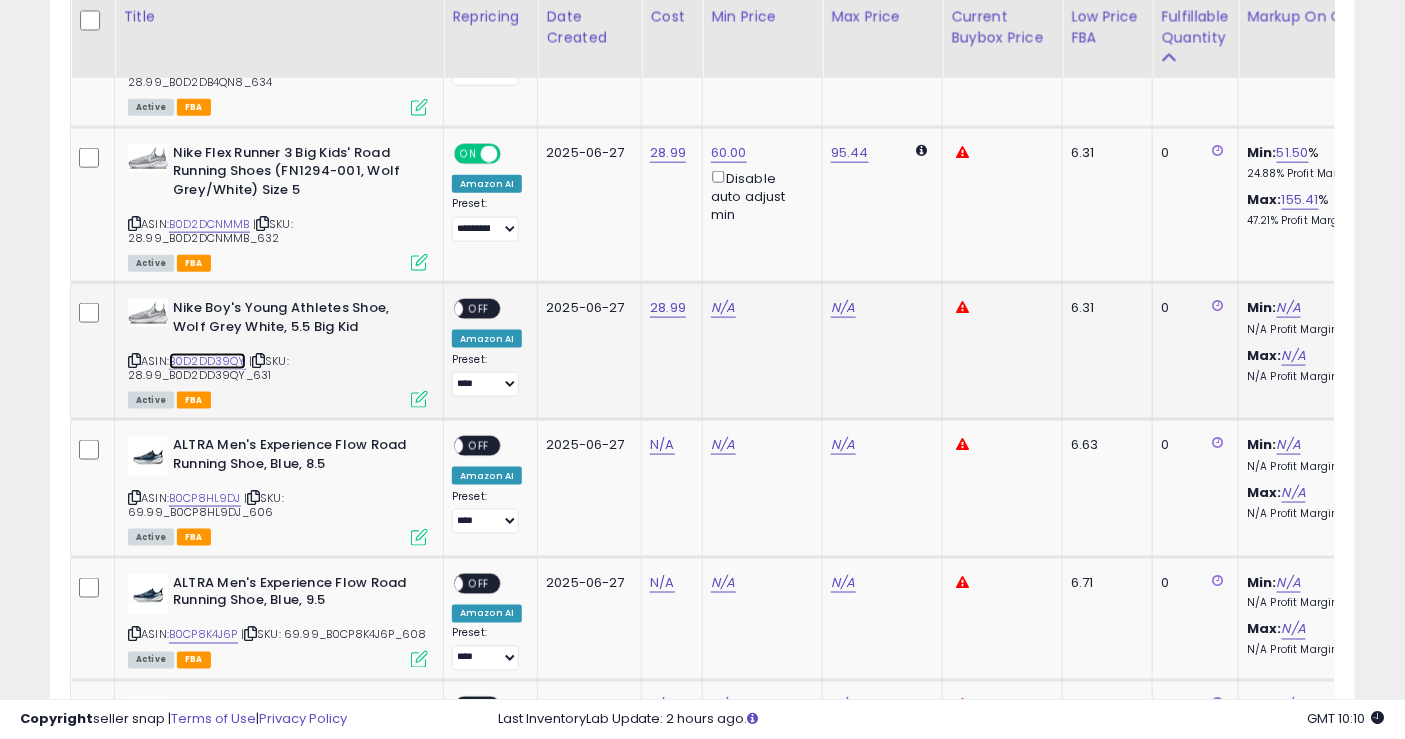click on "B0D2DD39QY" at bounding box center [207, 361] 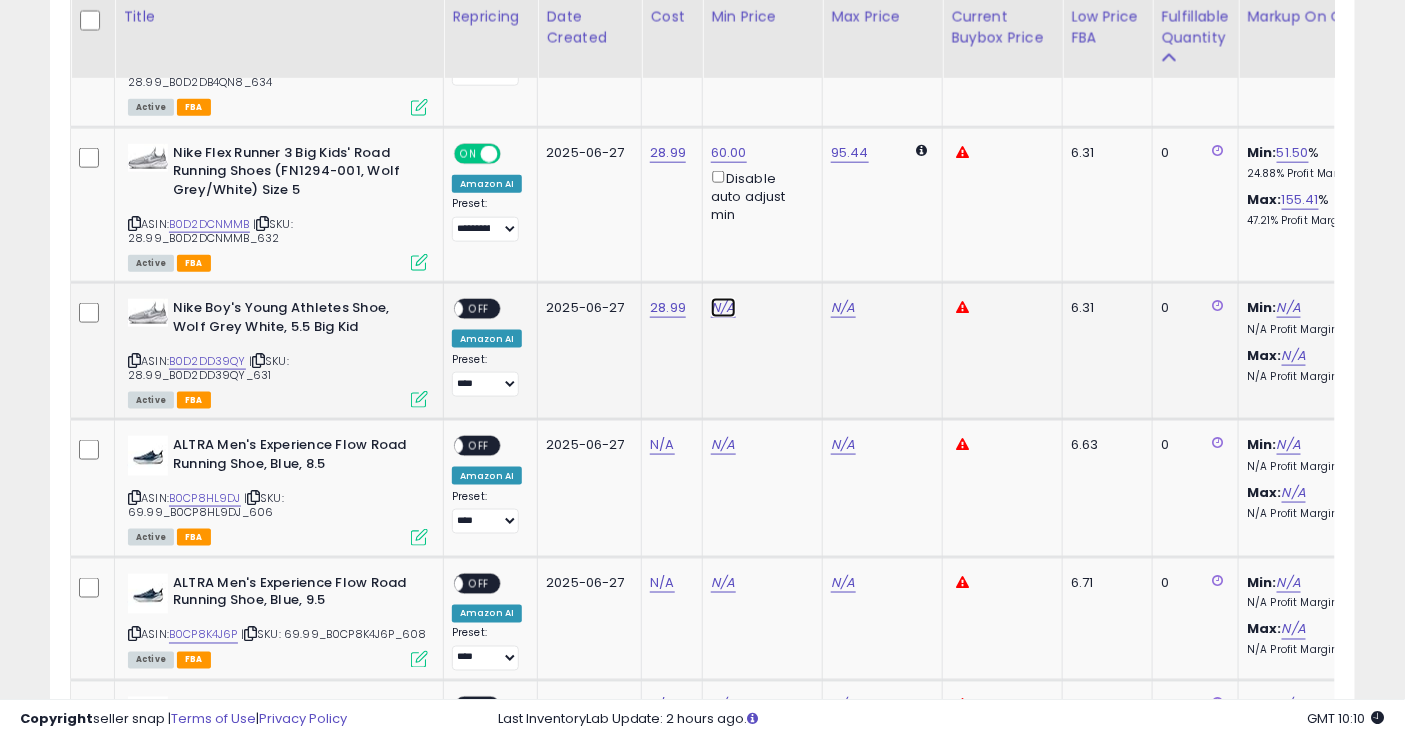 click on "N/A" at bounding box center (723, 308) 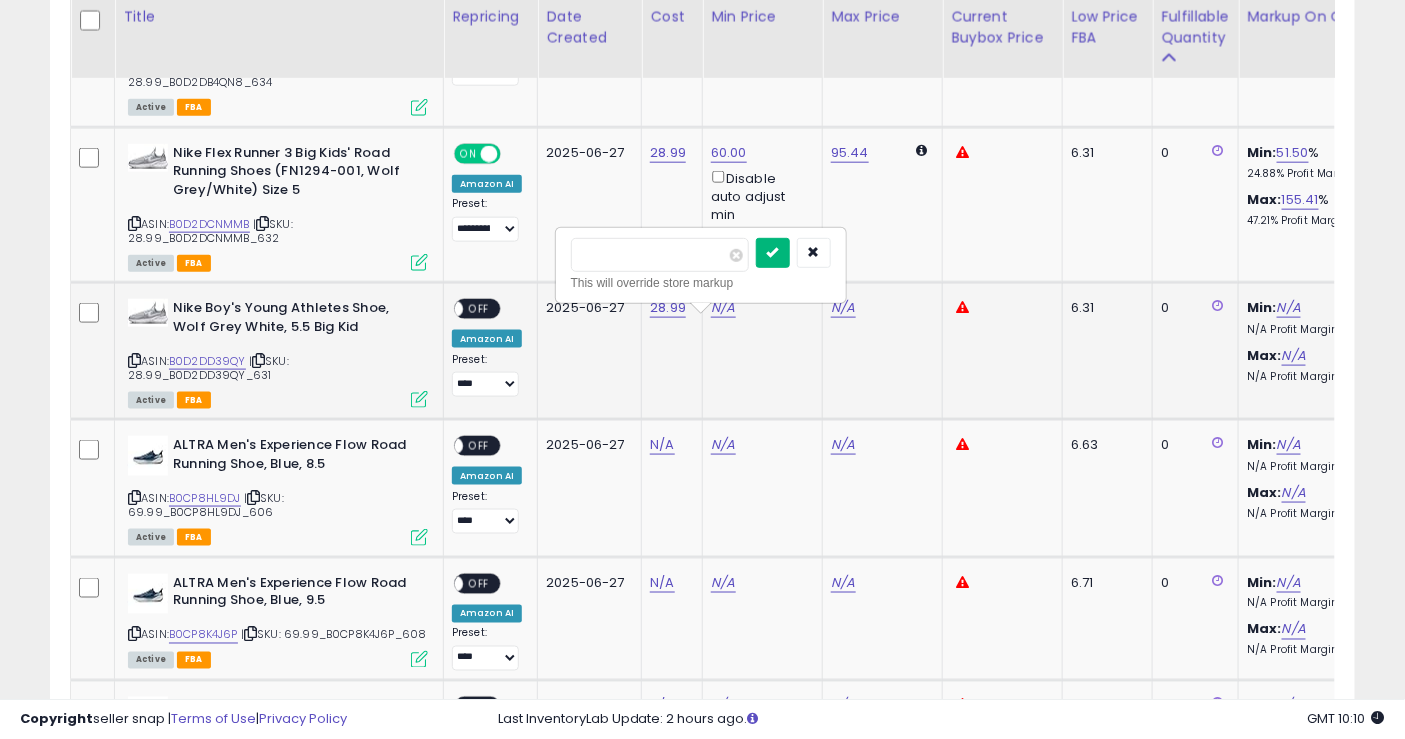 type on "**" 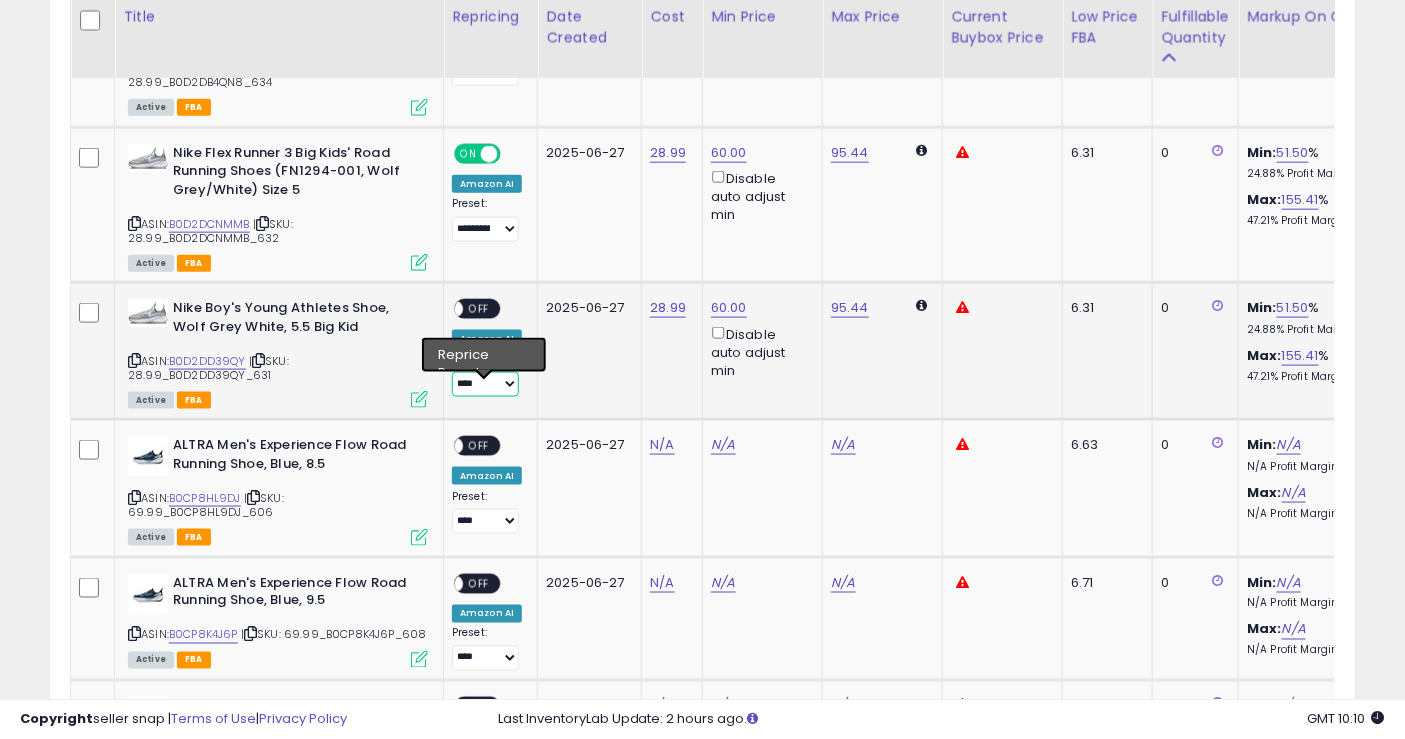 click on "**********" at bounding box center [485, 384] 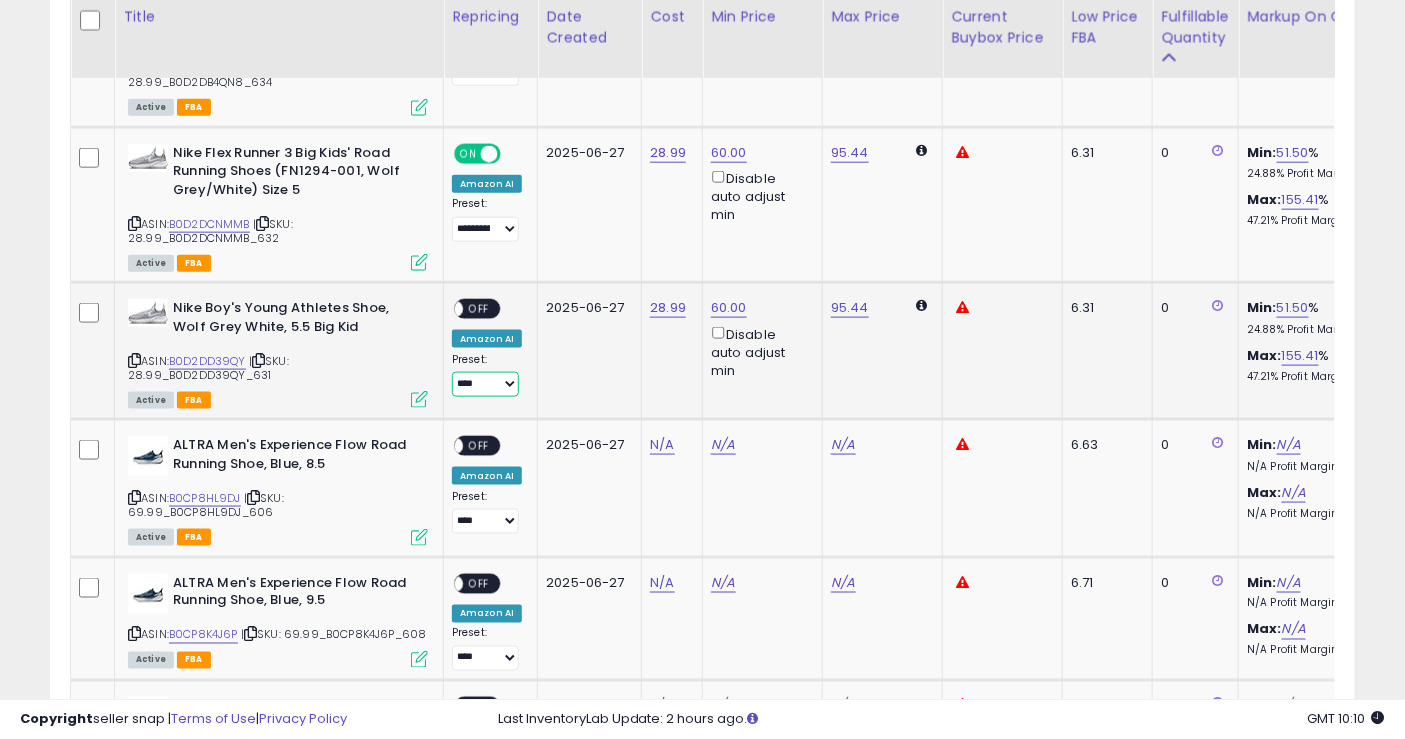 select on "**********" 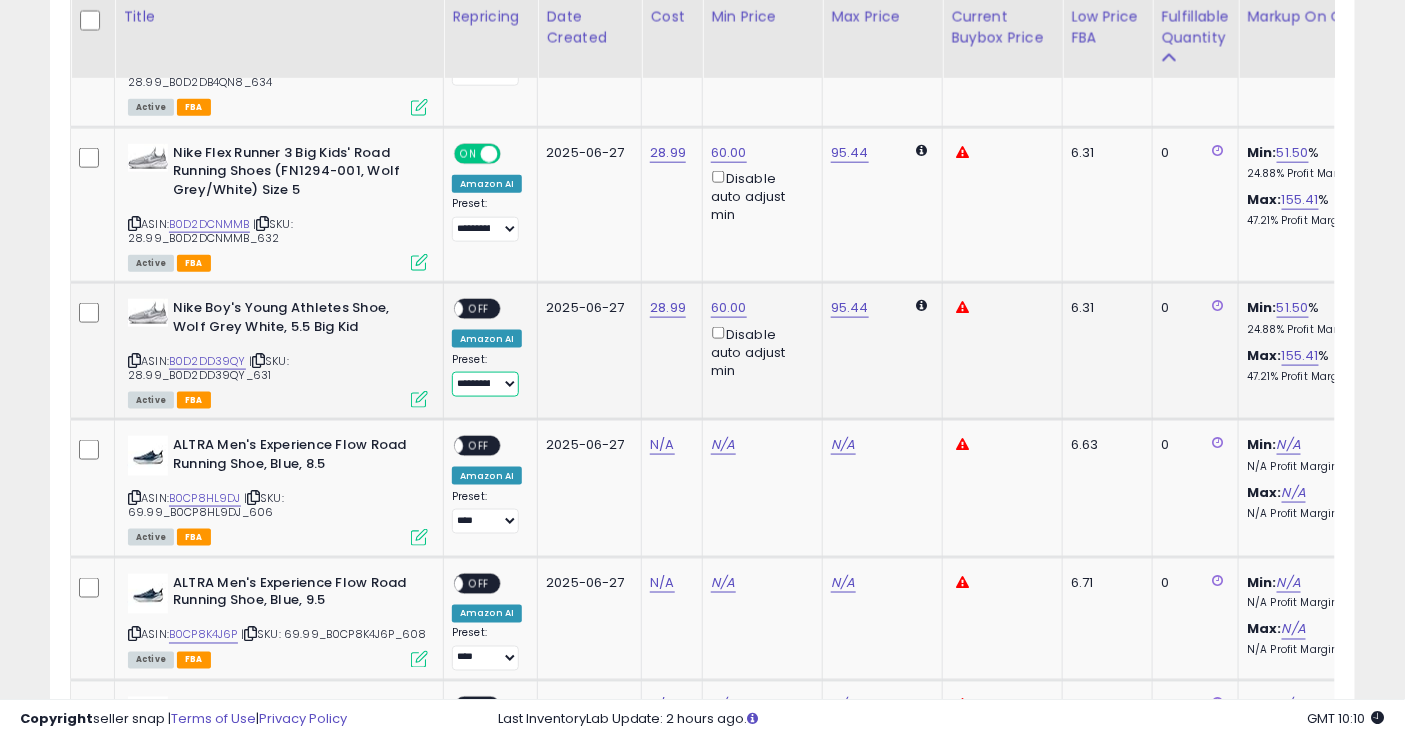 click on "**********" at bounding box center [485, 384] 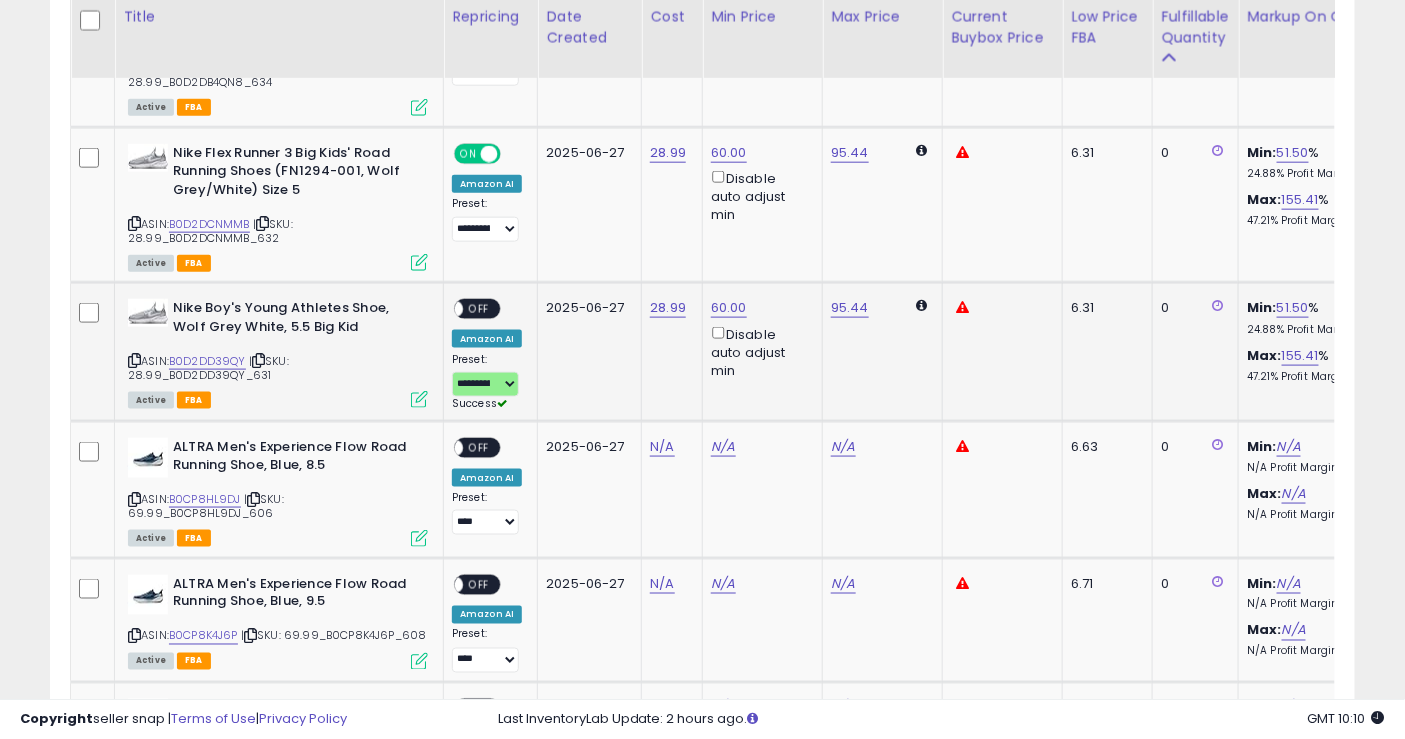 click on "OFF" at bounding box center [479, 309] 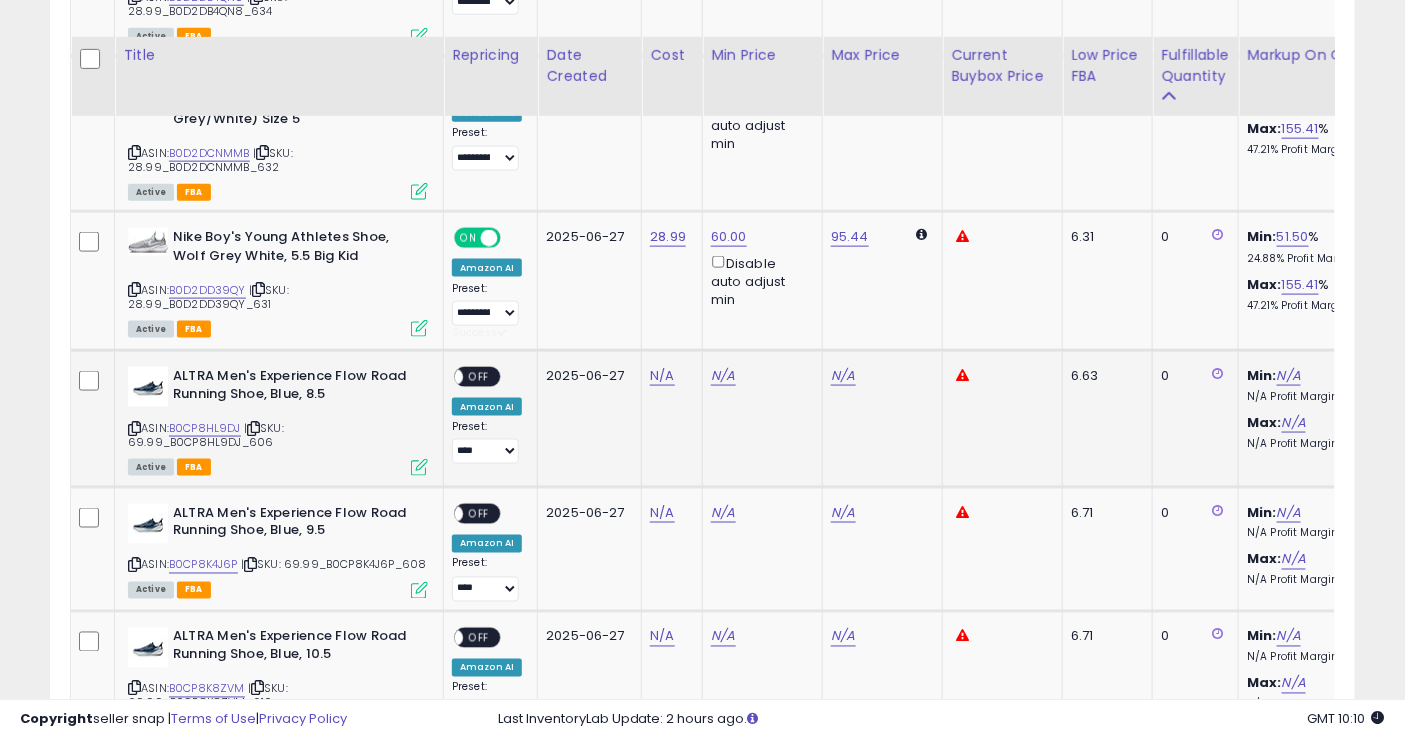 scroll, scrollTop: 777, scrollLeft: 0, axis: vertical 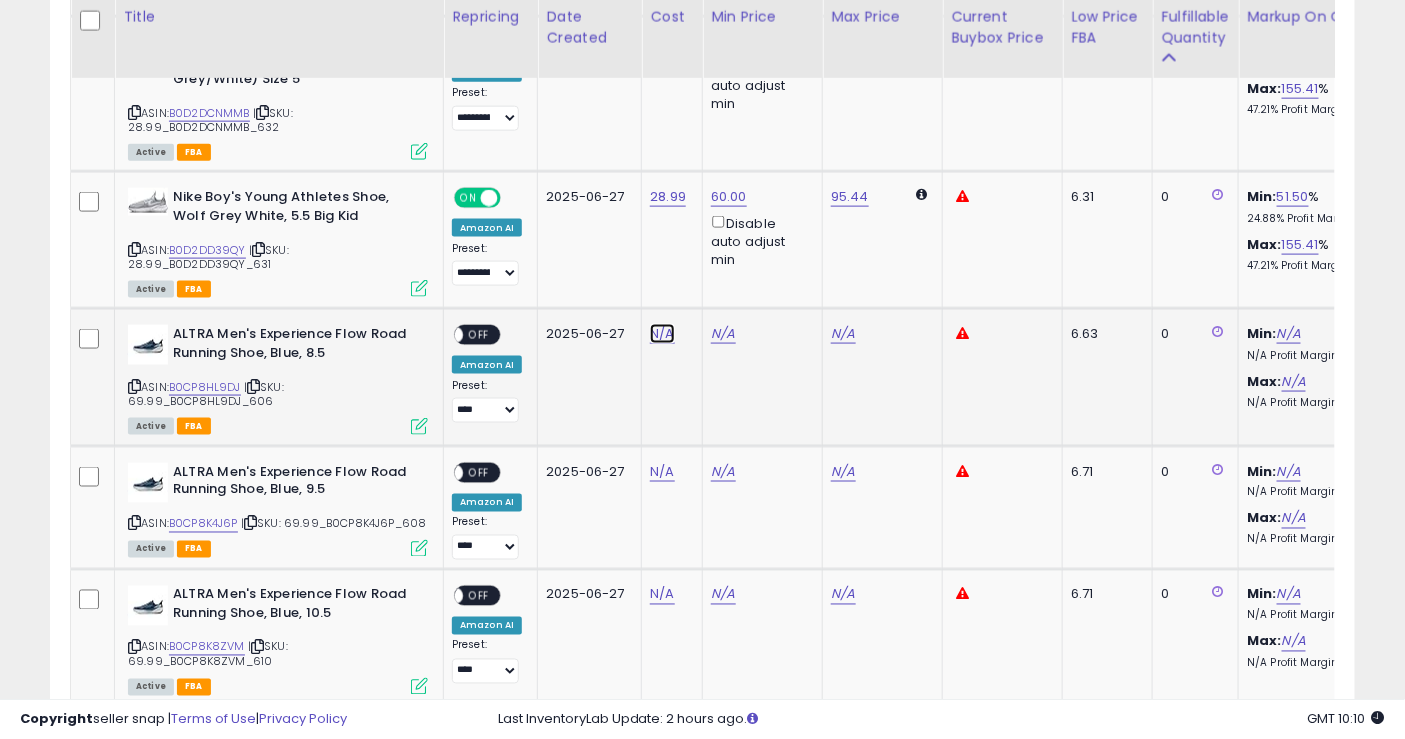 click on "N/A" at bounding box center [662, 334] 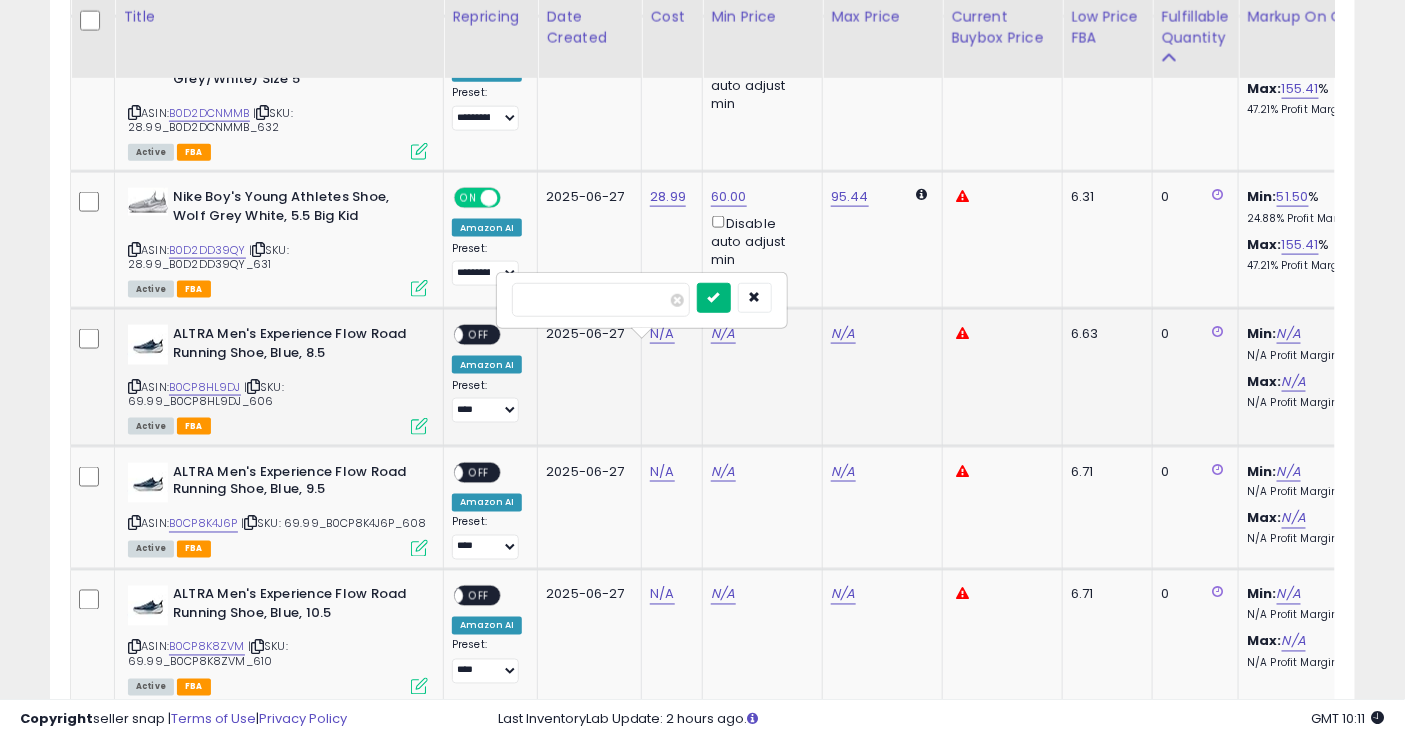 type on "*****" 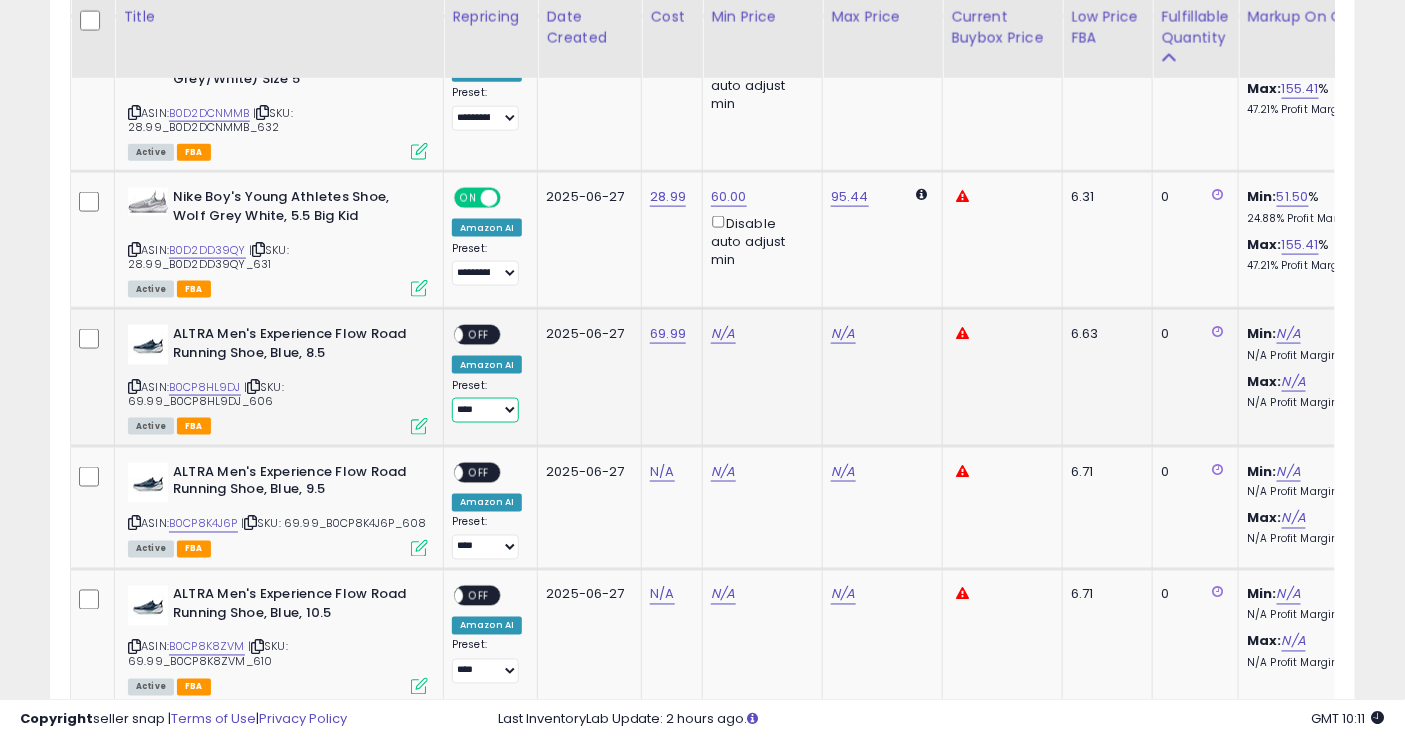 click on "**********" at bounding box center (485, 410) 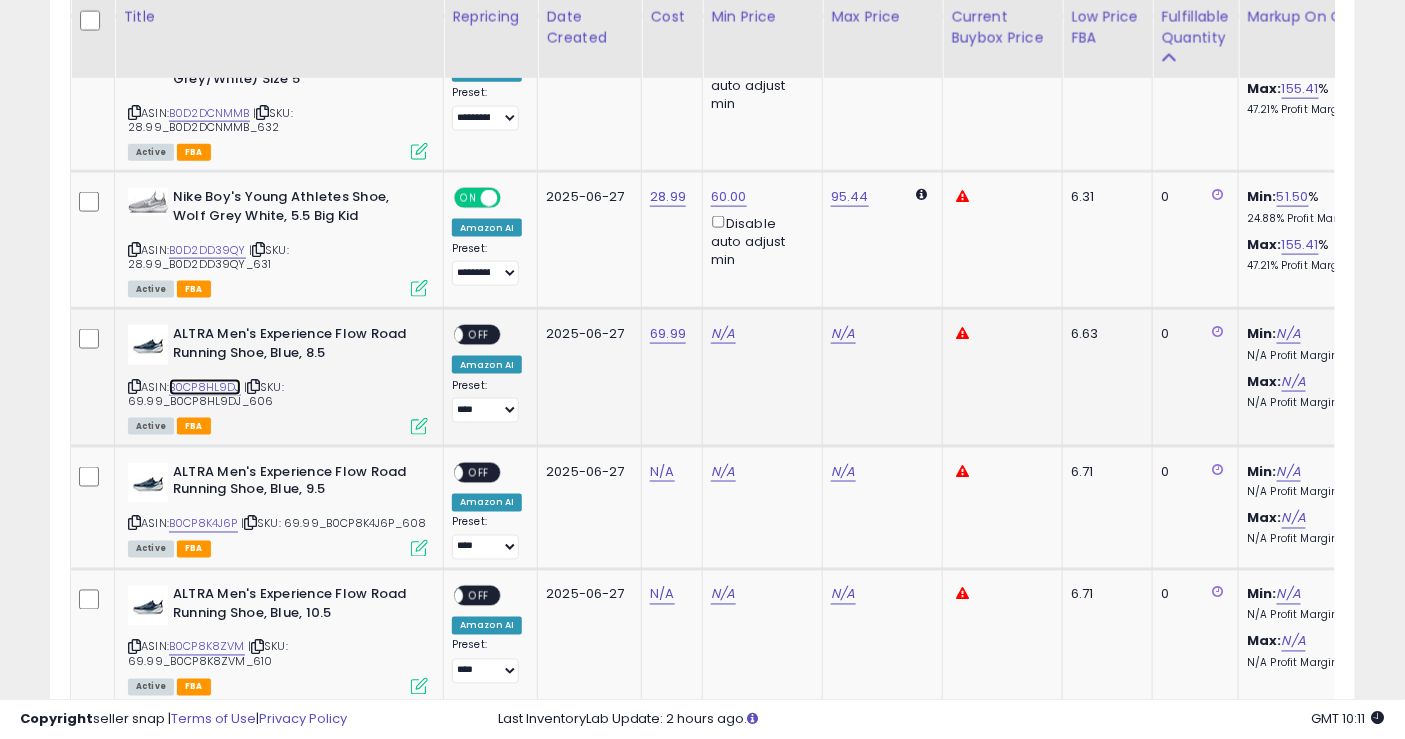click on "B0CP8HL9DJ" at bounding box center [205, 387] 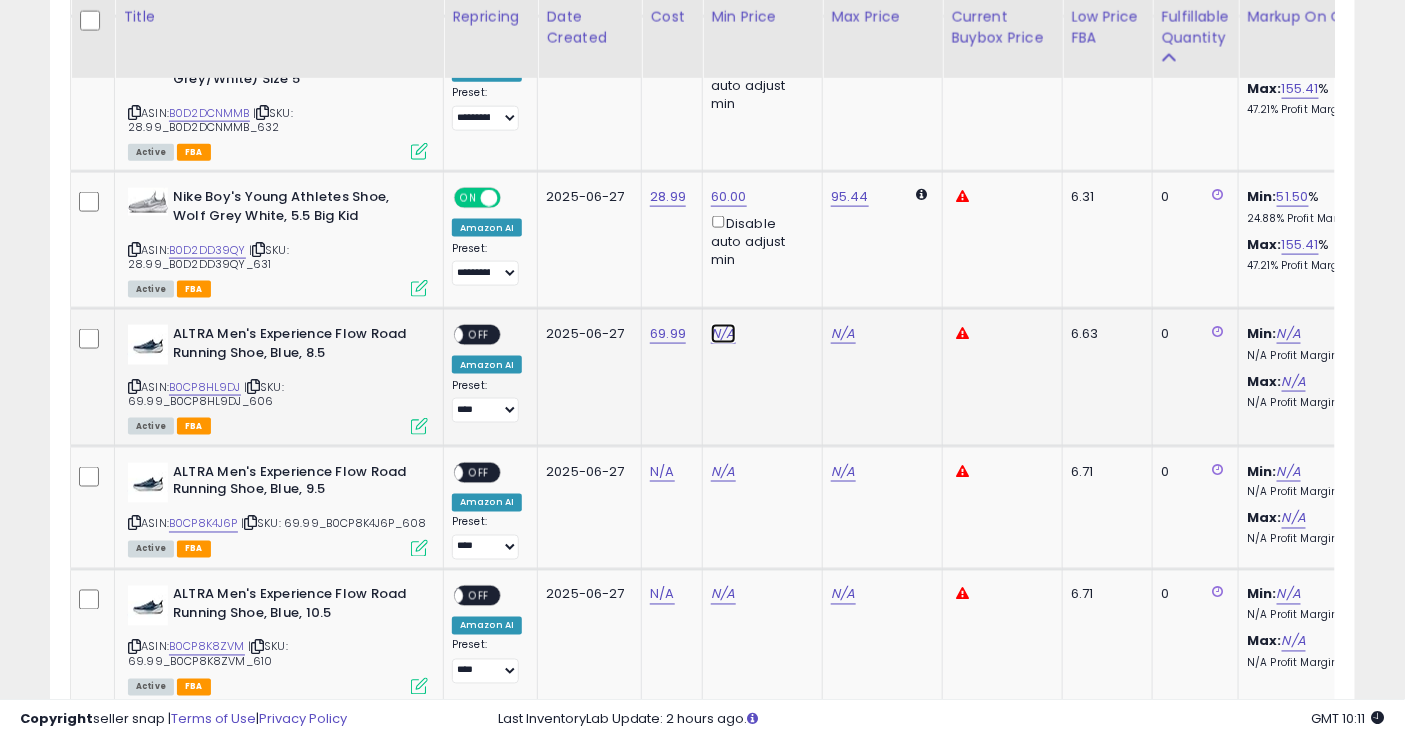 click on "N/A" at bounding box center [723, 334] 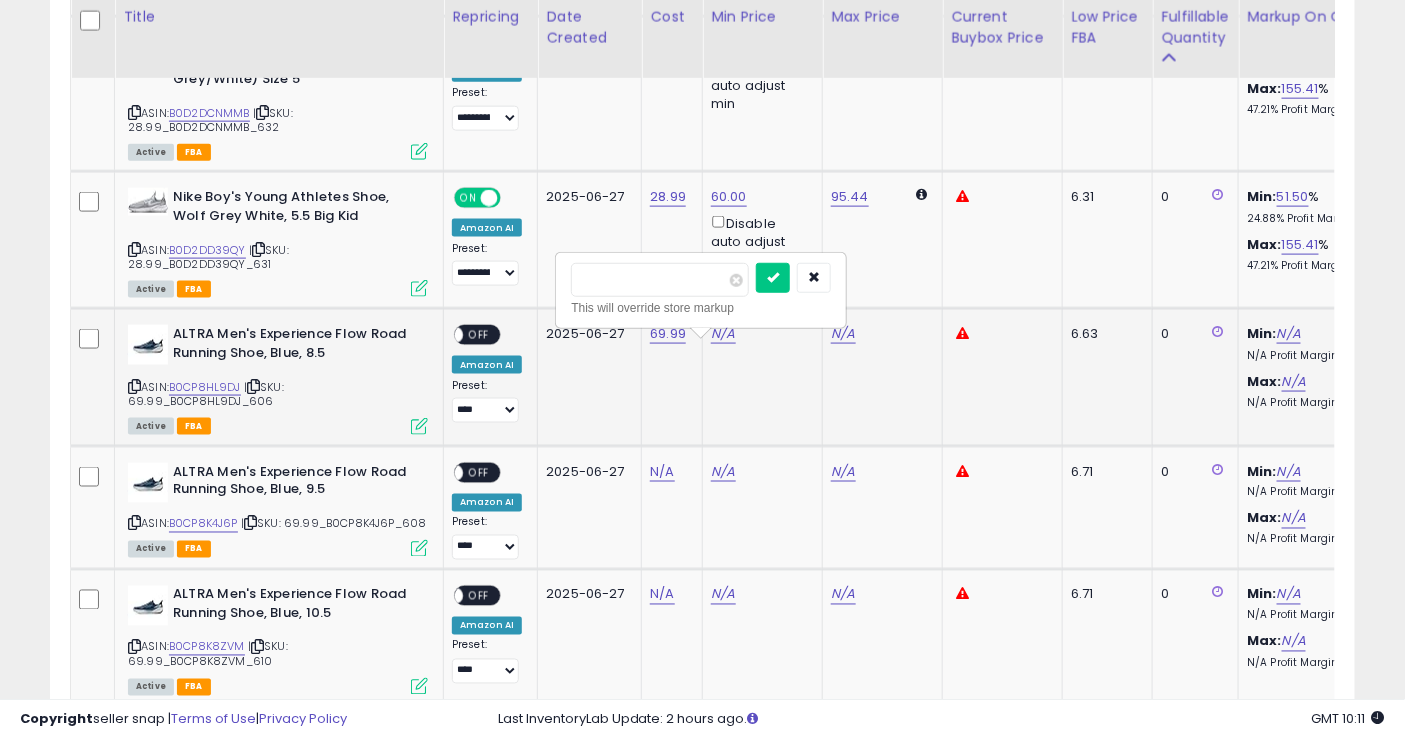 type on "*****" 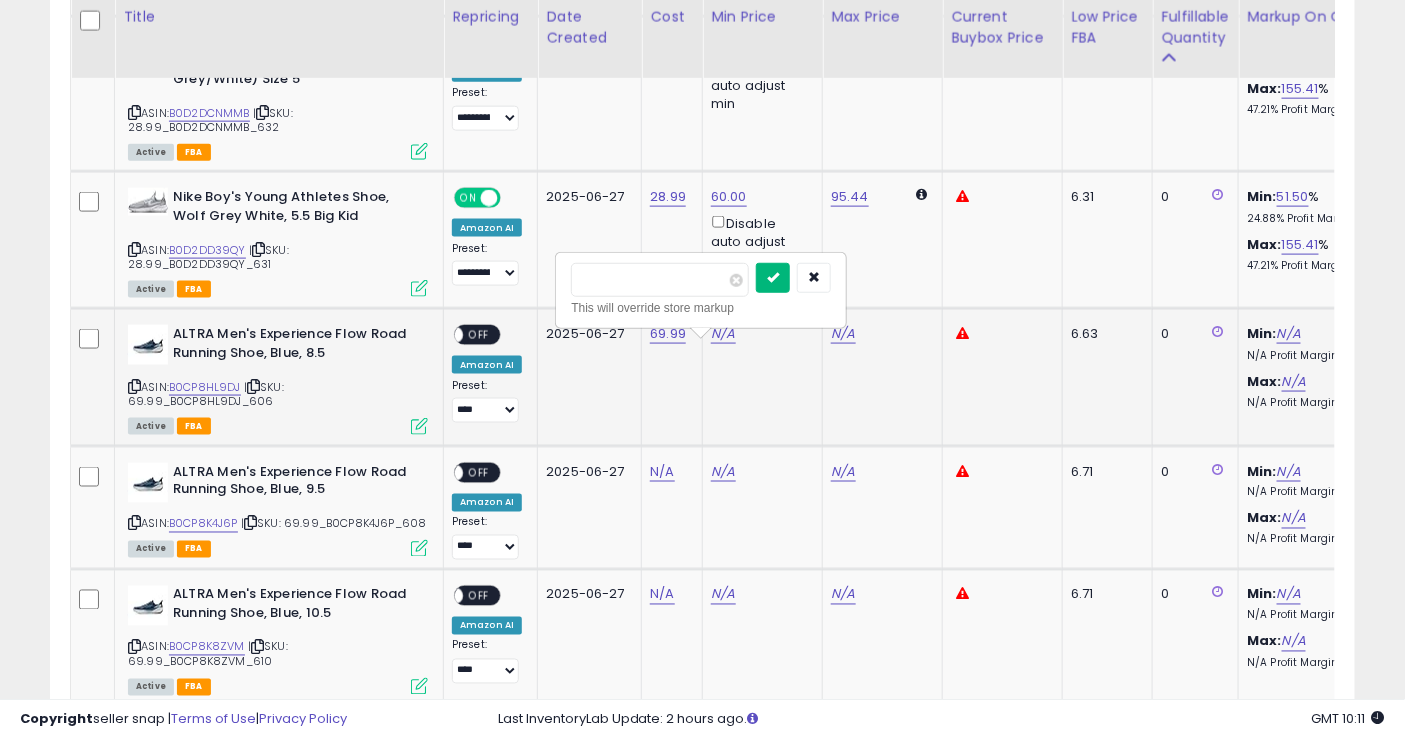 click at bounding box center (773, 278) 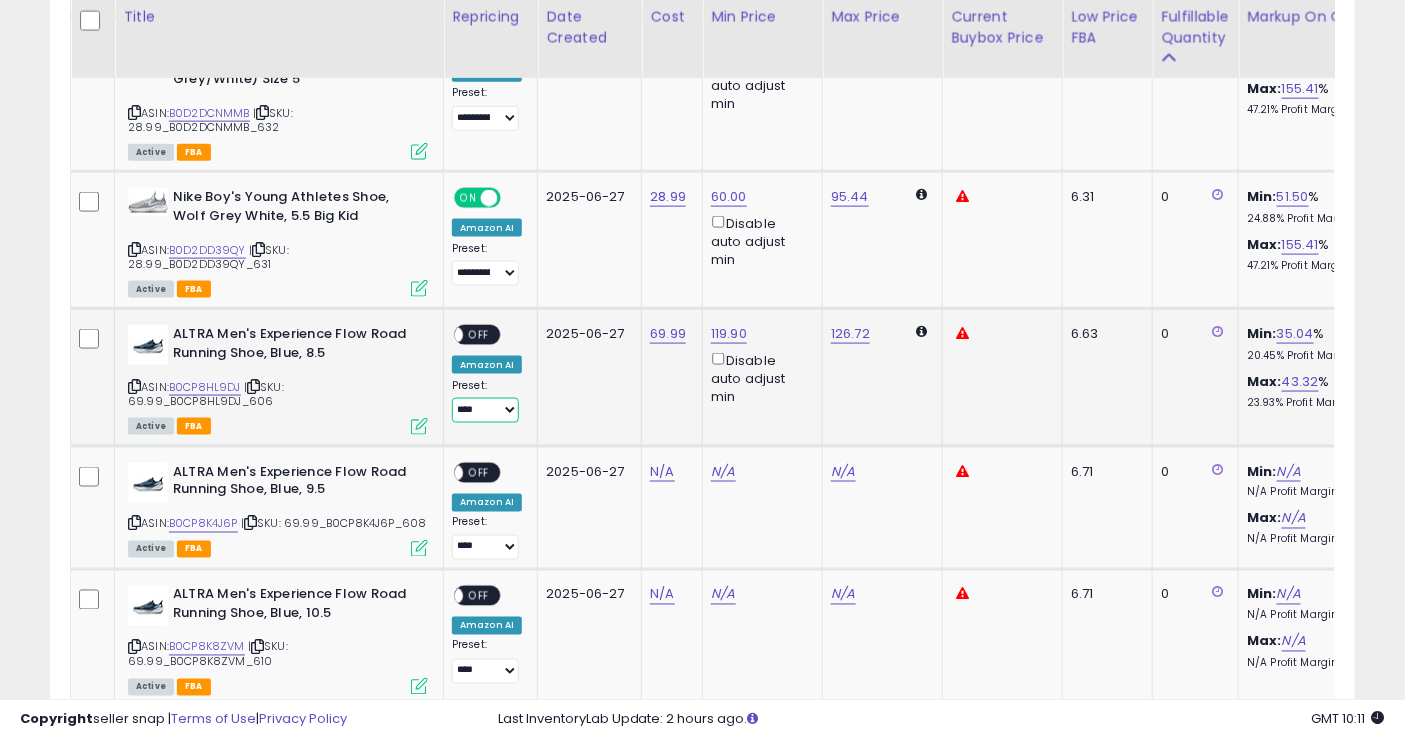 click on "**********" at bounding box center (485, 410) 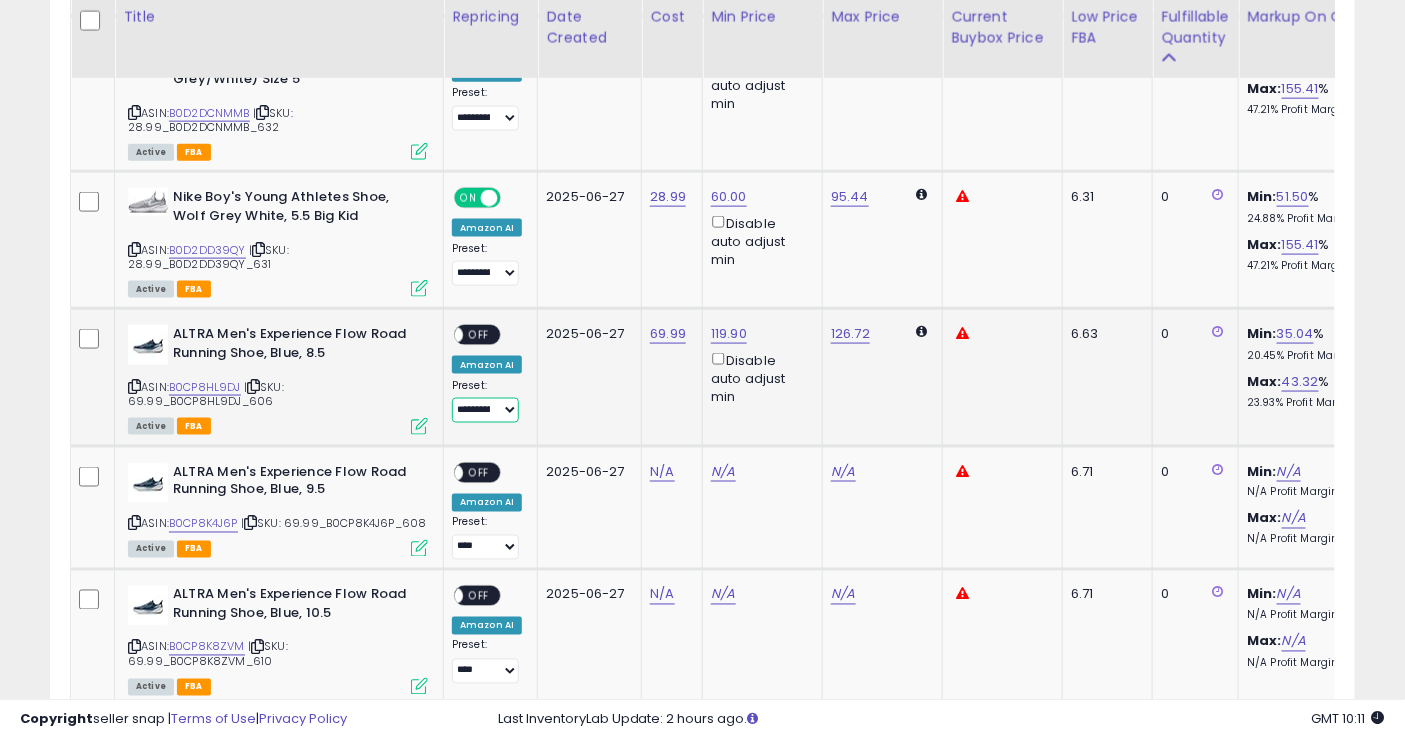 click on "**********" at bounding box center (485, 410) 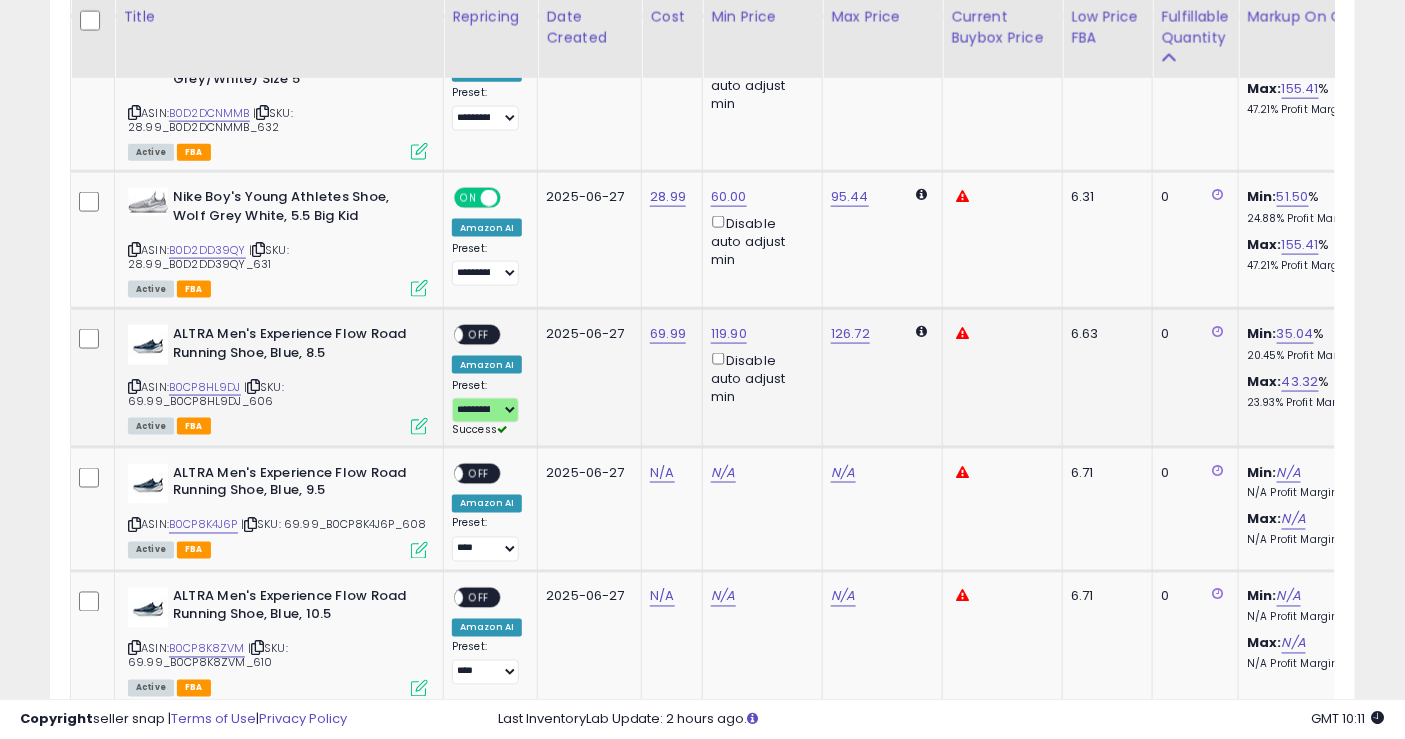 click on "OFF" at bounding box center [479, 335] 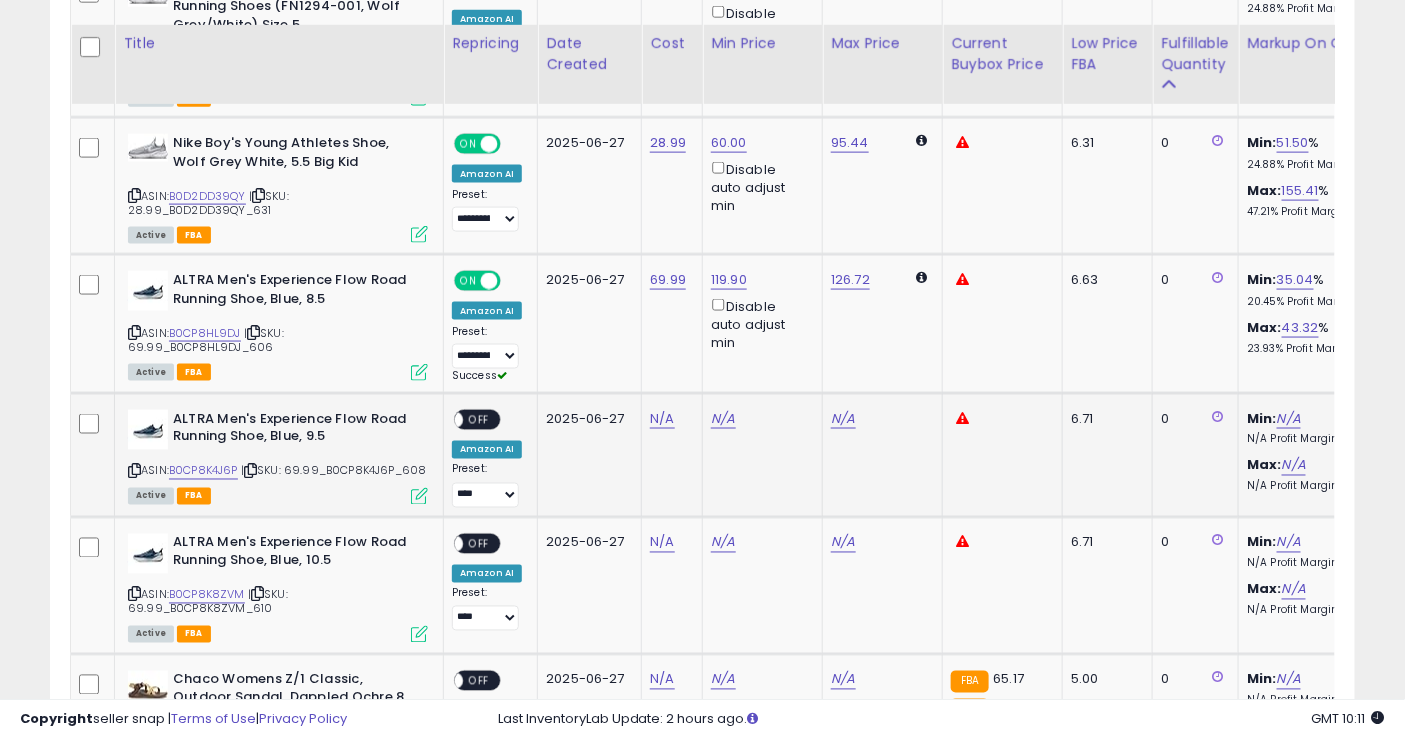 scroll, scrollTop: 888, scrollLeft: 0, axis: vertical 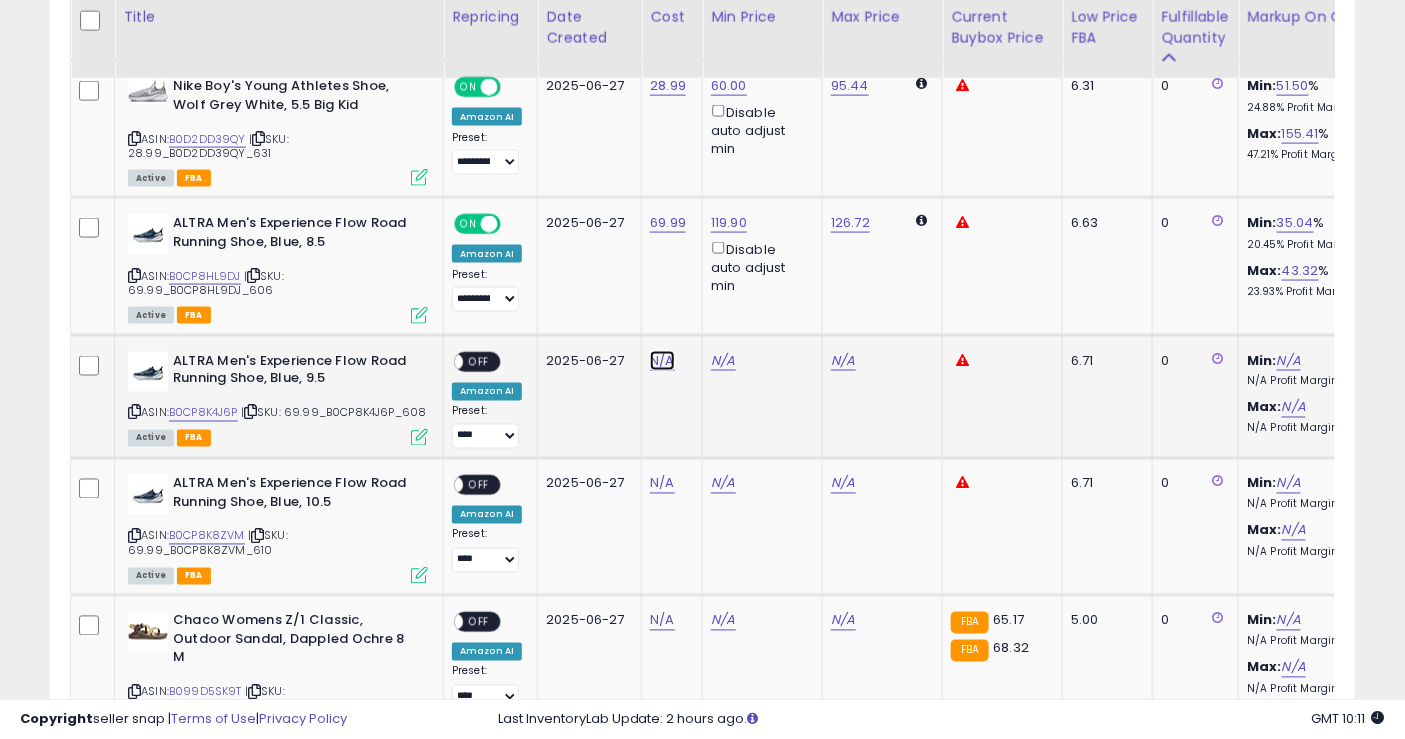 click on "N/A" at bounding box center (662, 361) 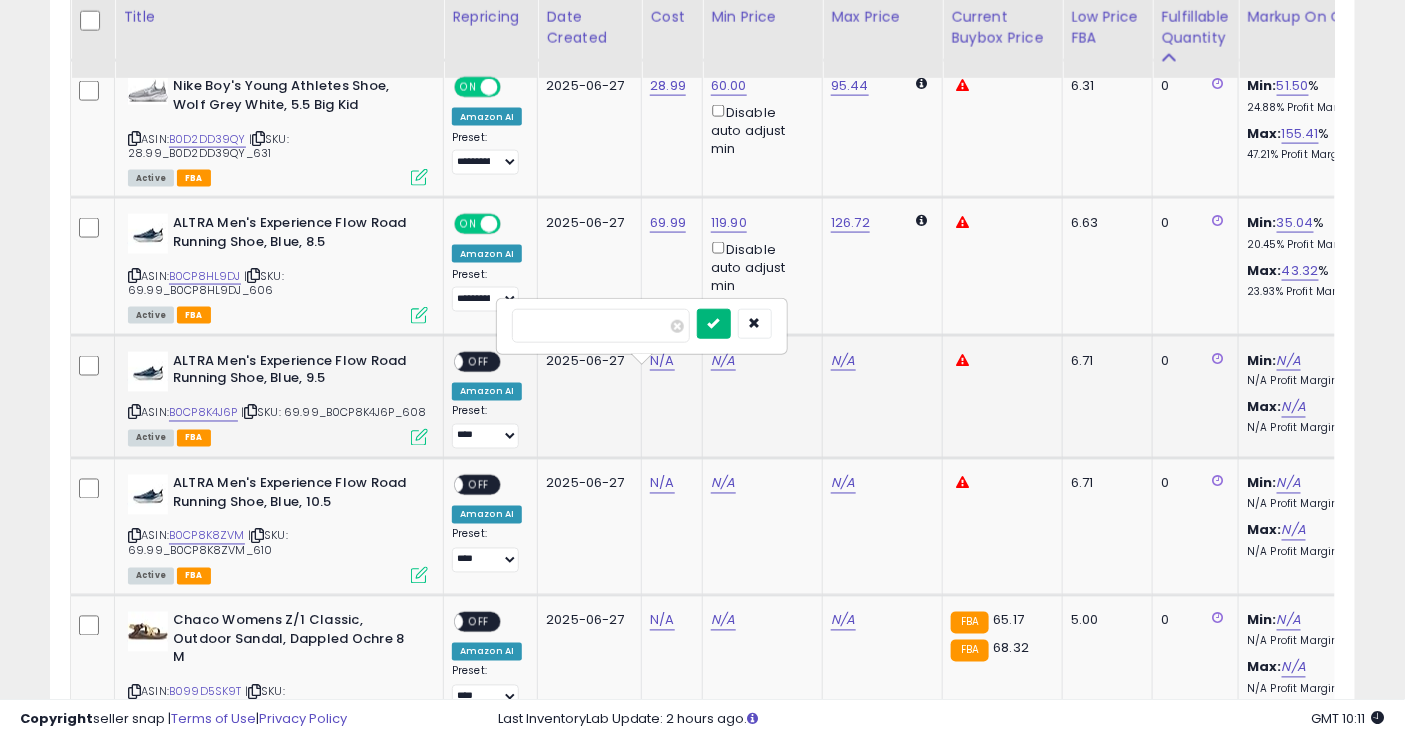 type on "*****" 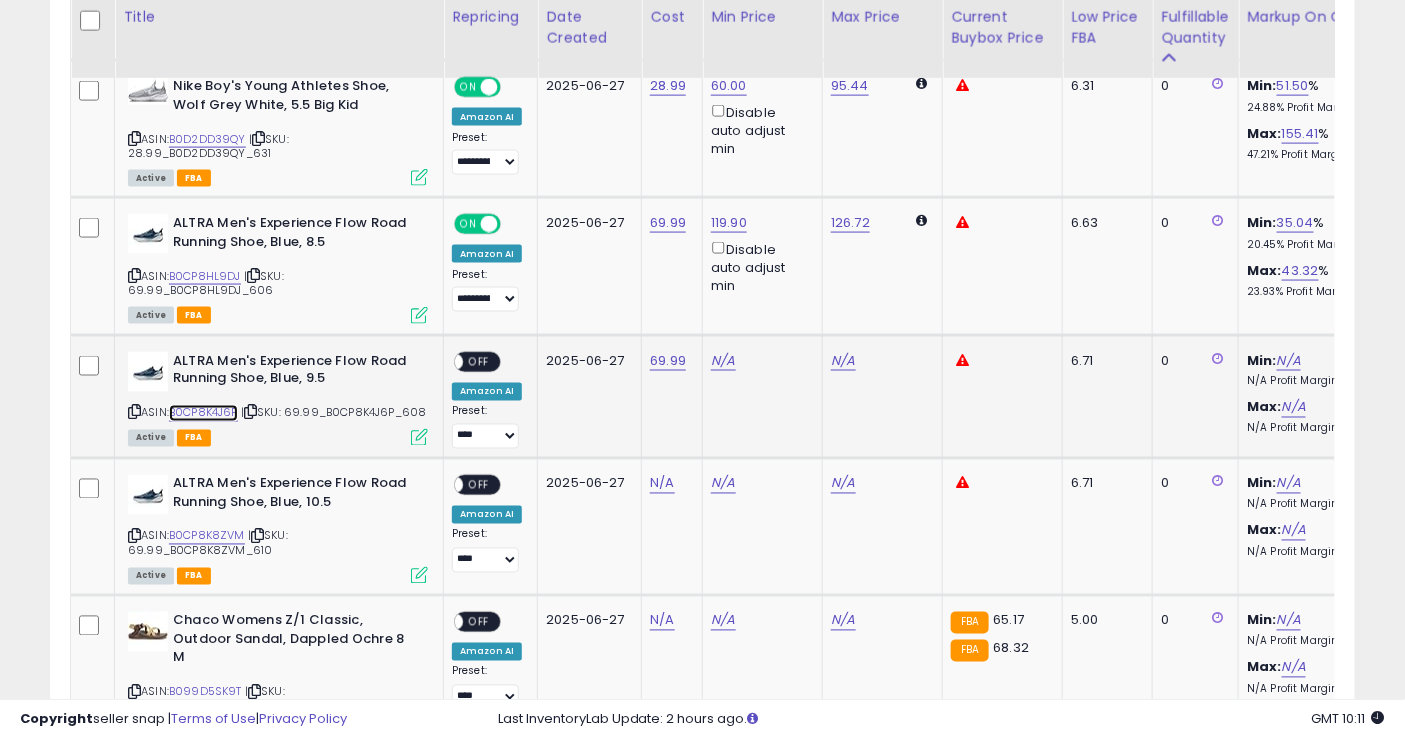 click on "B0CP8K4J6P" at bounding box center [203, 413] 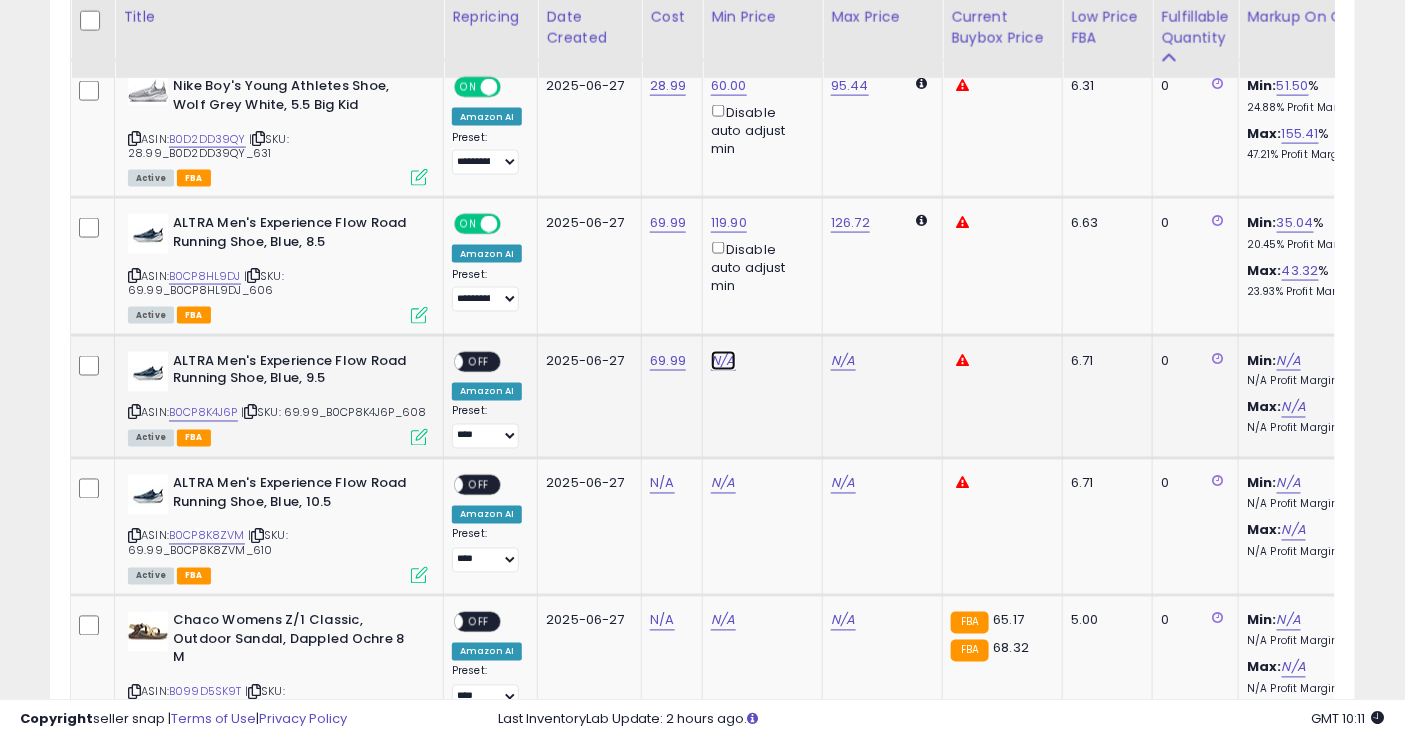 click on "N/A" at bounding box center (723, 361) 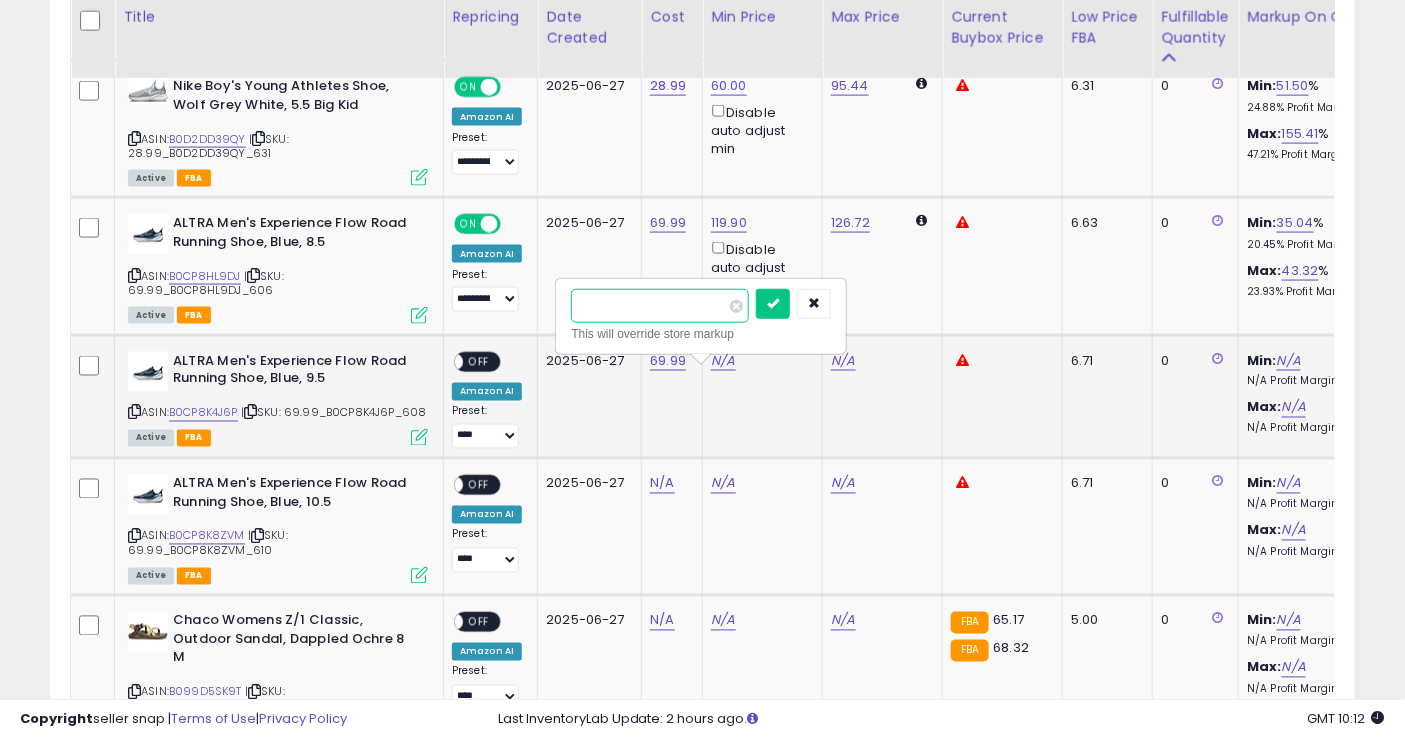 drag, startPoint x: 645, startPoint y: 317, endPoint x: 591, endPoint y: 309, distance: 54.589375 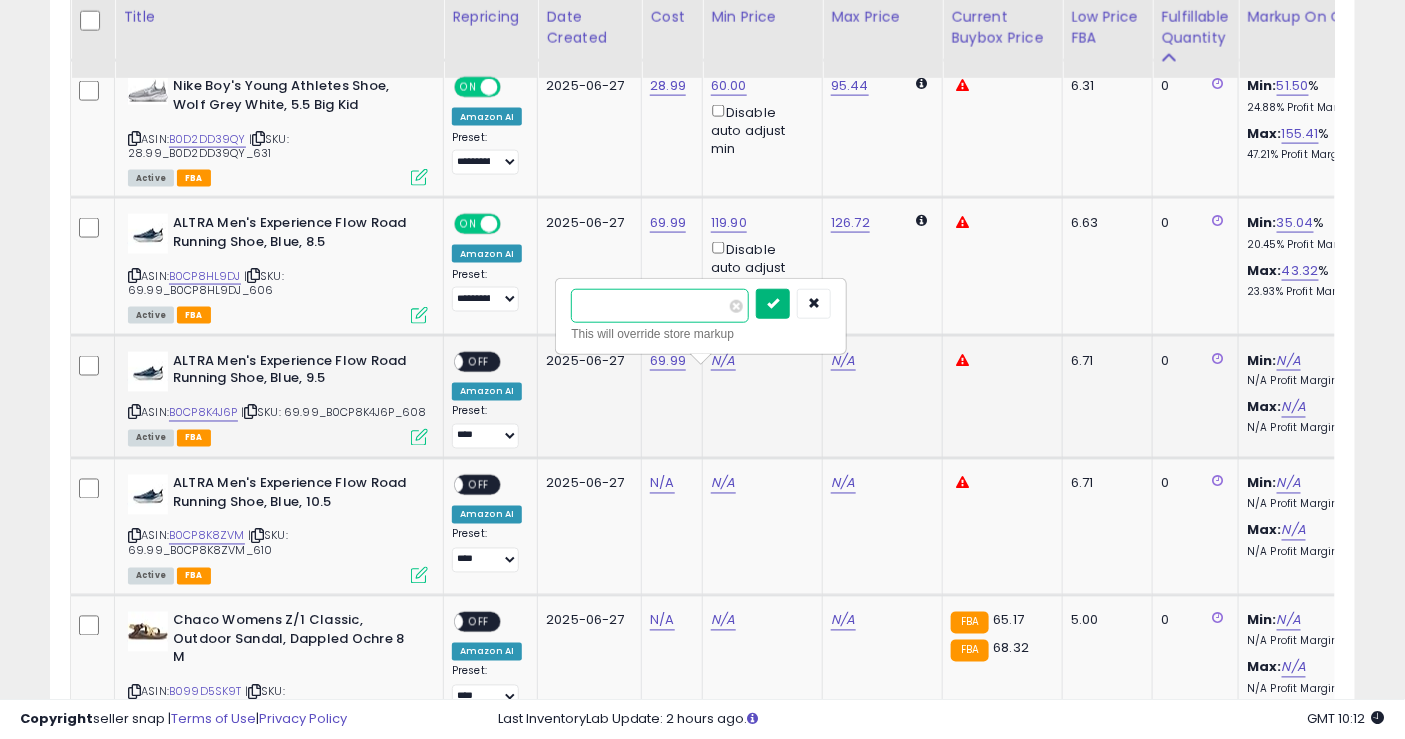 type on "*****" 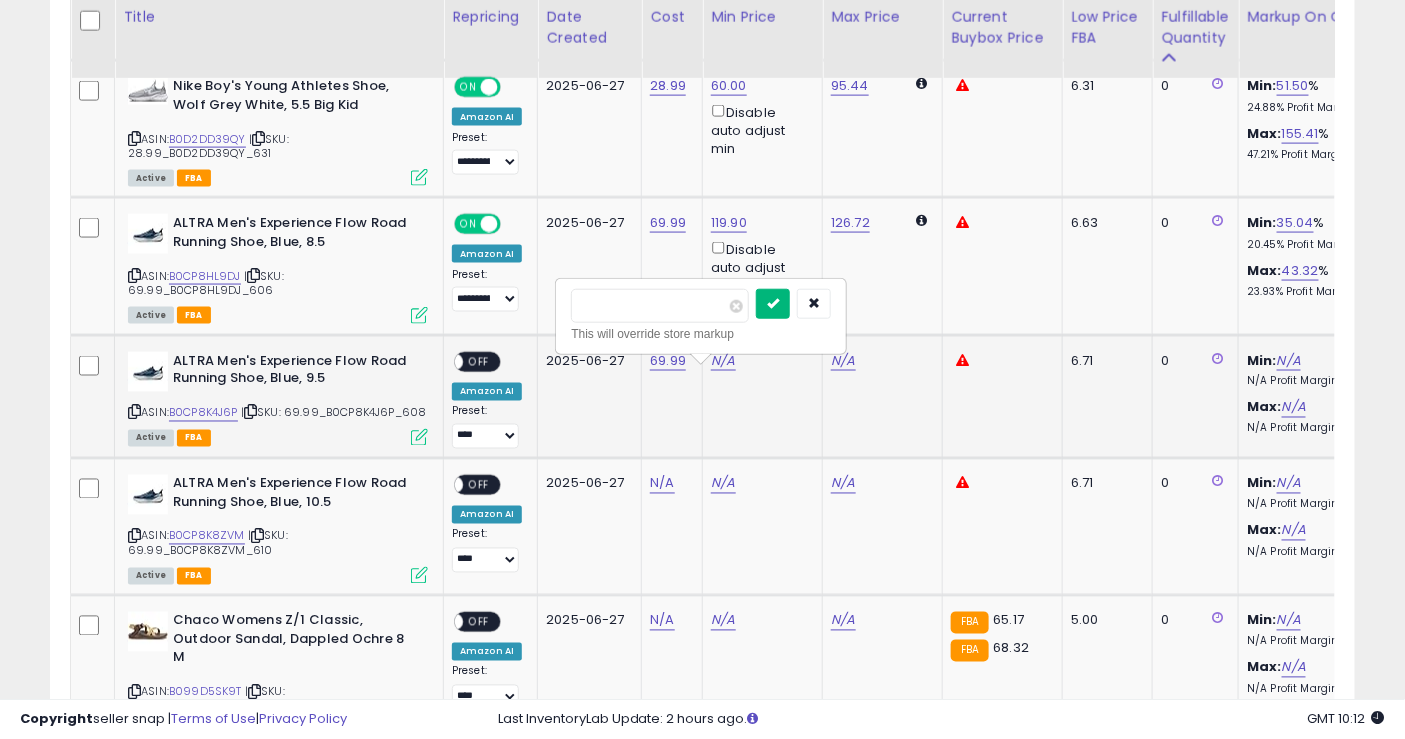 click at bounding box center [773, 303] 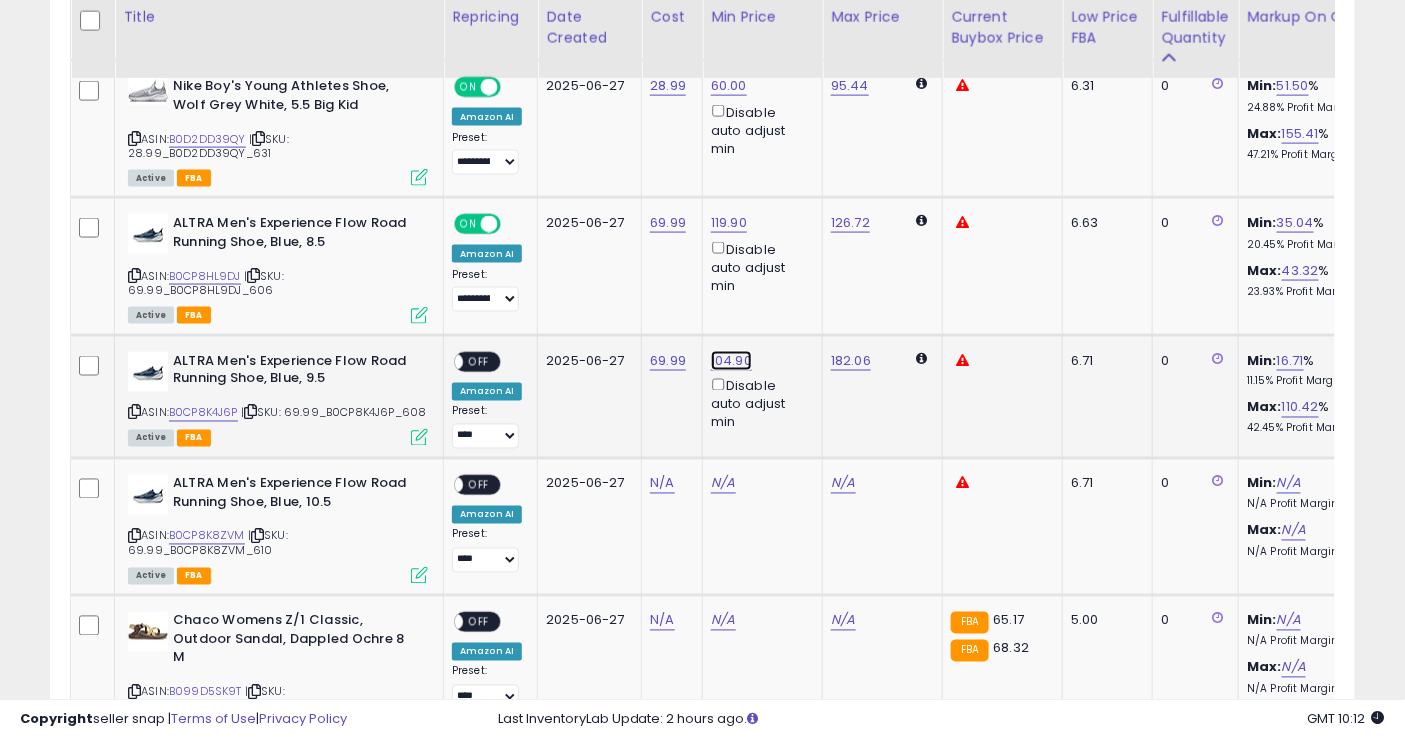 click on "104.90" at bounding box center [729, -349] 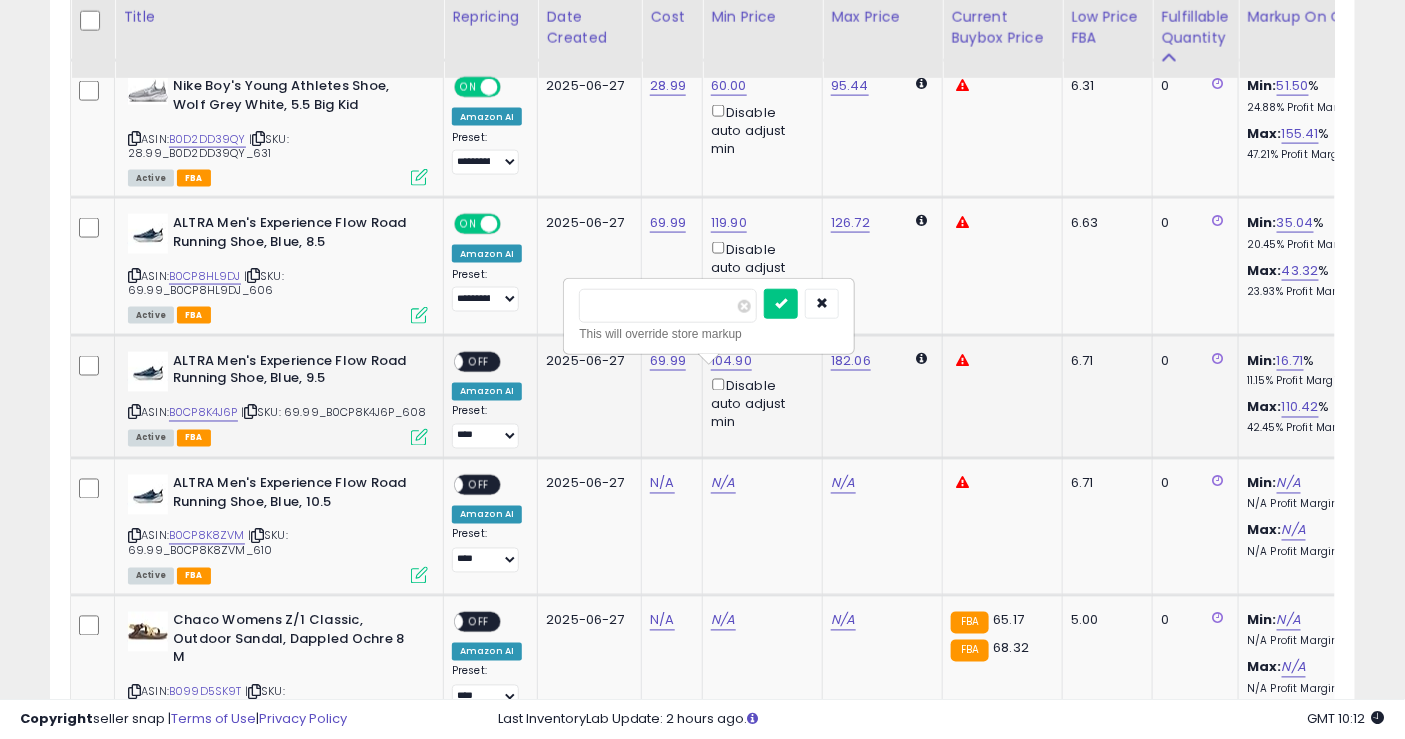 drag, startPoint x: 665, startPoint y: 310, endPoint x: 610, endPoint y: 312, distance: 55.03635 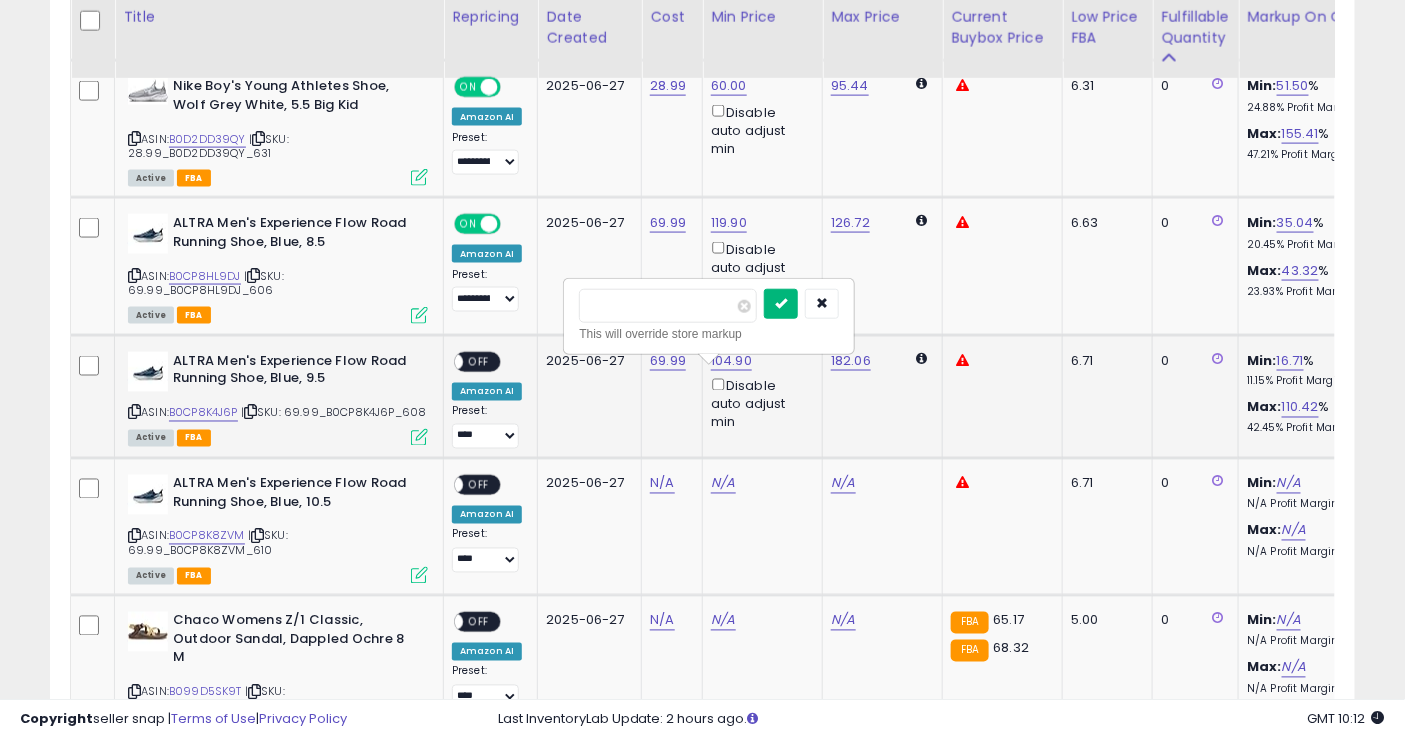 type on "*****" 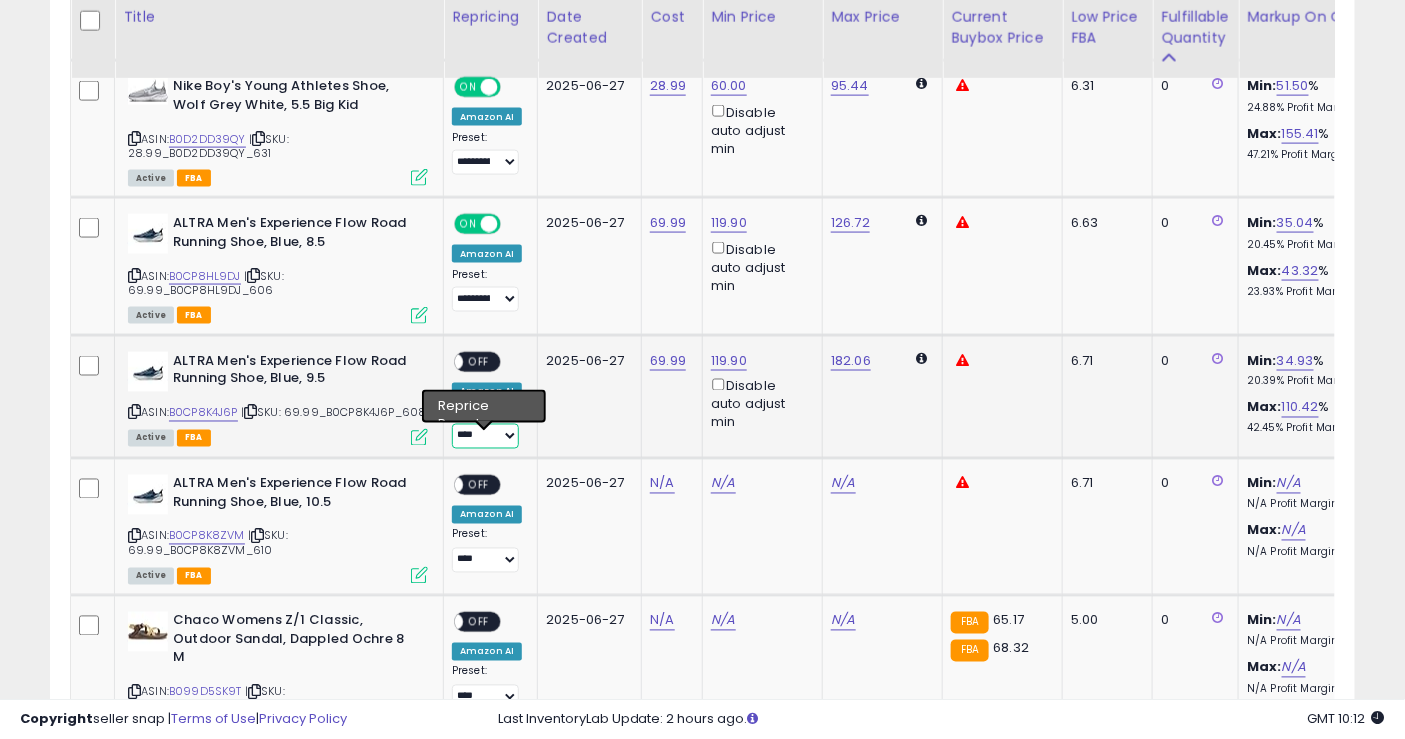 click on "**********" at bounding box center (485, 436) 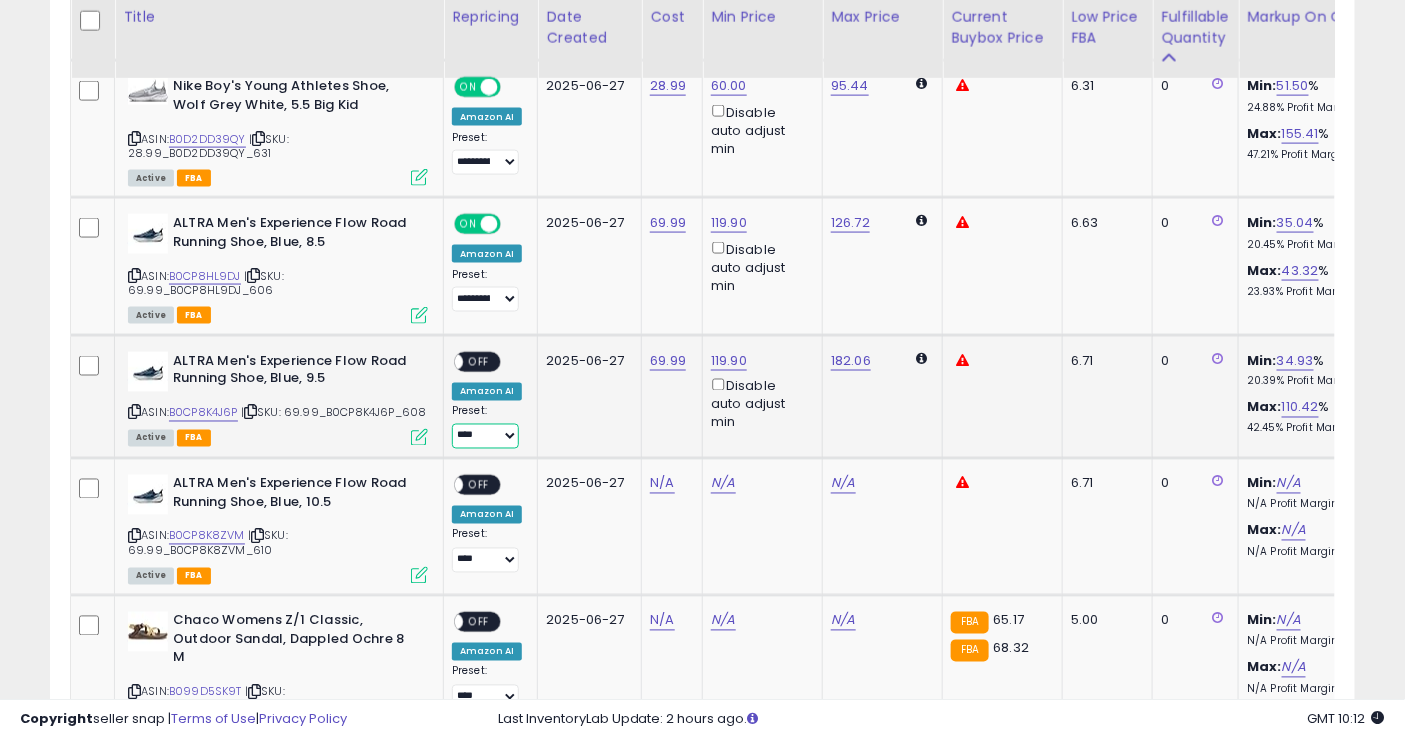 select on "**********" 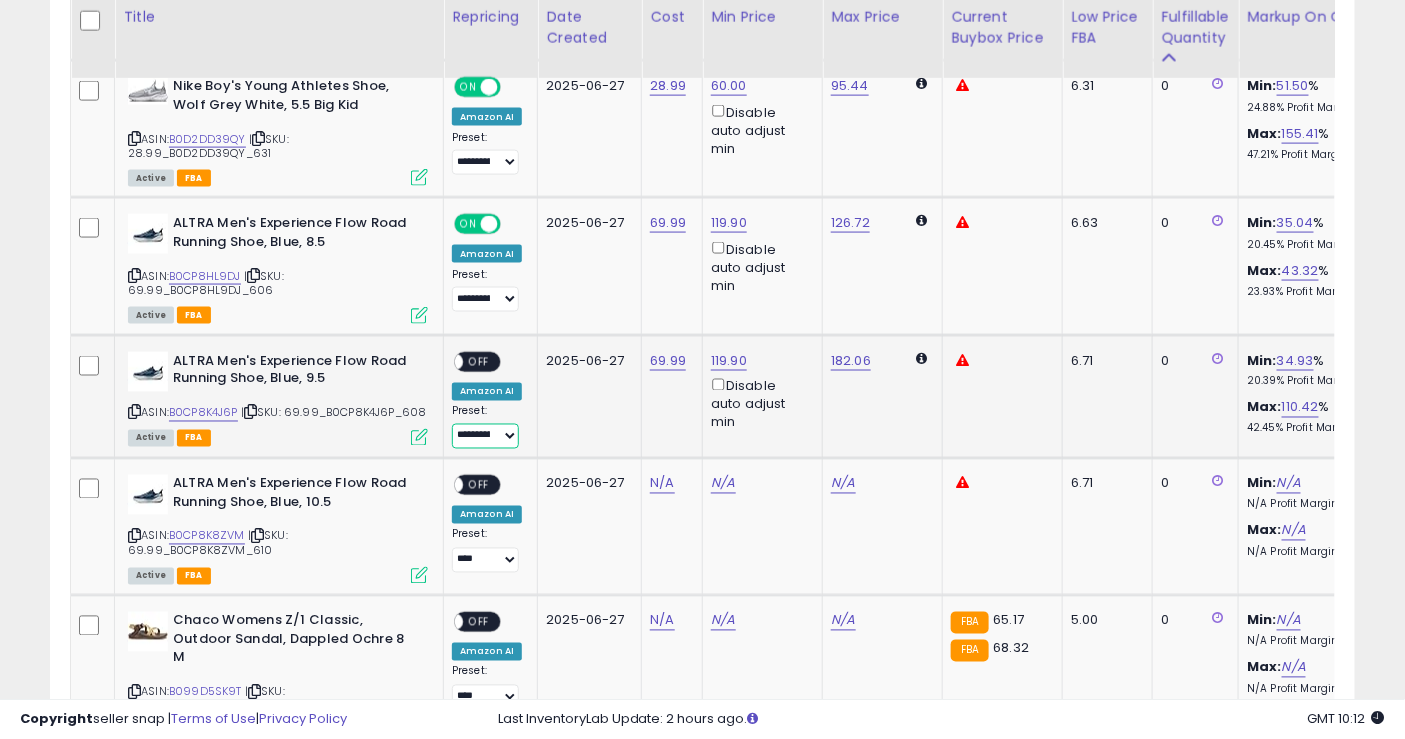 click on "**********" at bounding box center [485, 436] 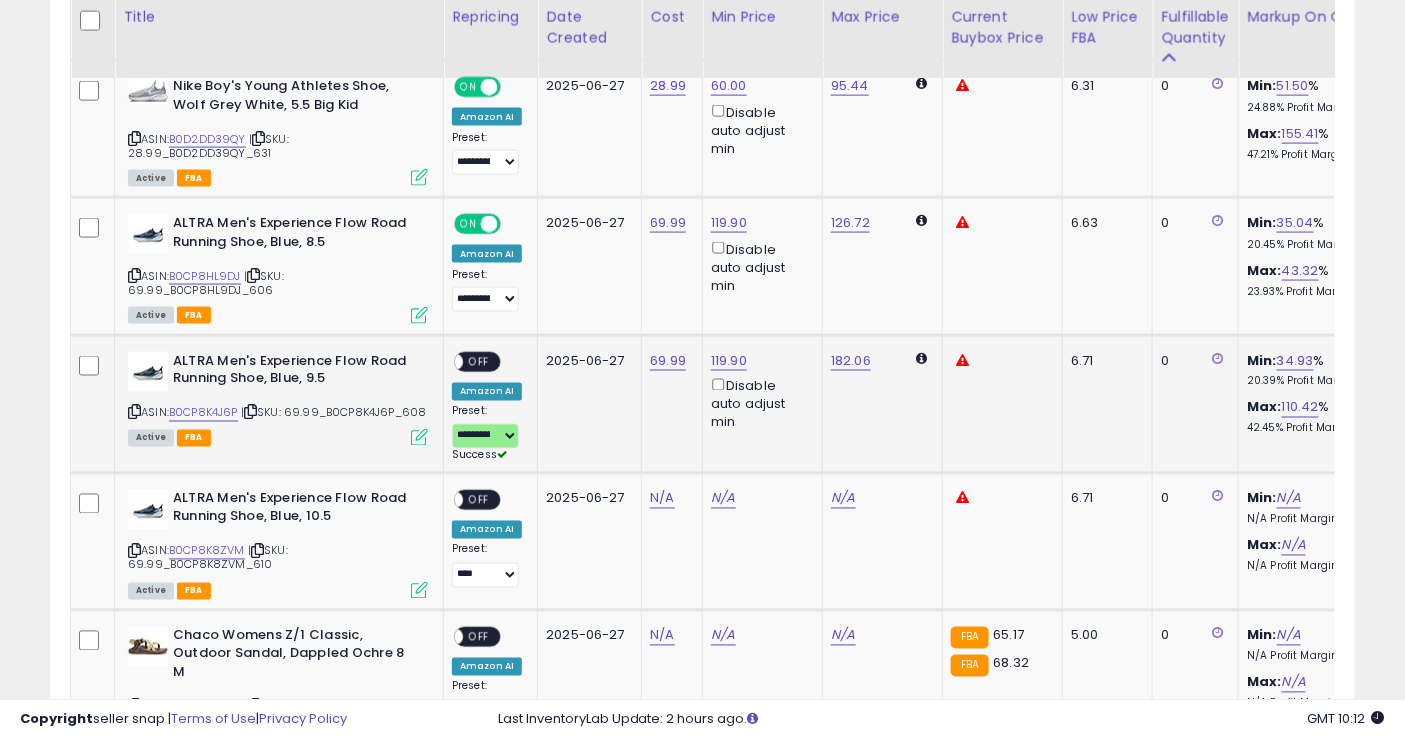 click on "ON   OFF" at bounding box center [477, 361] 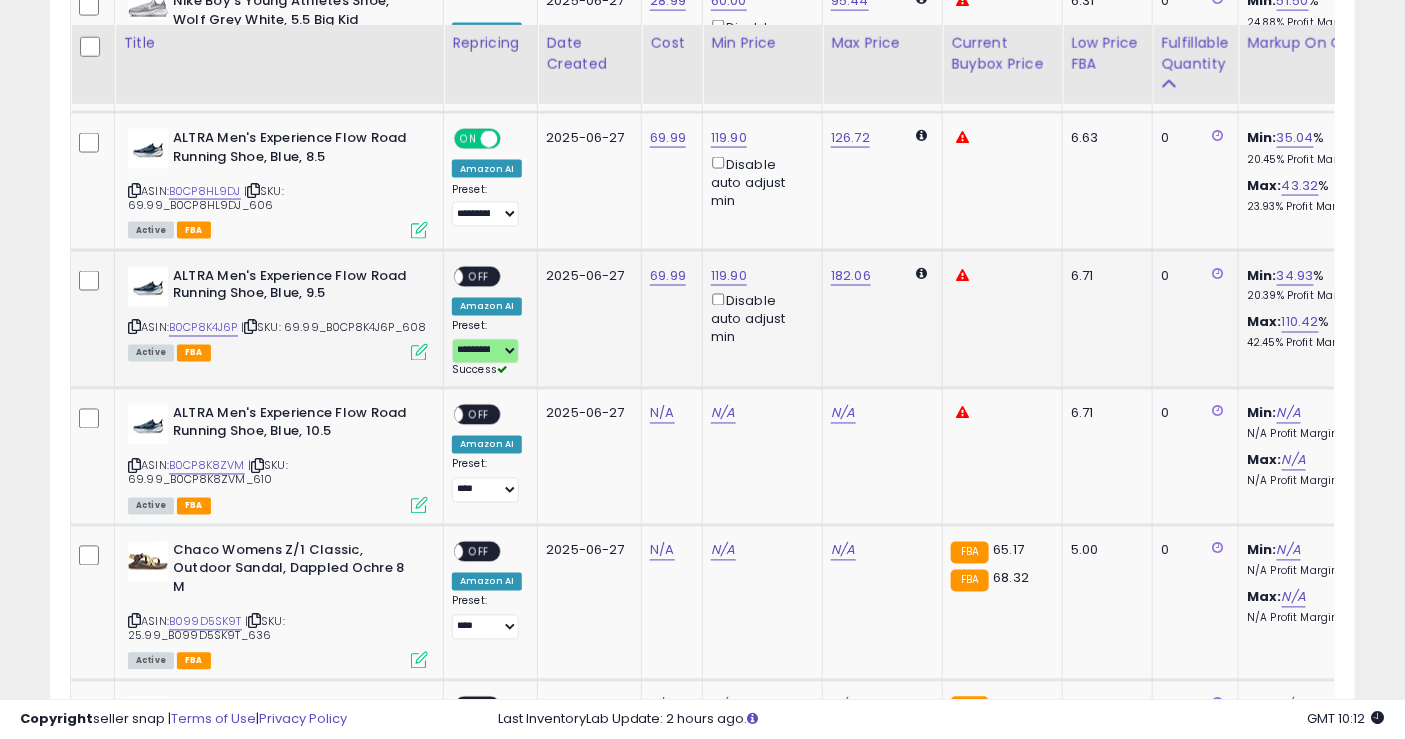 scroll, scrollTop: 1000, scrollLeft: 0, axis: vertical 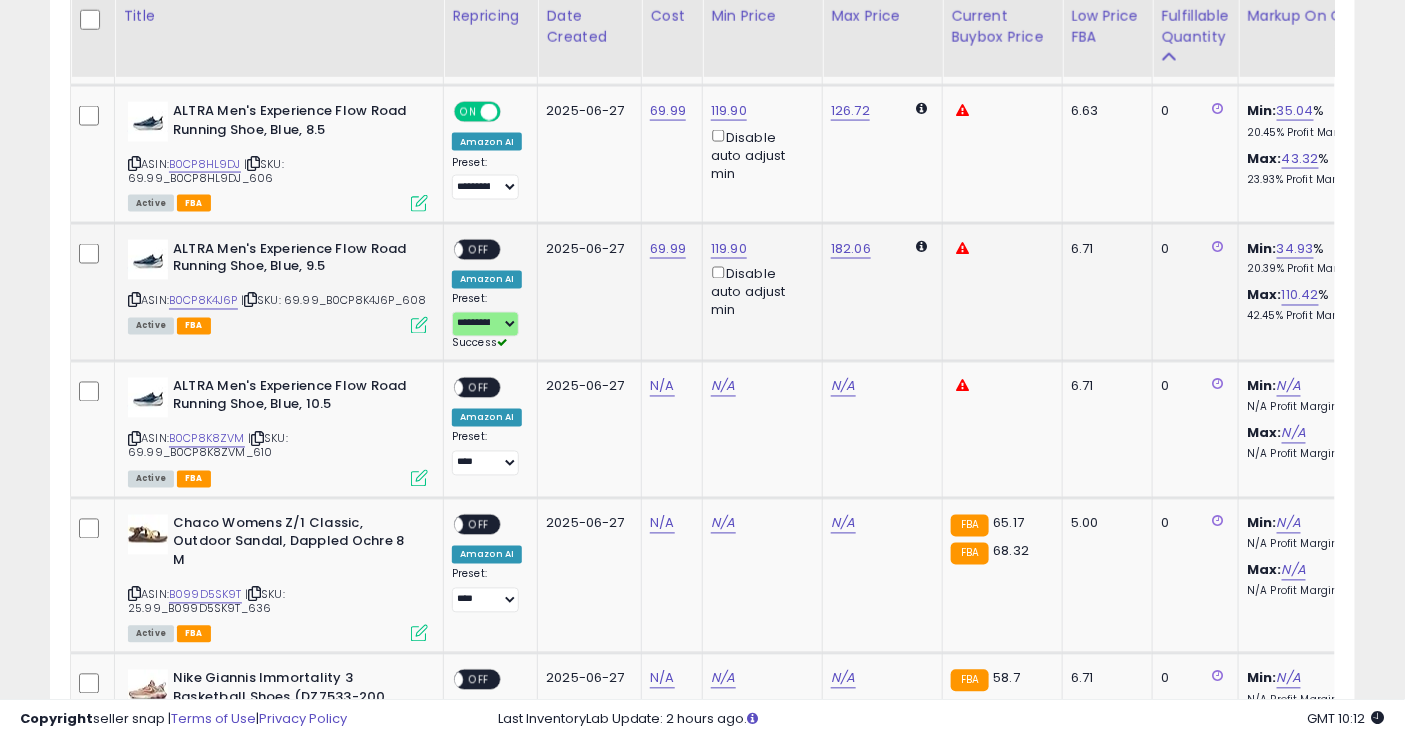 click on "OFF" at bounding box center [479, 249] 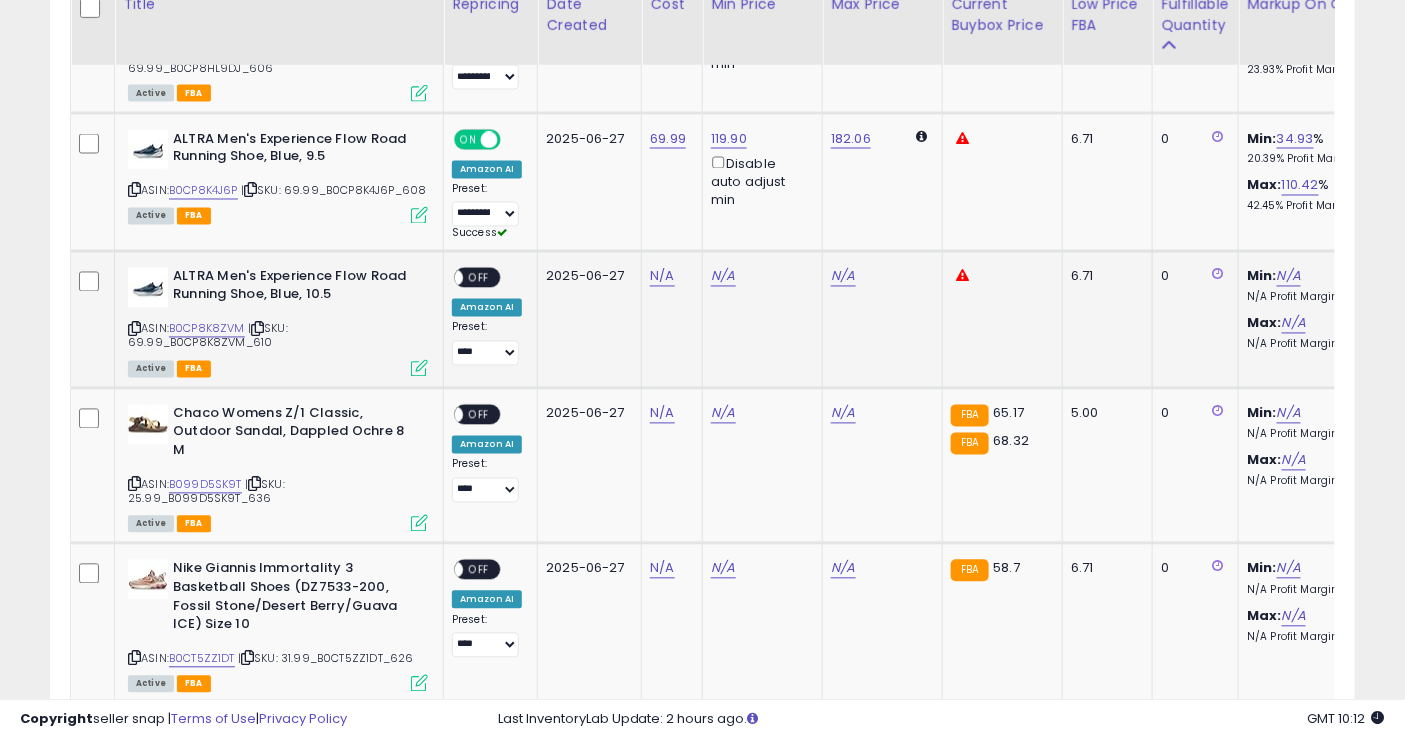 scroll, scrollTop: 1111, scrollLeft: 0, axis: vertical 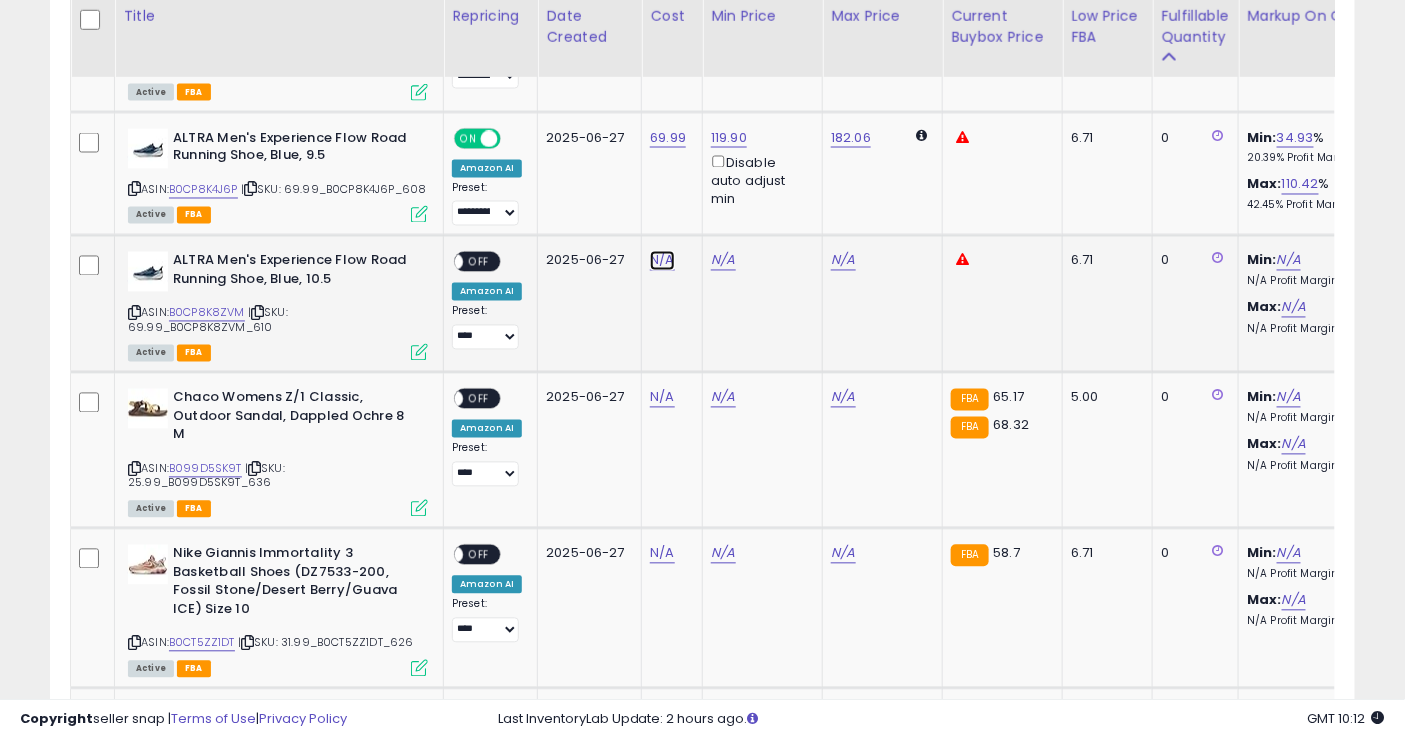 click on "N/A" at bounding box center (662, 261) 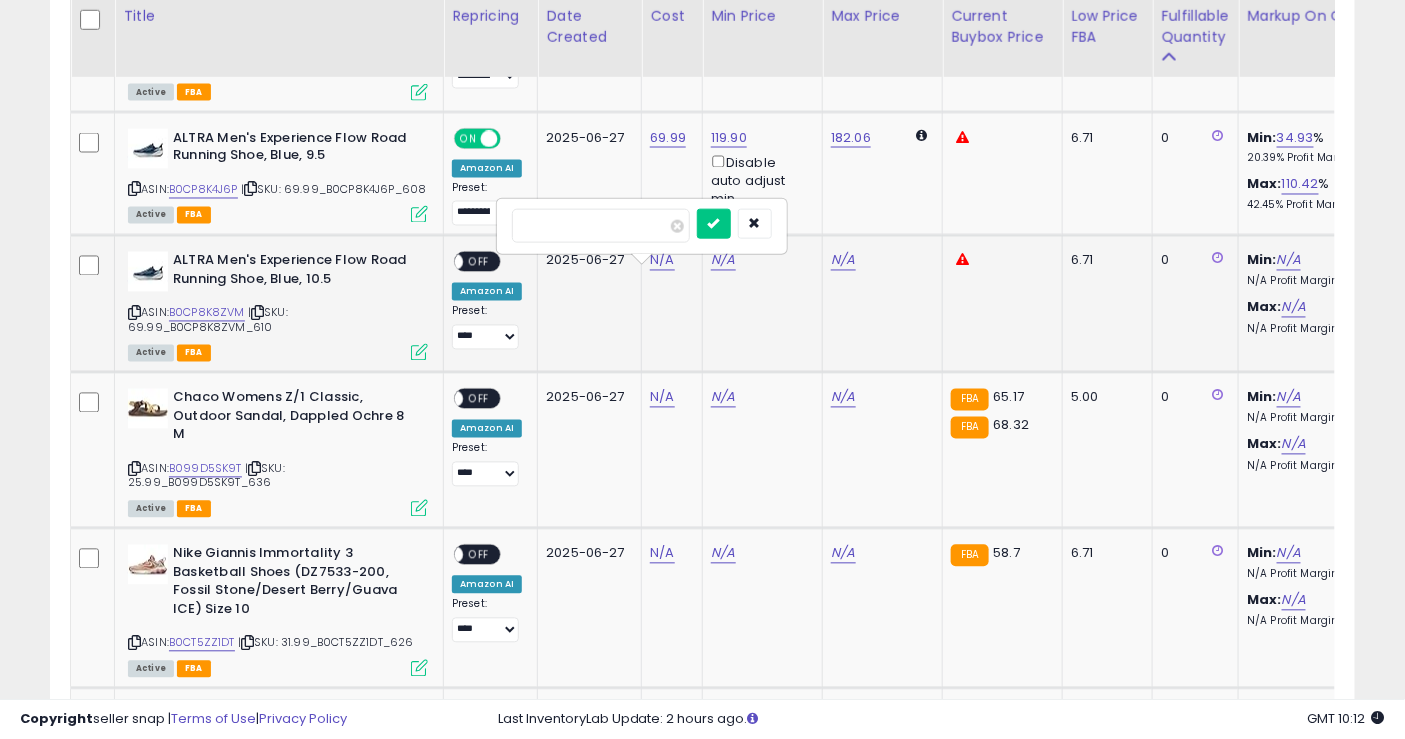 type on "*" 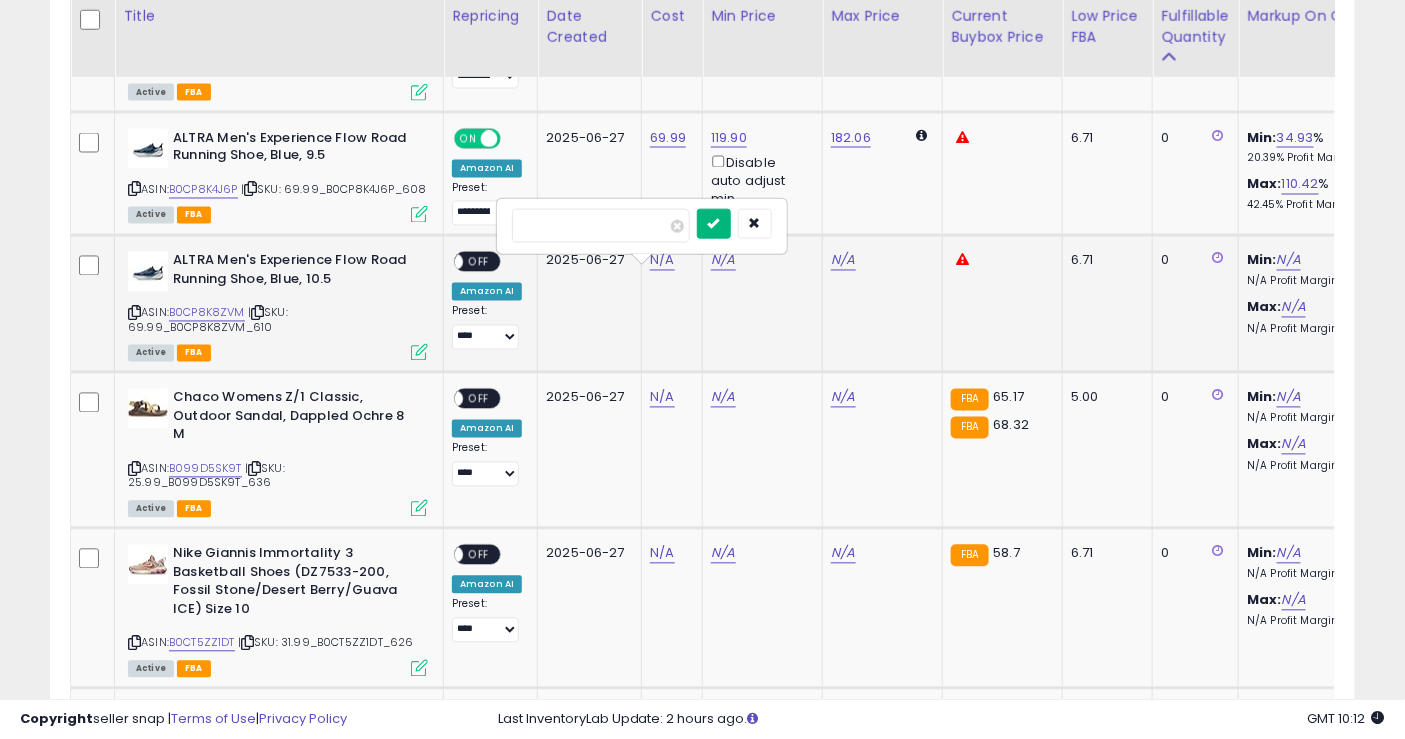 type on "*****" 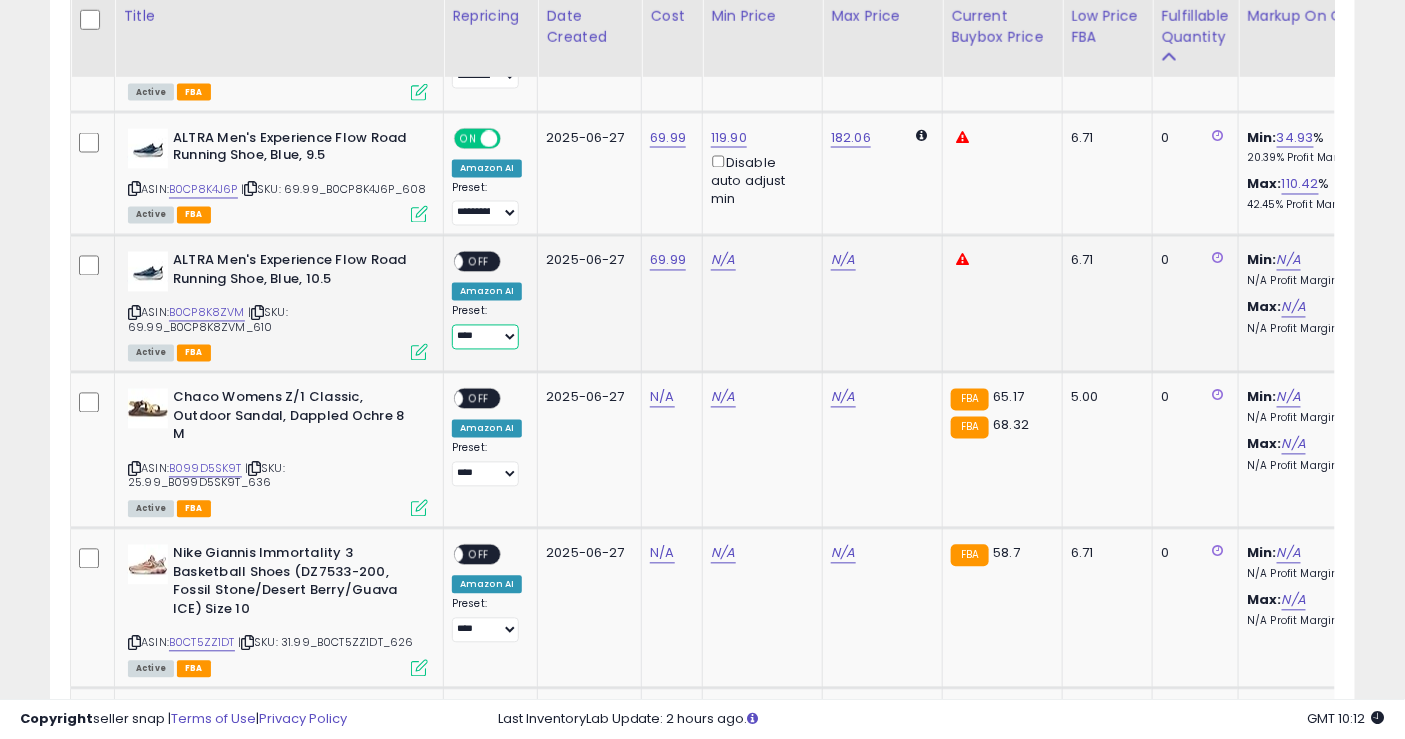 click on "**********" at bounding box center (485, 337) 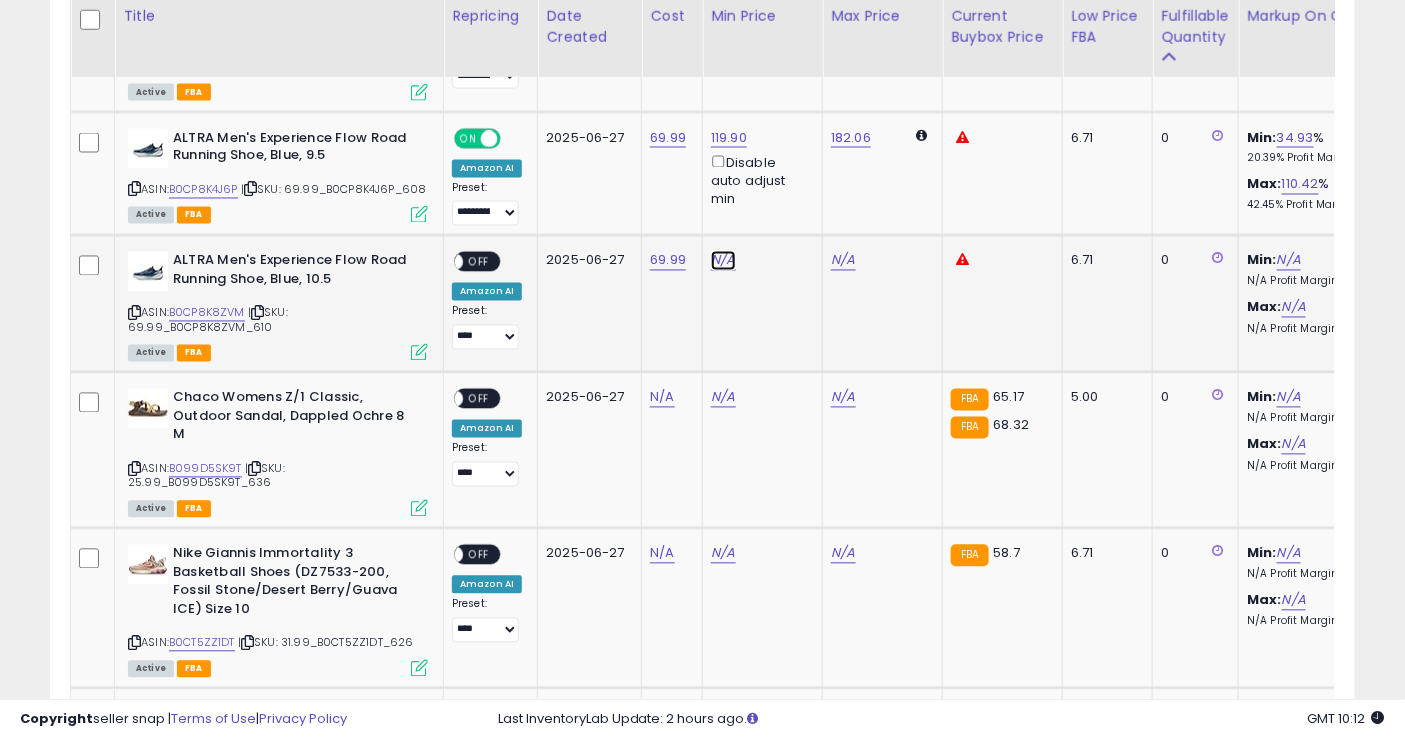 click on "N/A" at bounding box center (723, 261) 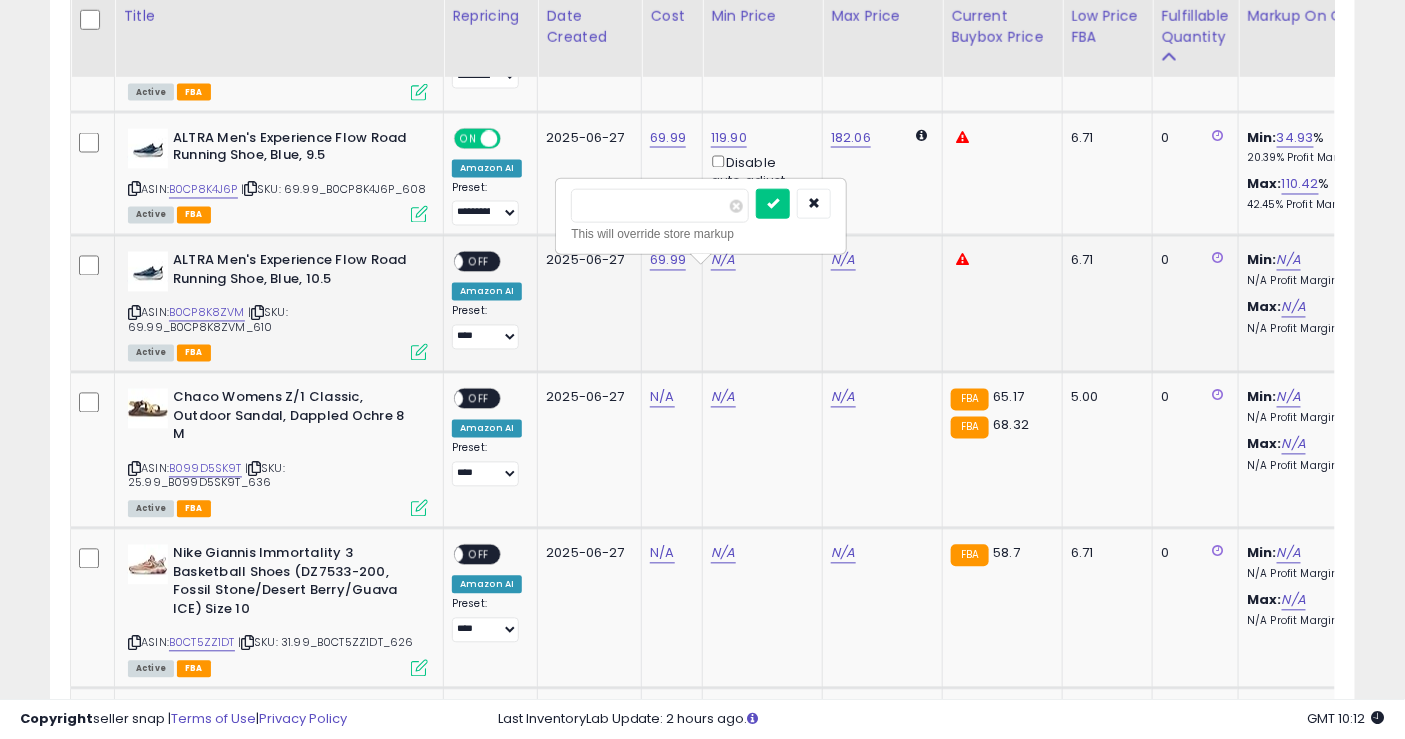 type on "*****" 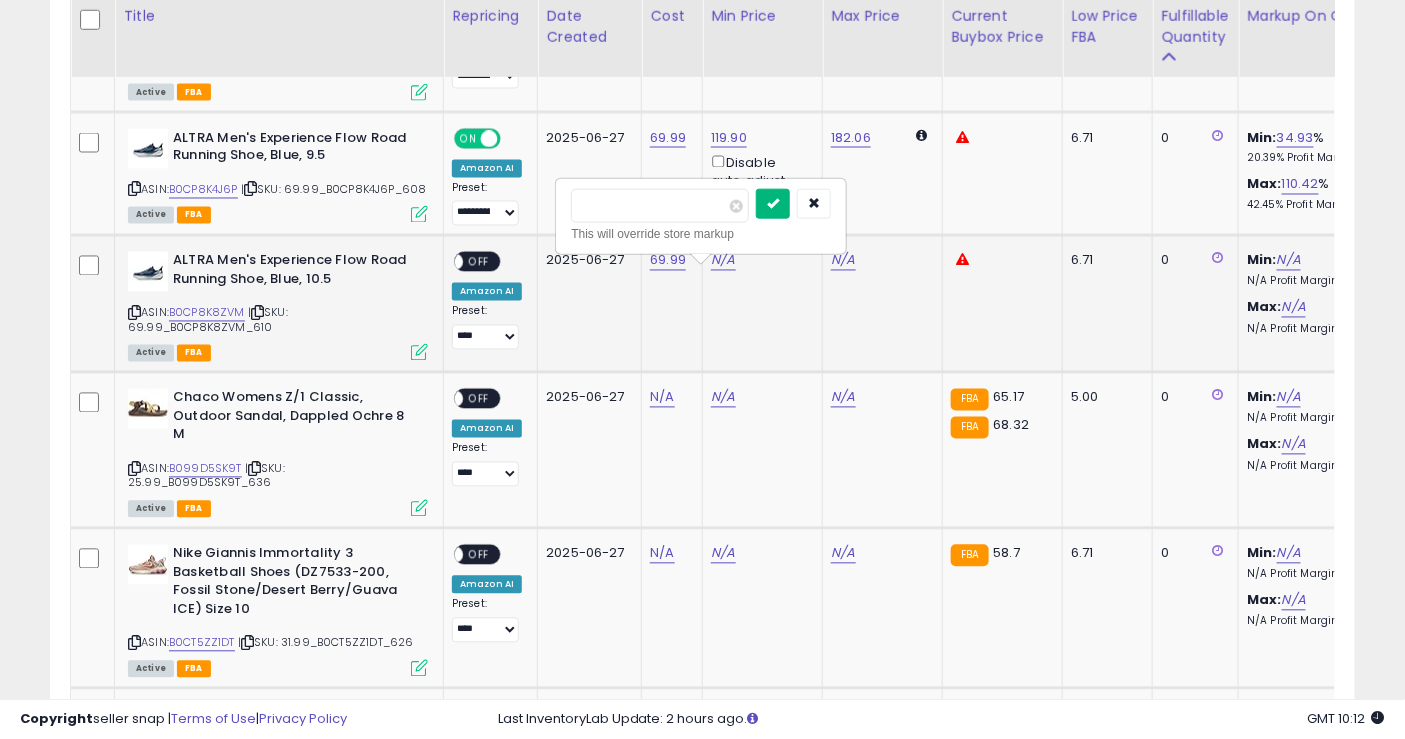 drag, startPoint x: 828, startPoint y: 201, endPoint x: 817, endPoint y: 205, distance: 11.7046995 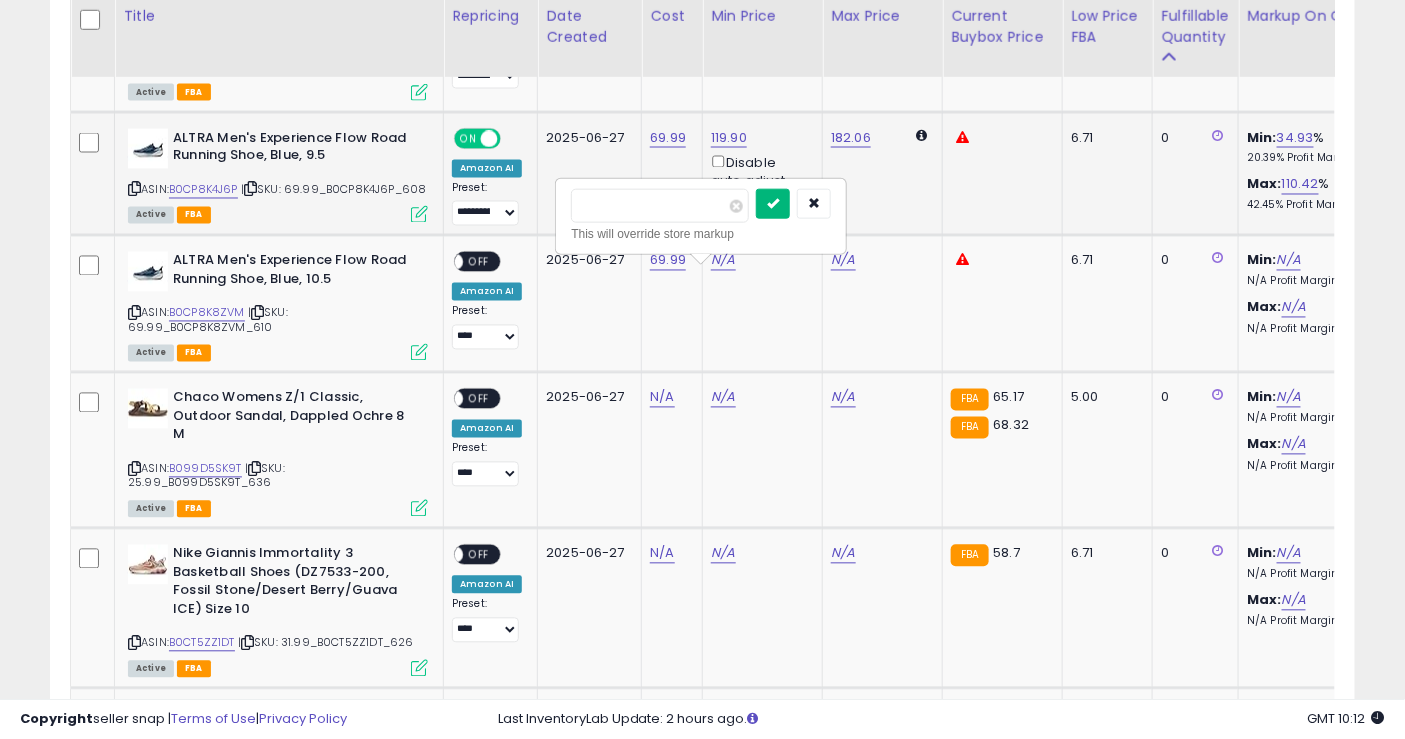 drag, startPoint x: 810, startPoint y: 203, endPoint x: 541, endPoint y: 235, distance: 270.89667 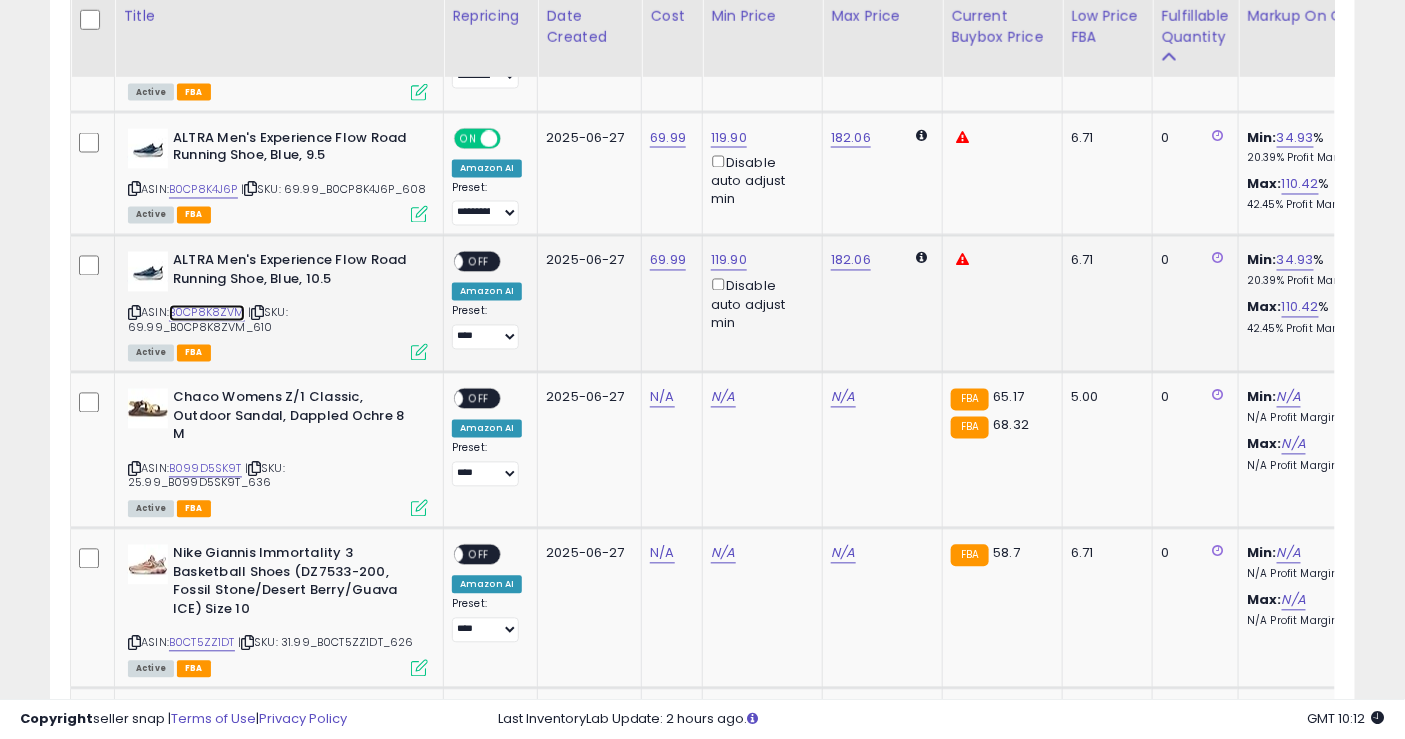 click on "B0CP8K8ZVM" at bounding box center (207, 313) 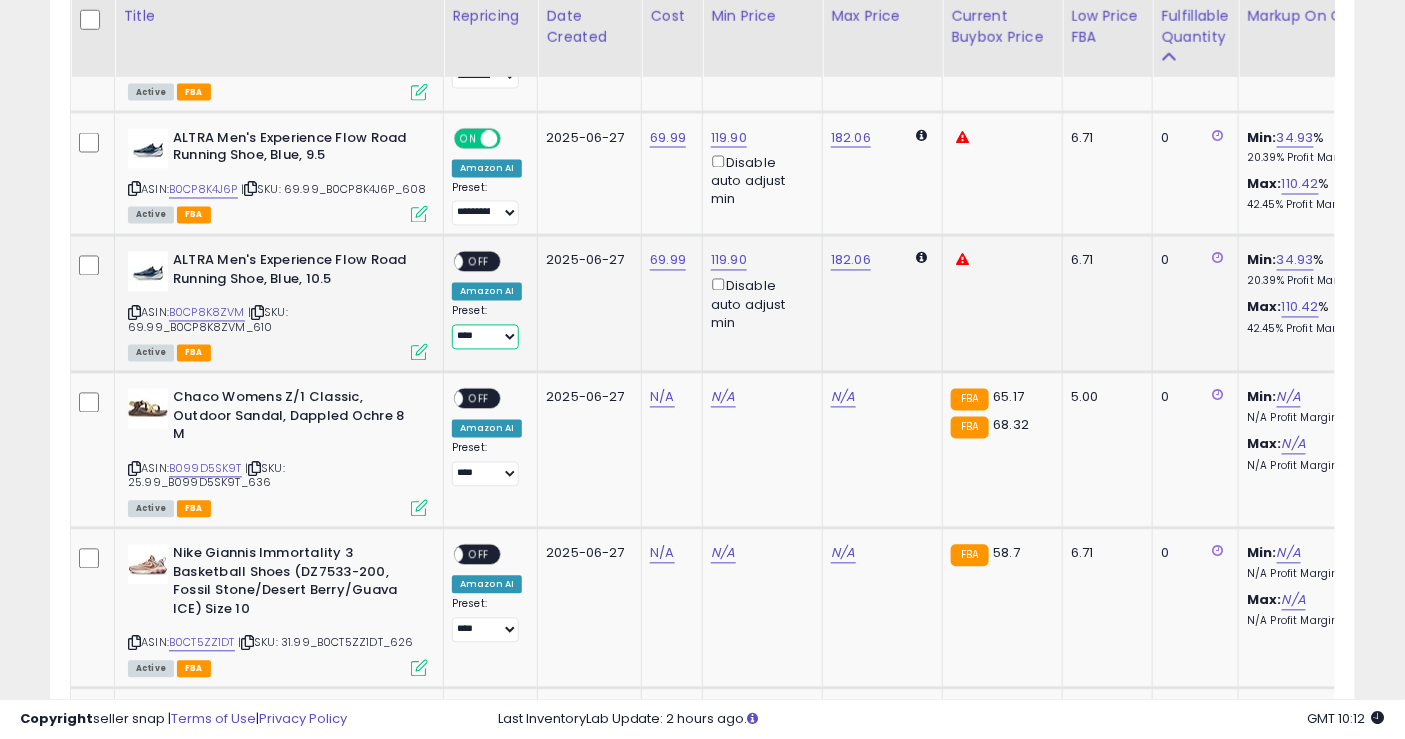 click on "**********" at bounding box center [485, 337] 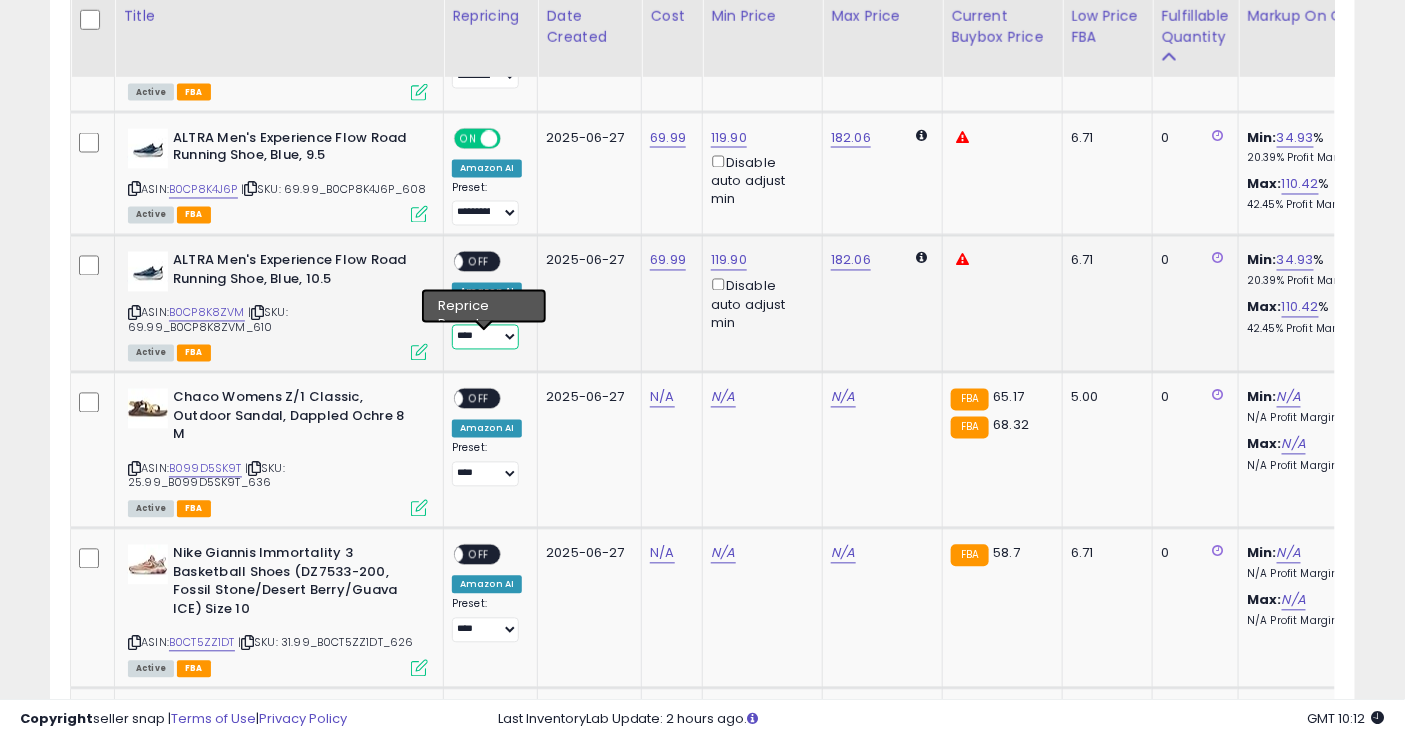 select on "**********" 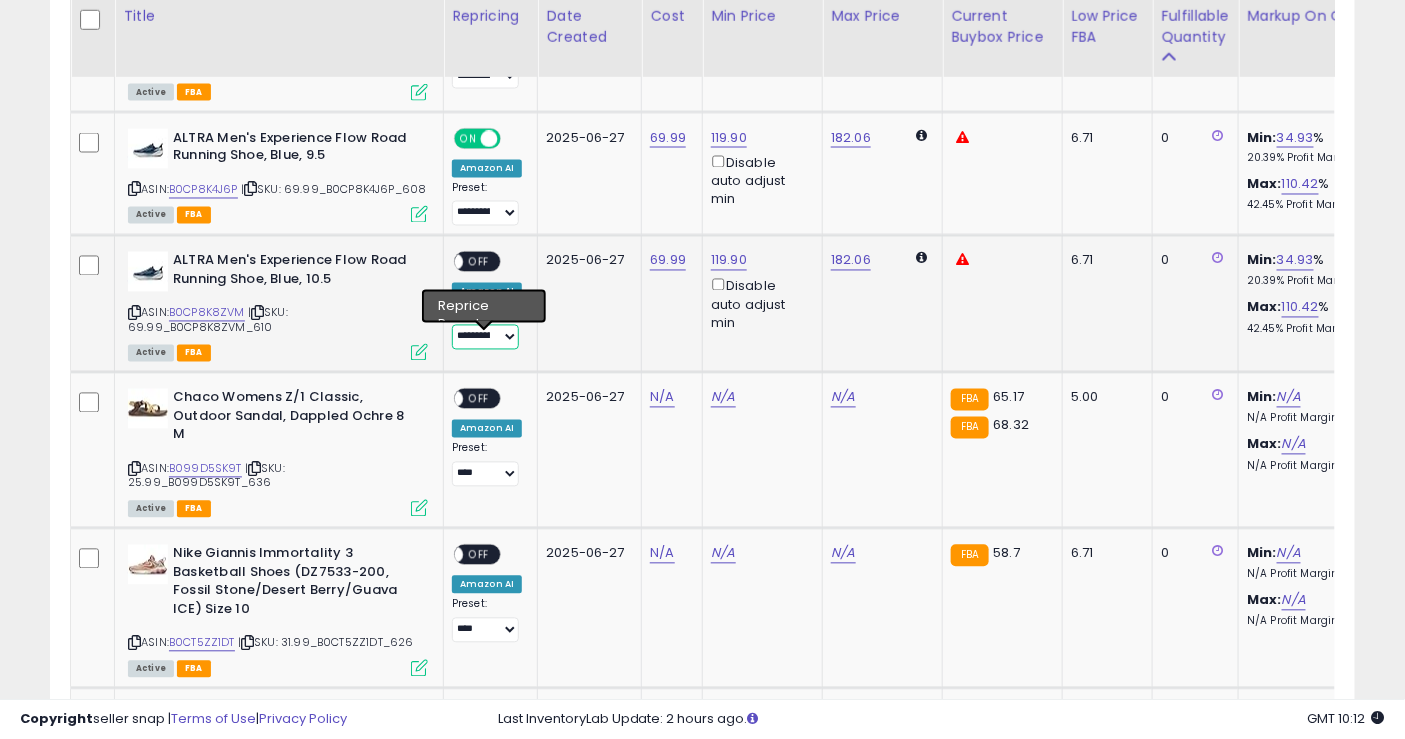 click on "**********" at bounding box center [485, 337] 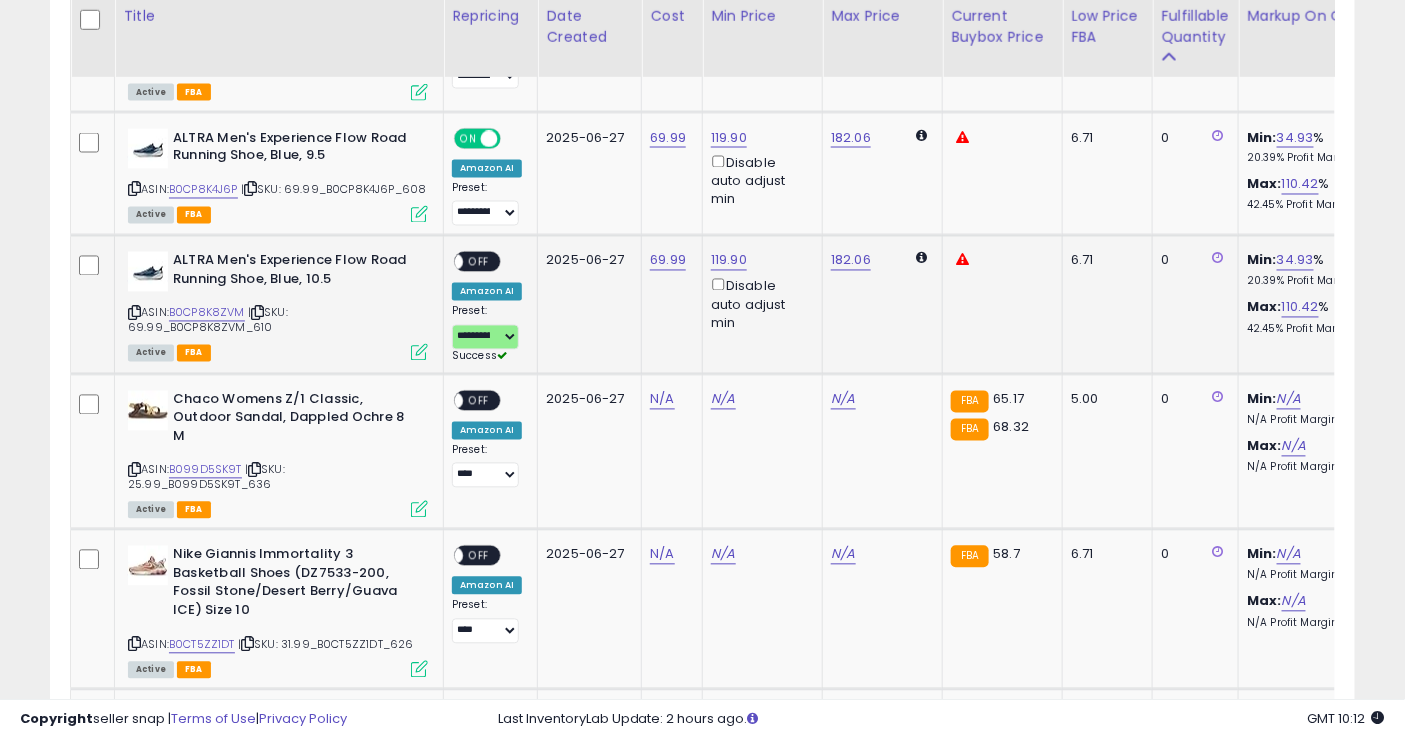 click on "OFF" at bounding box center (479, 262) 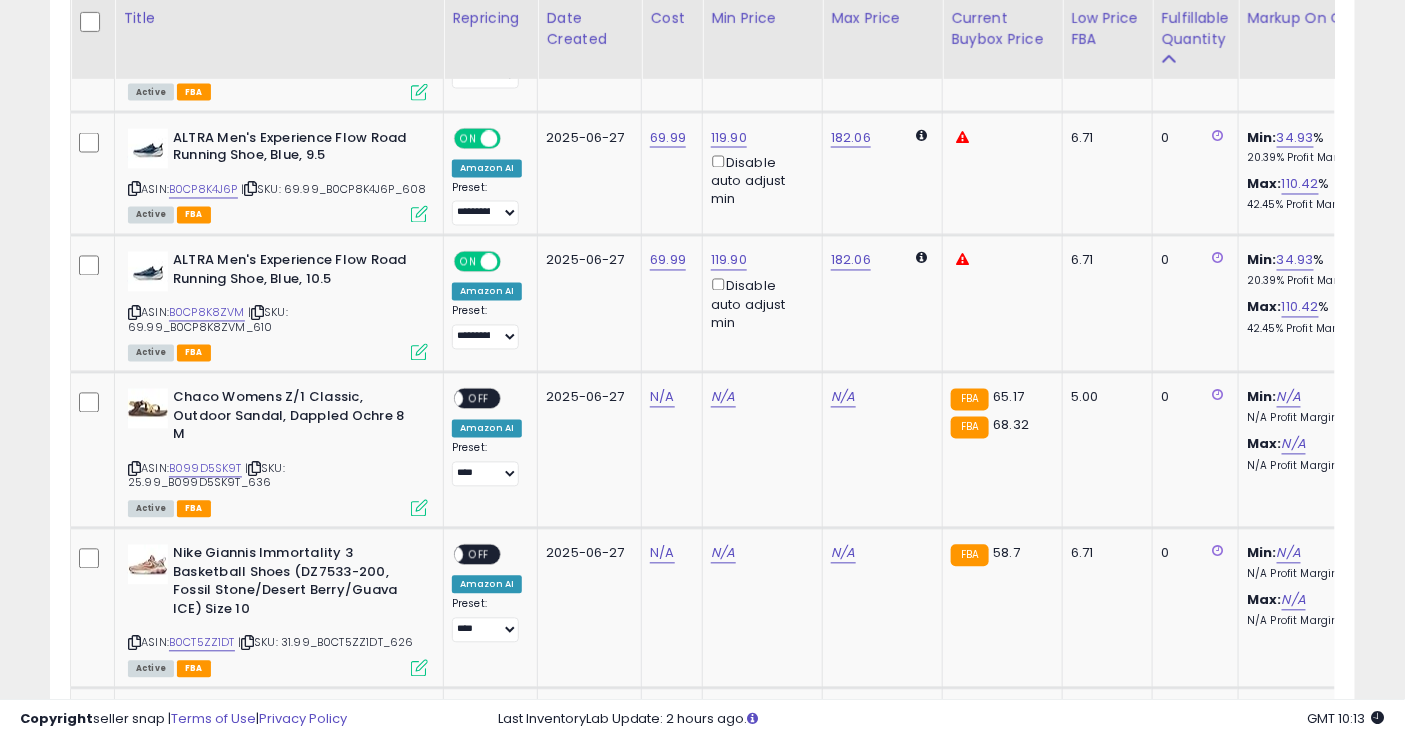 scroll, scrollTop: 1222, scrollLeft: 0, axis: vertical 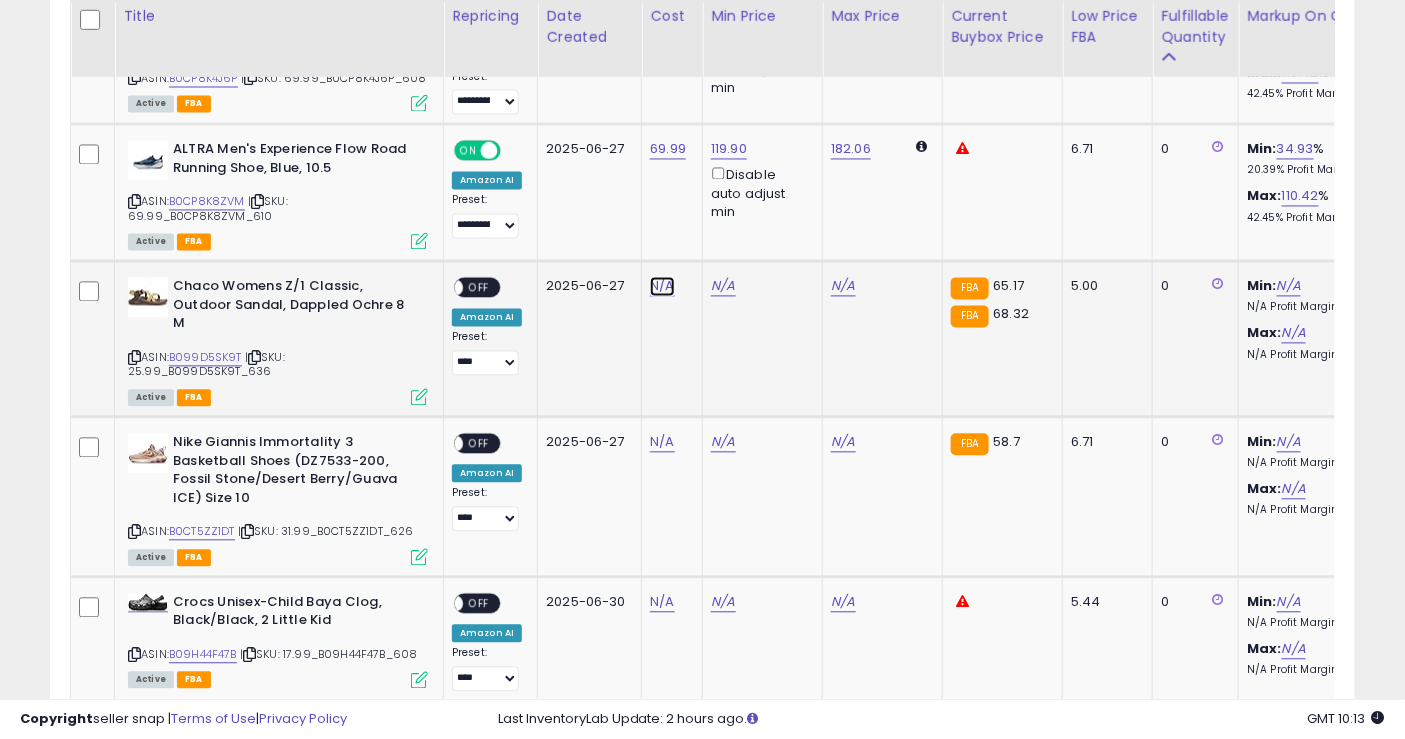 click on "N/A" at bounding box center (662, 287) 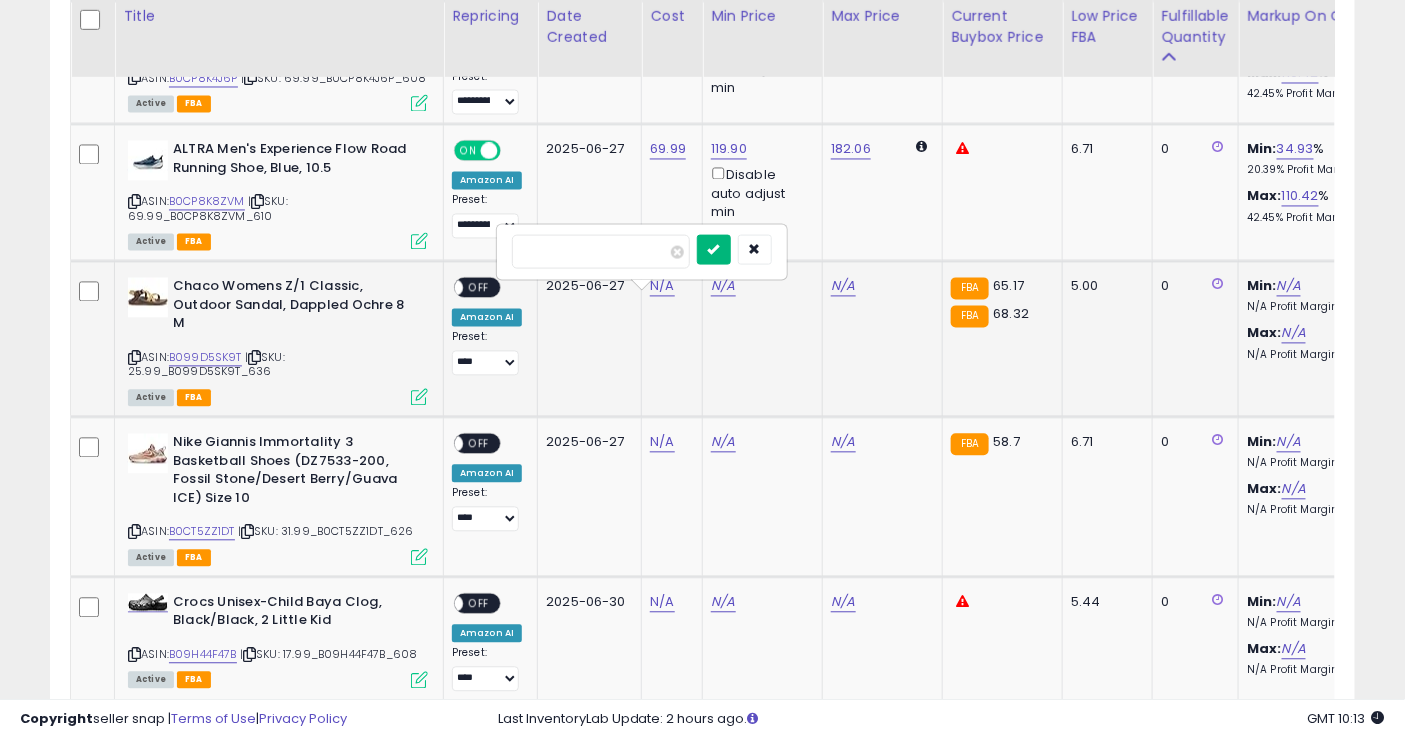 type on "*****" 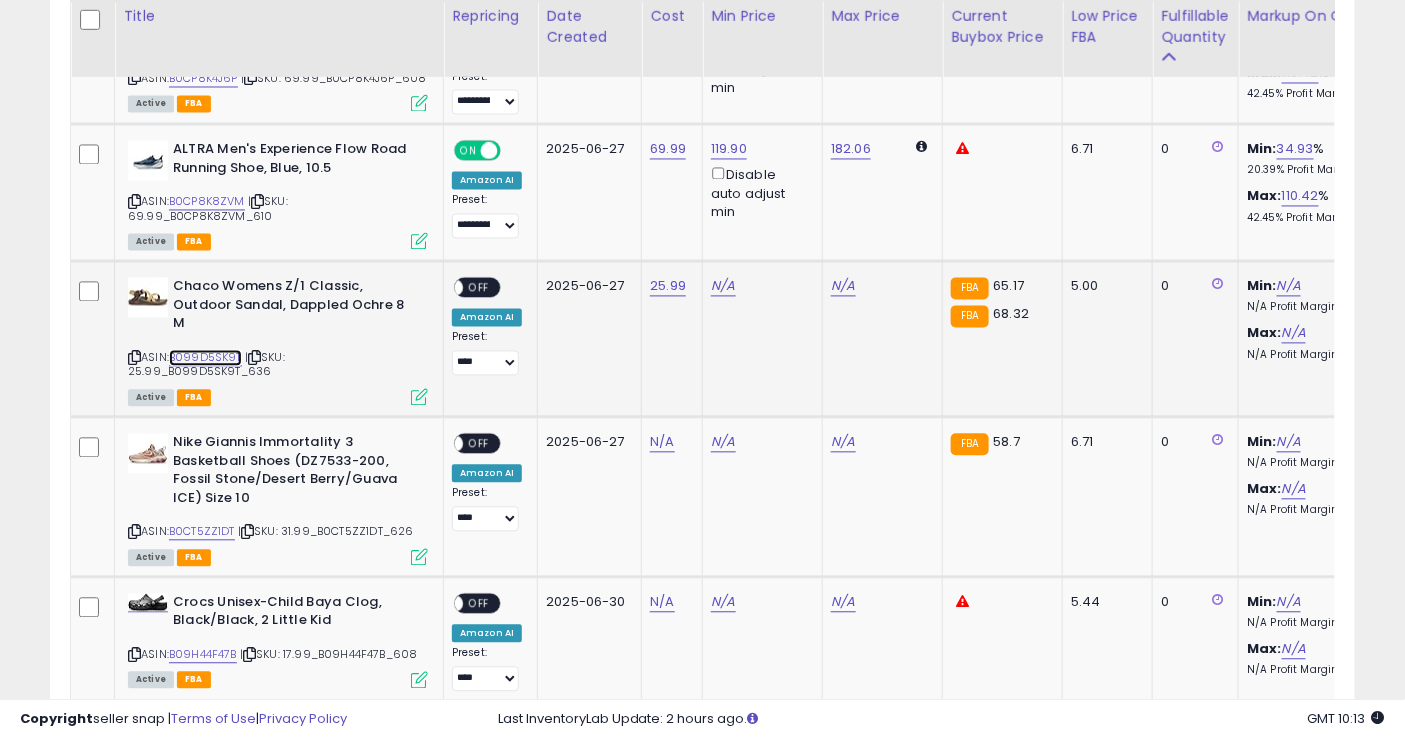click on "B099D5SK9T" at bounding box center (205, 358) 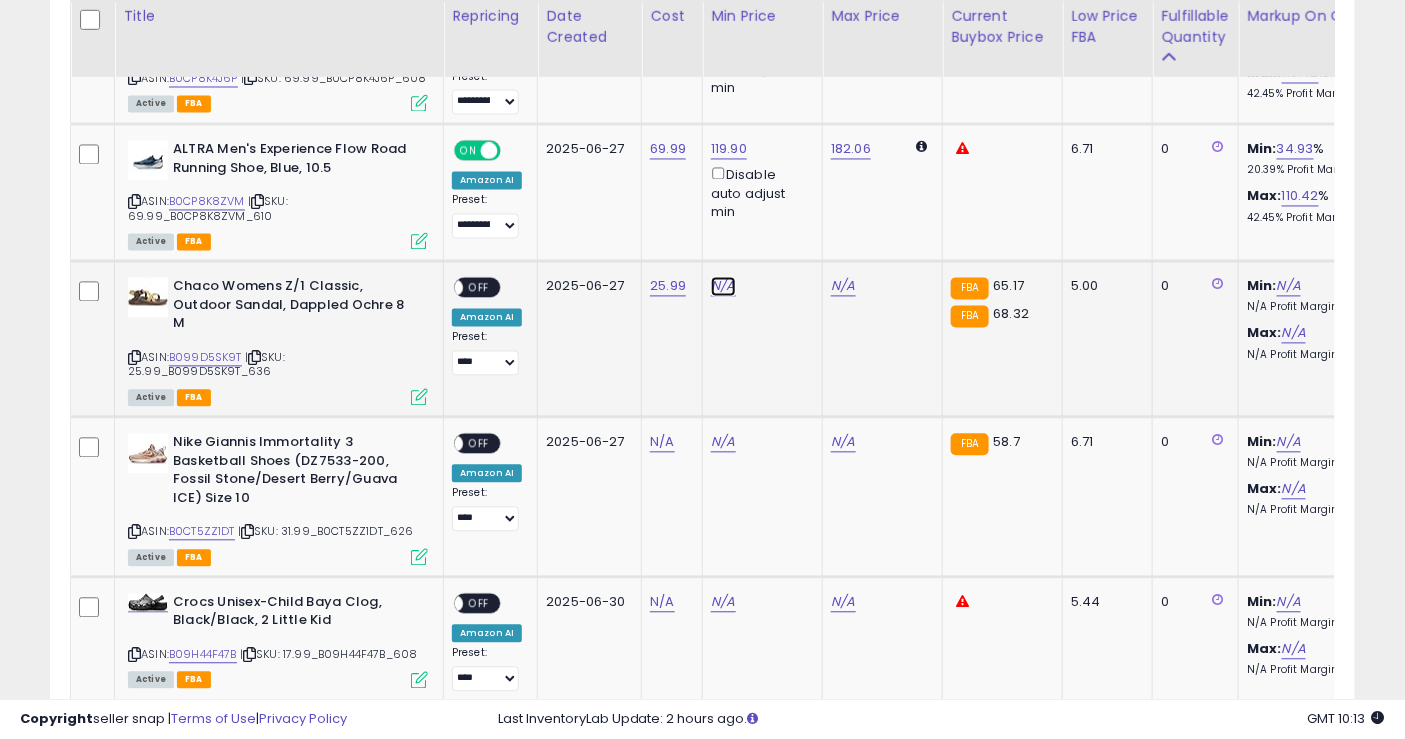 click on "N/A" at bounding box center [723, 287] 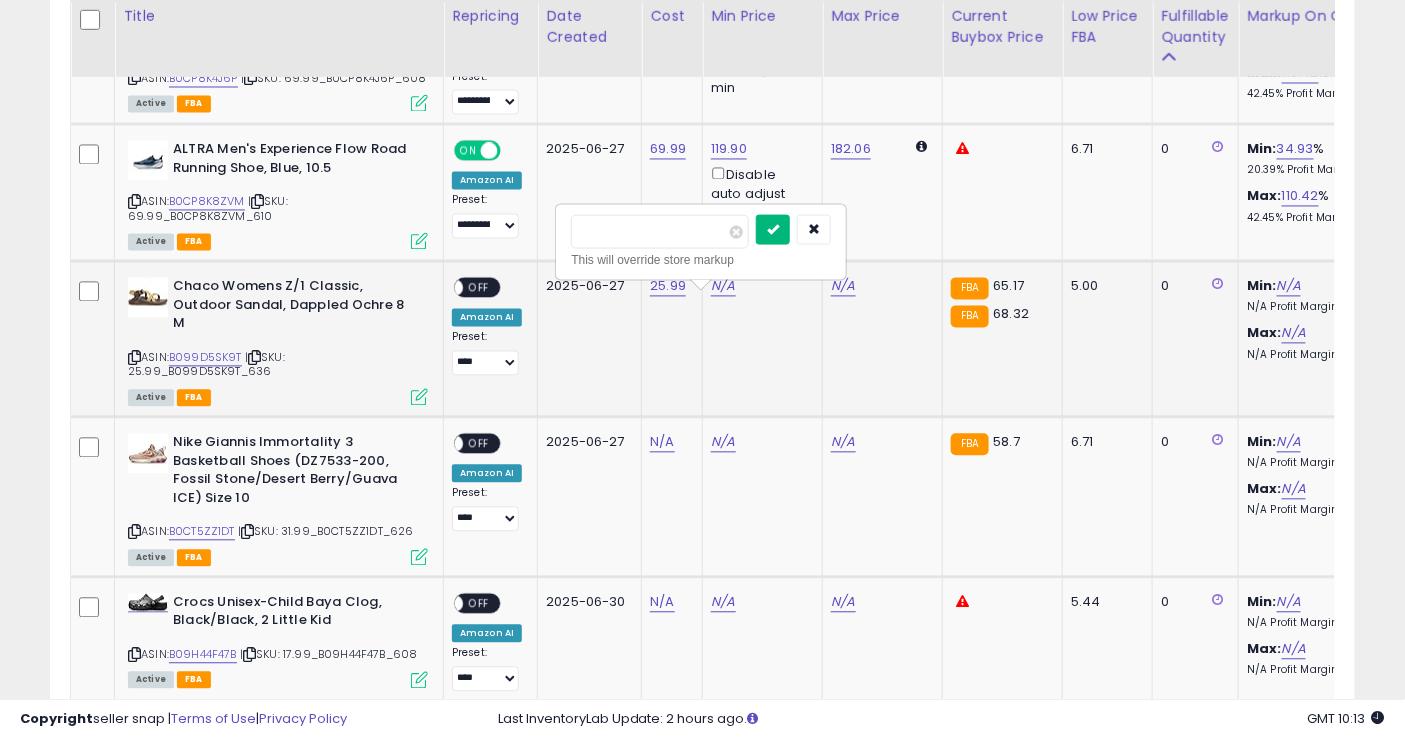 type on "*****" 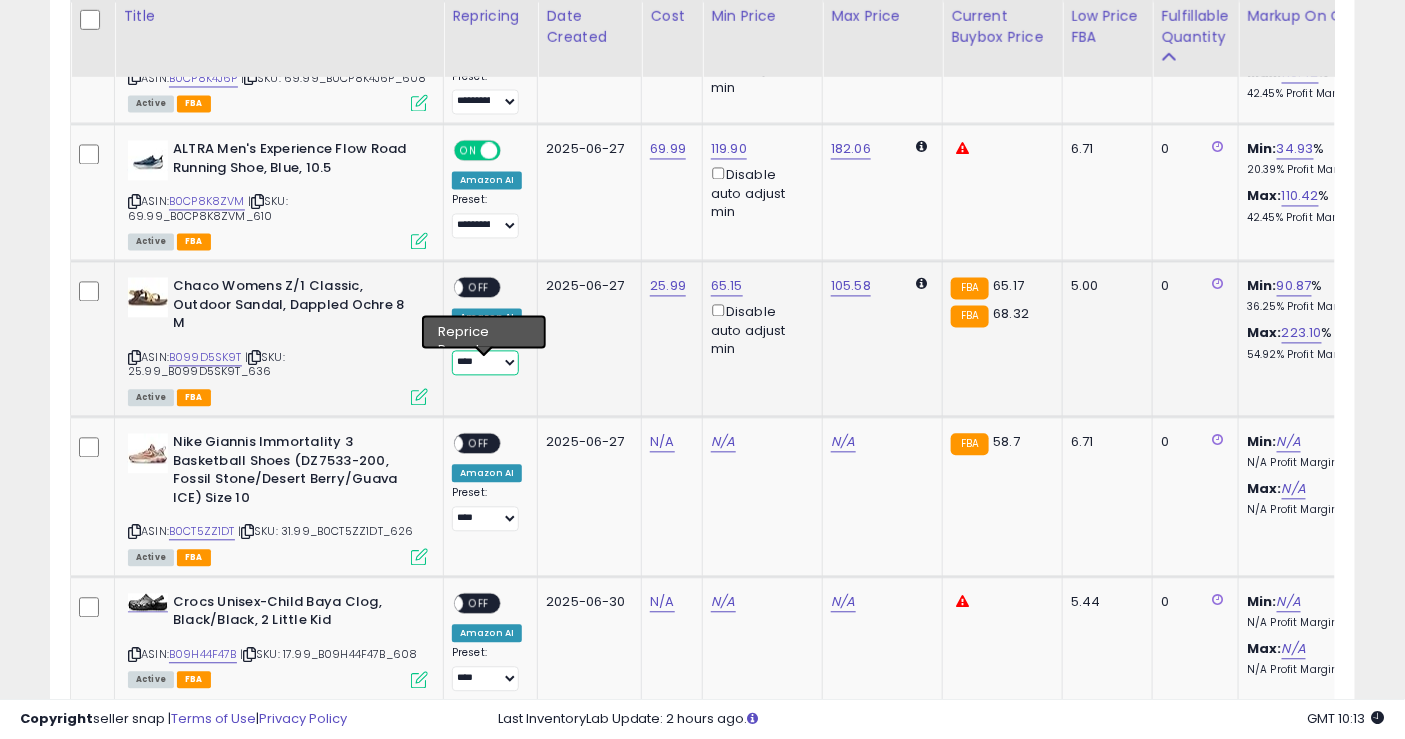 drag, startPoint x: 491, startPoint y: 375, endPoint x: 492, endPoint y: 386, distance: 11.045361 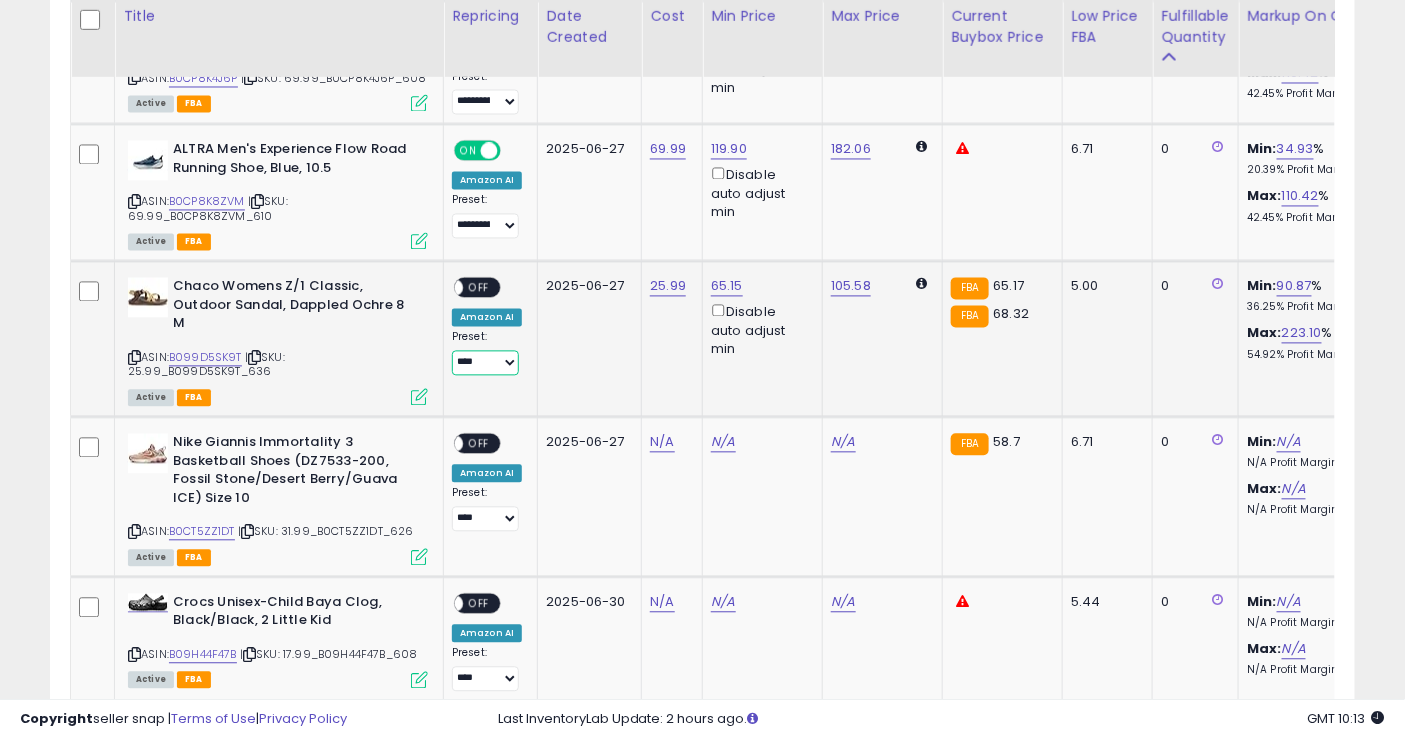 select on "**********" 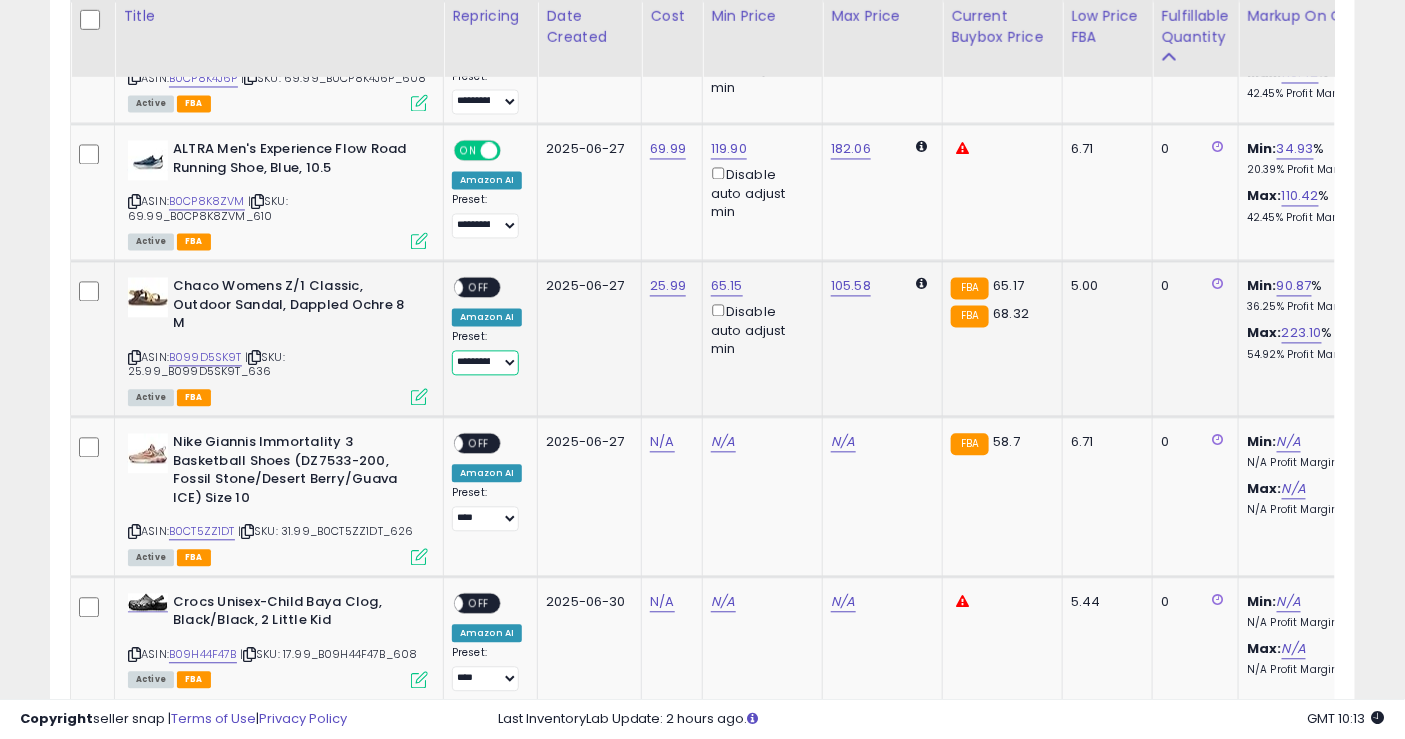 click on "**********" at bounding box center [485, 363] 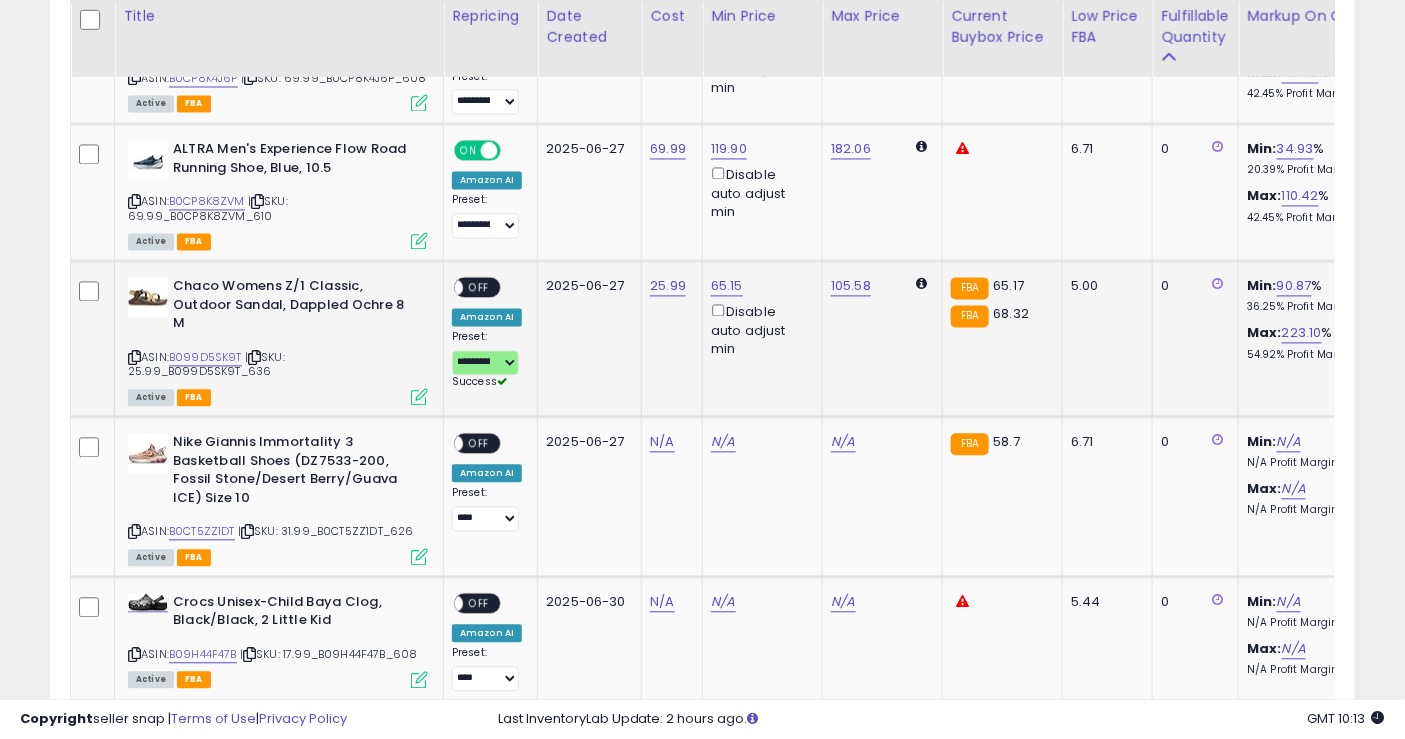click on "OFF" at bounding box center [479, 288] 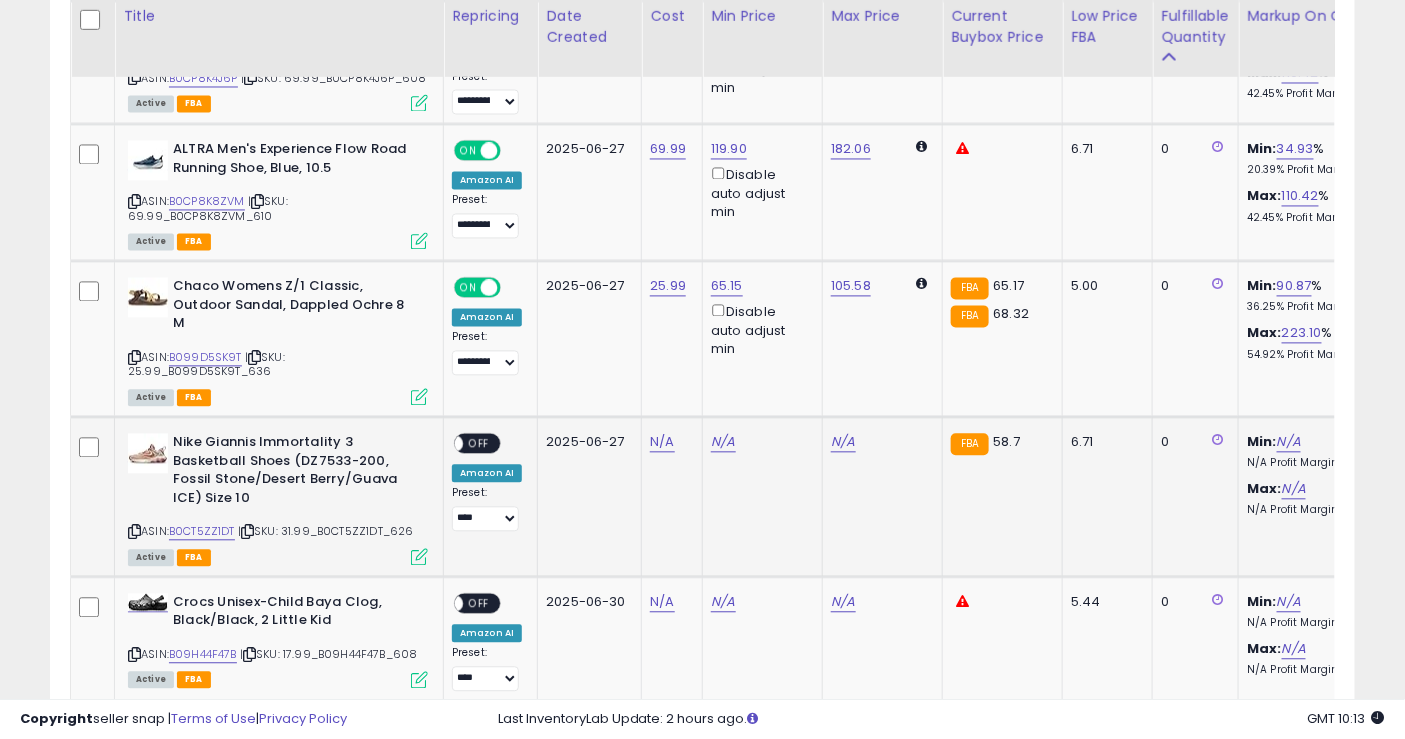 click on "N/A" 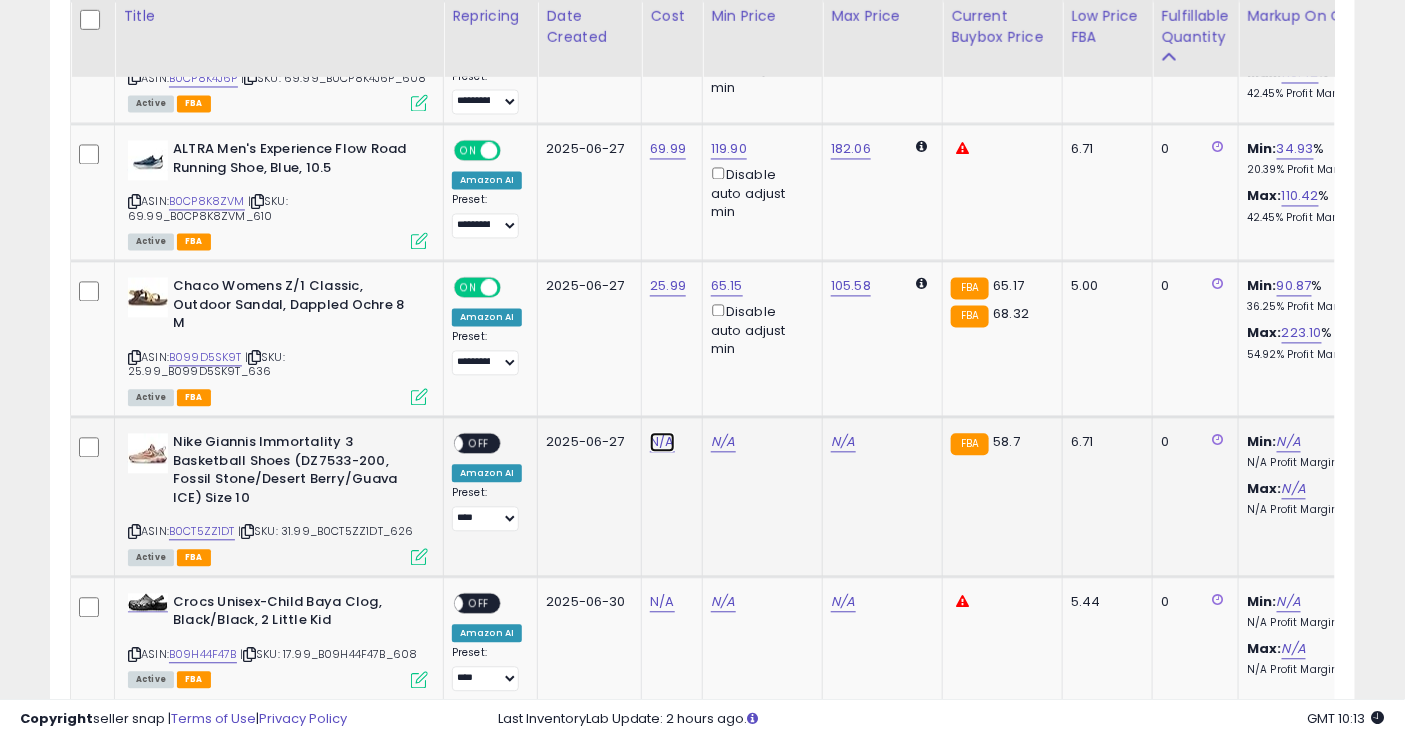 click on "N/A" at bounding box center (662, 443) 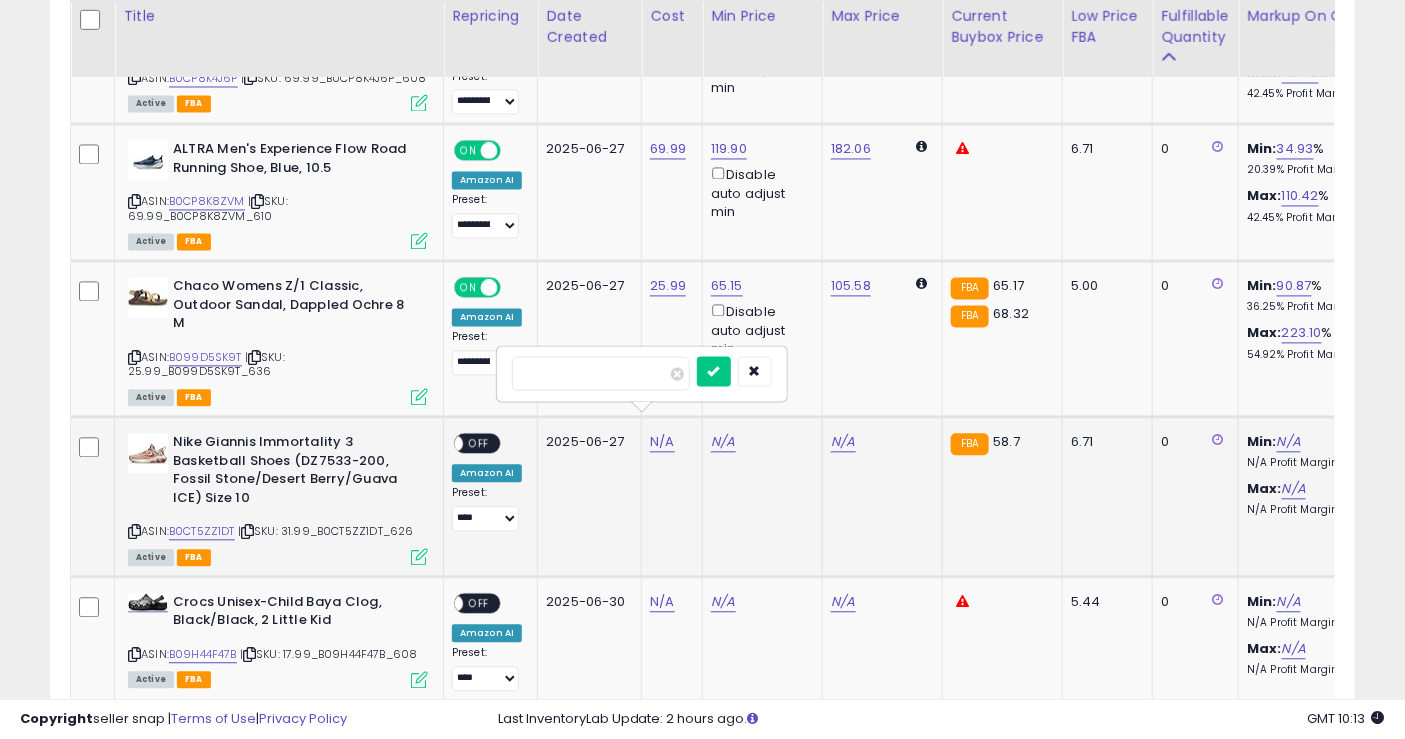 type on "*****" 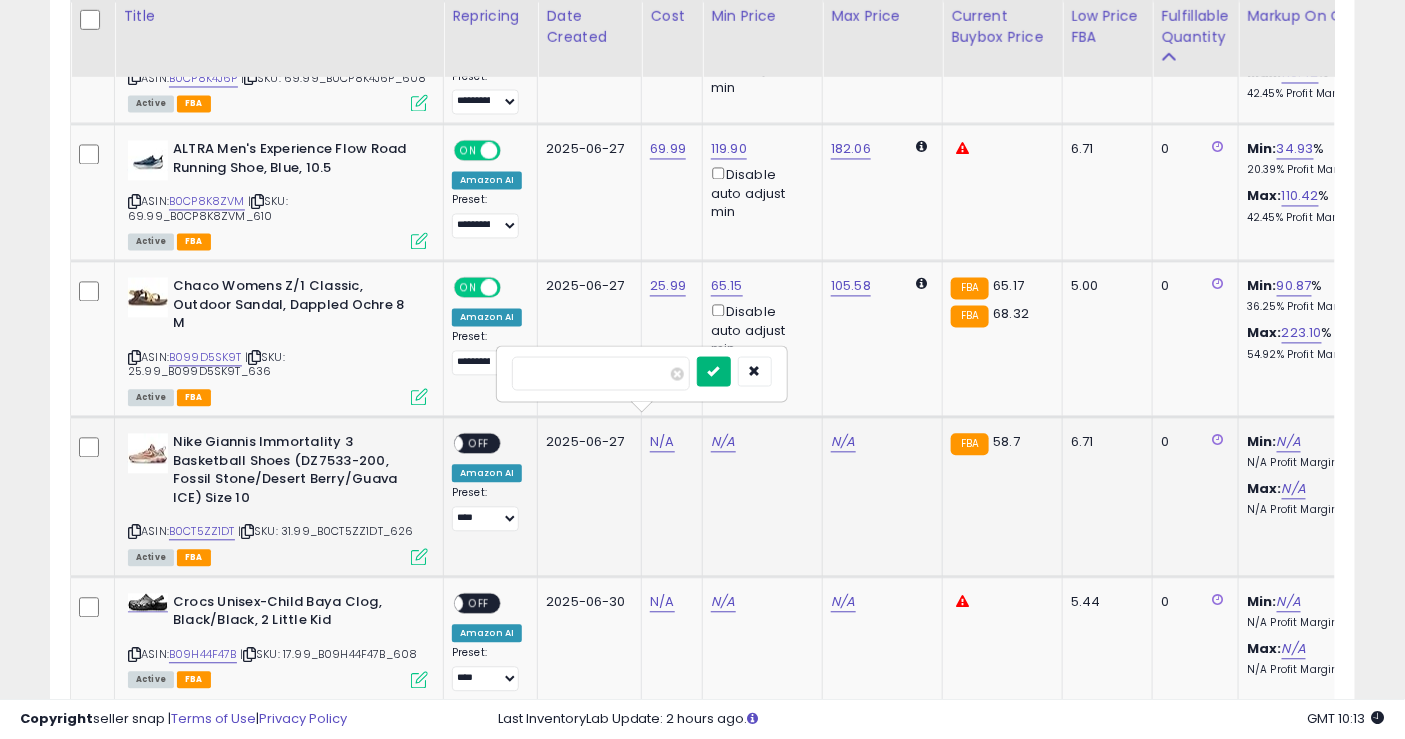 click at bounding box center (714, 372) 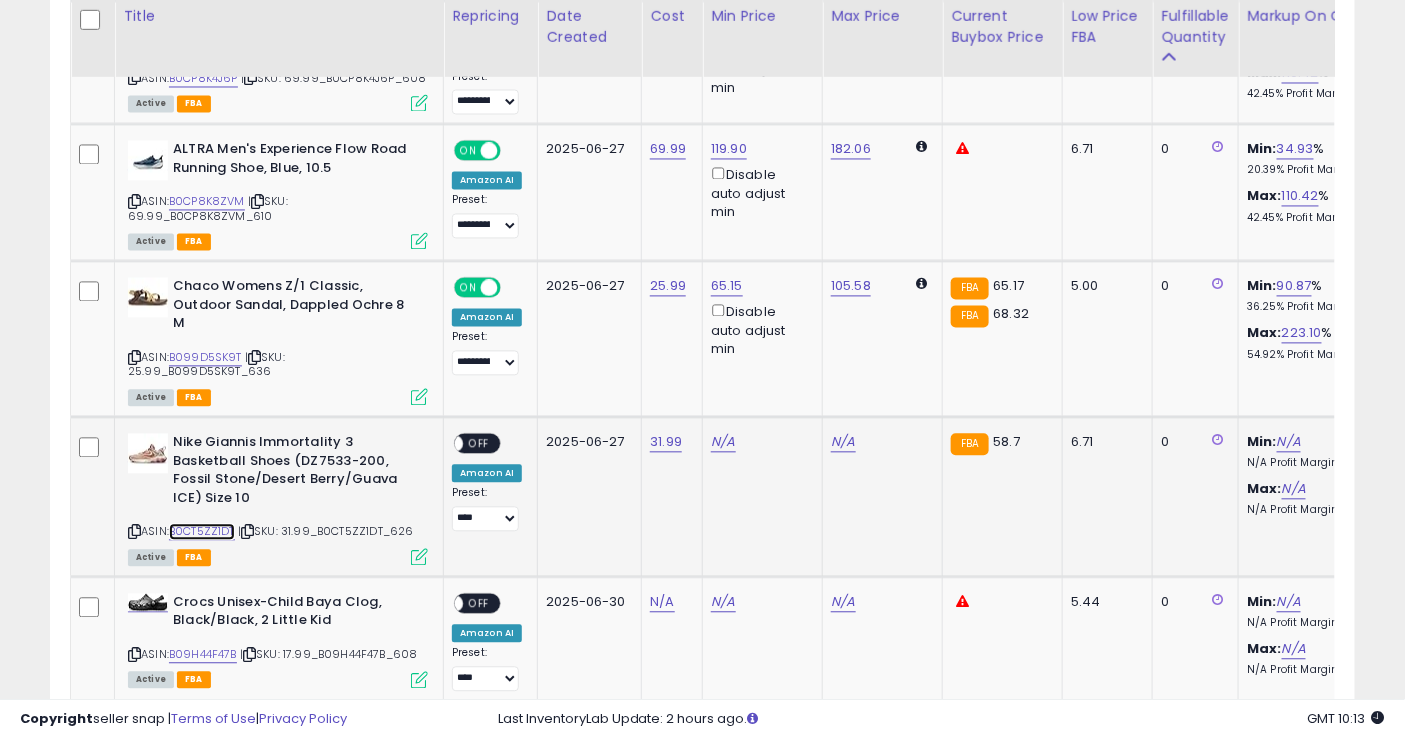 click on "B0CT5ZZ1DT" at bounding box center (202, 532) 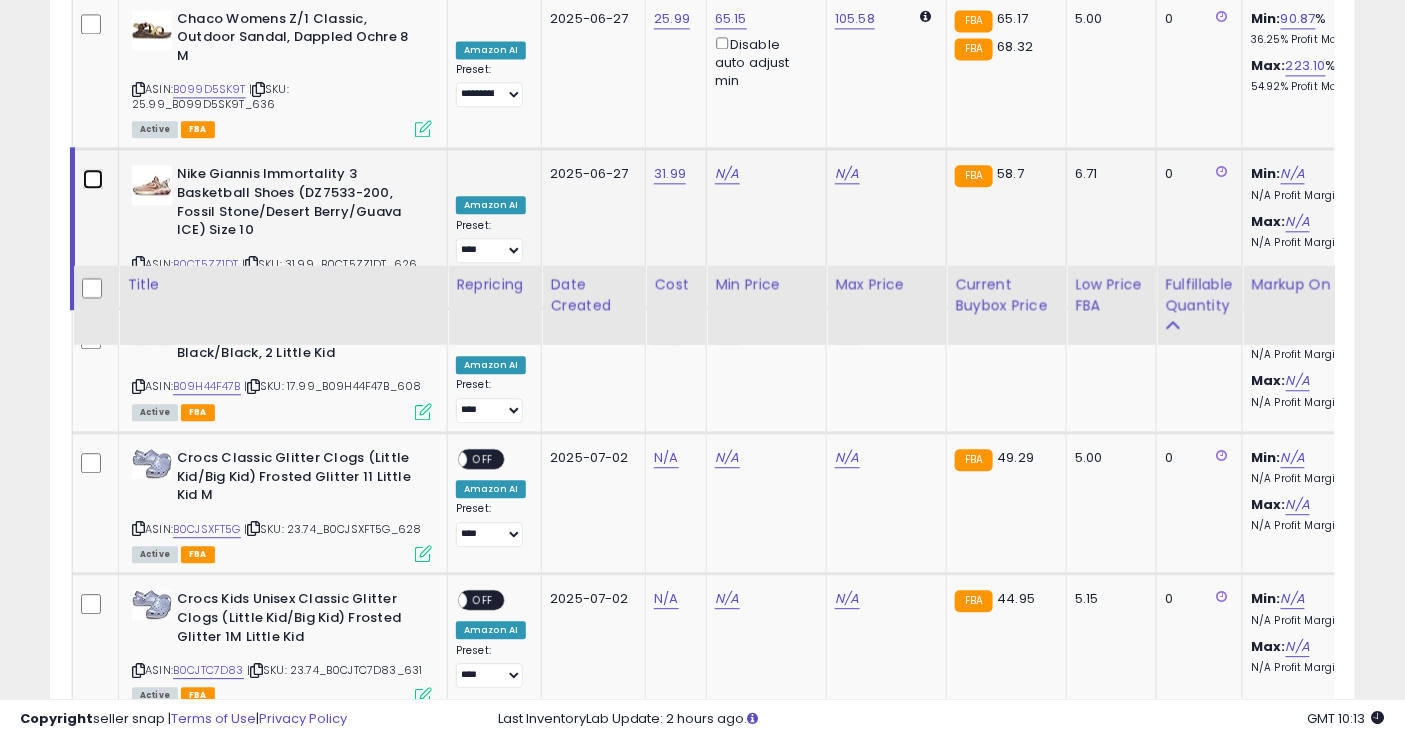 scroll, scrollTop: 1426, scrollLeft: 0, axis: vertical 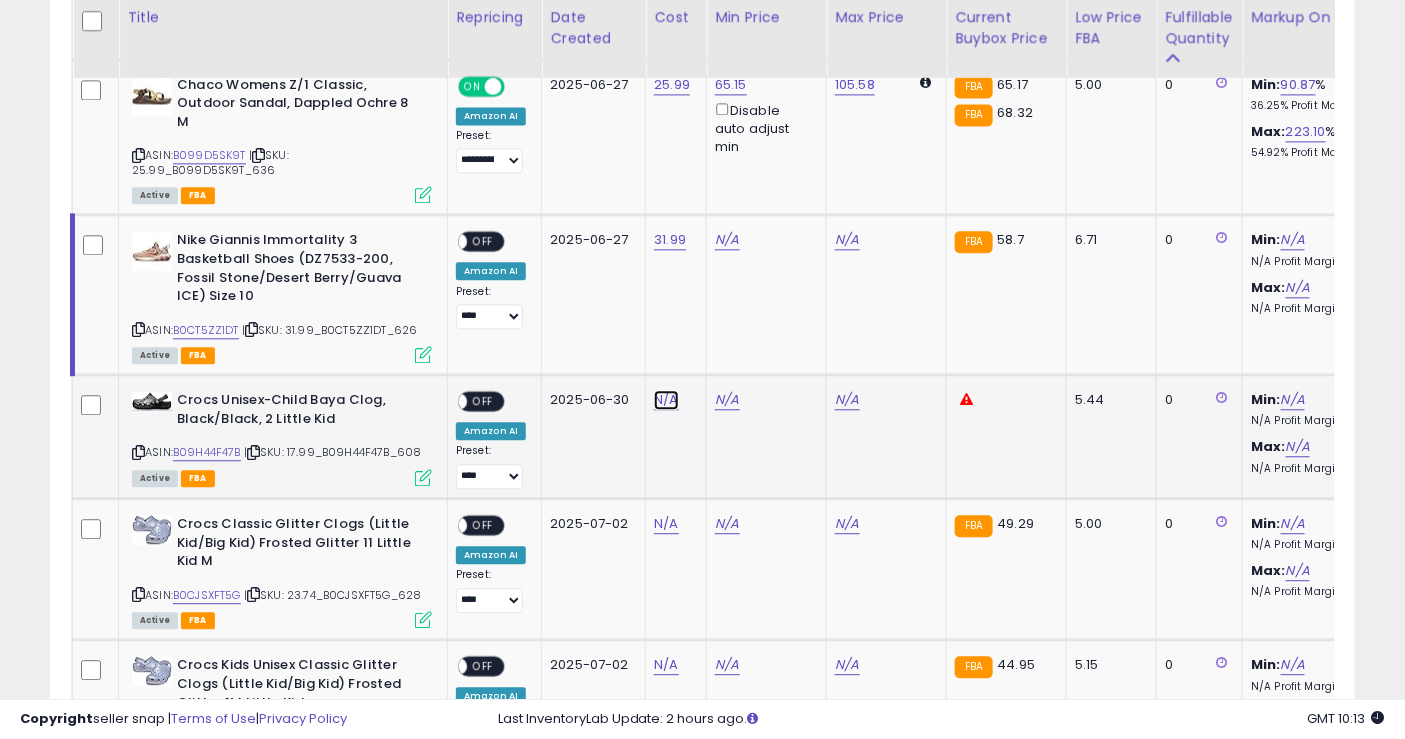 click on "N/A" at bounding box center (666, 400) 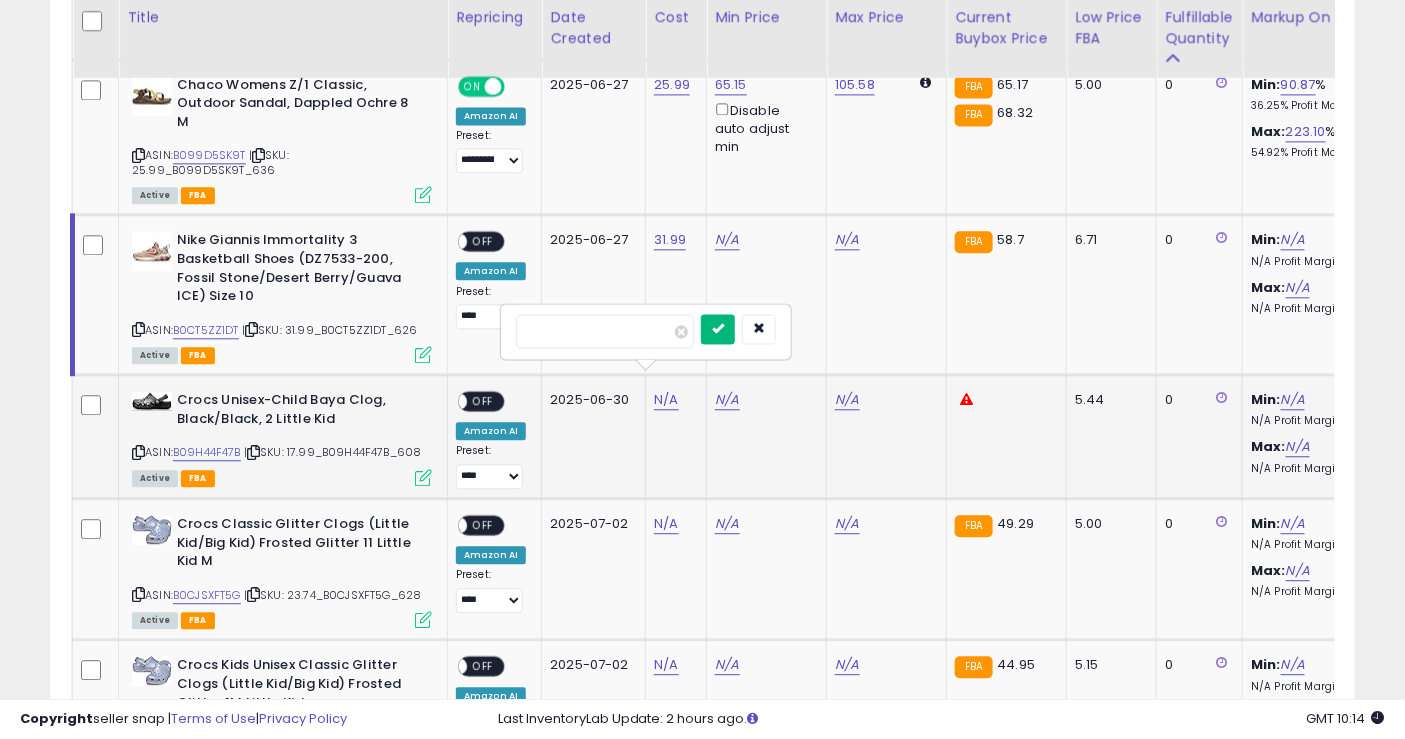 type on "*****" 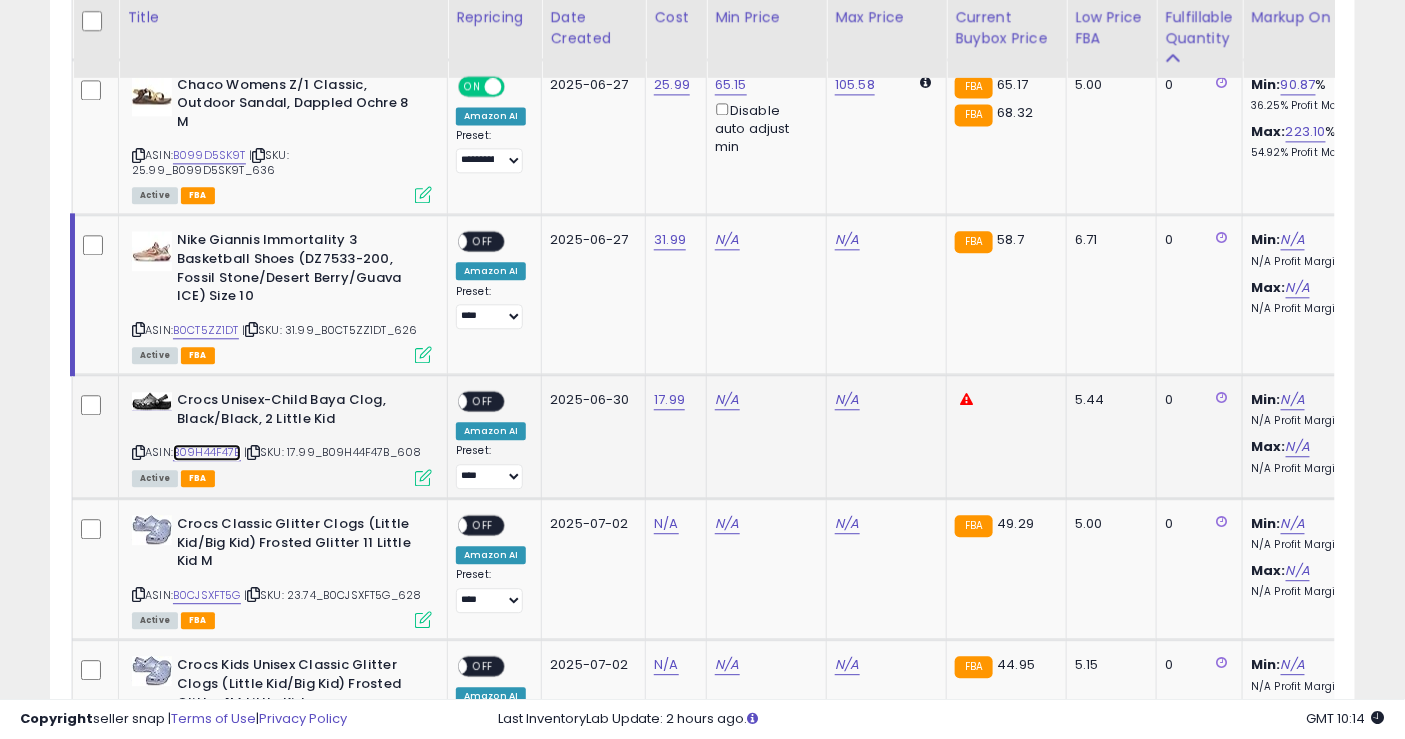 click on "B09H44F47B" at bounding box center (207, 452) 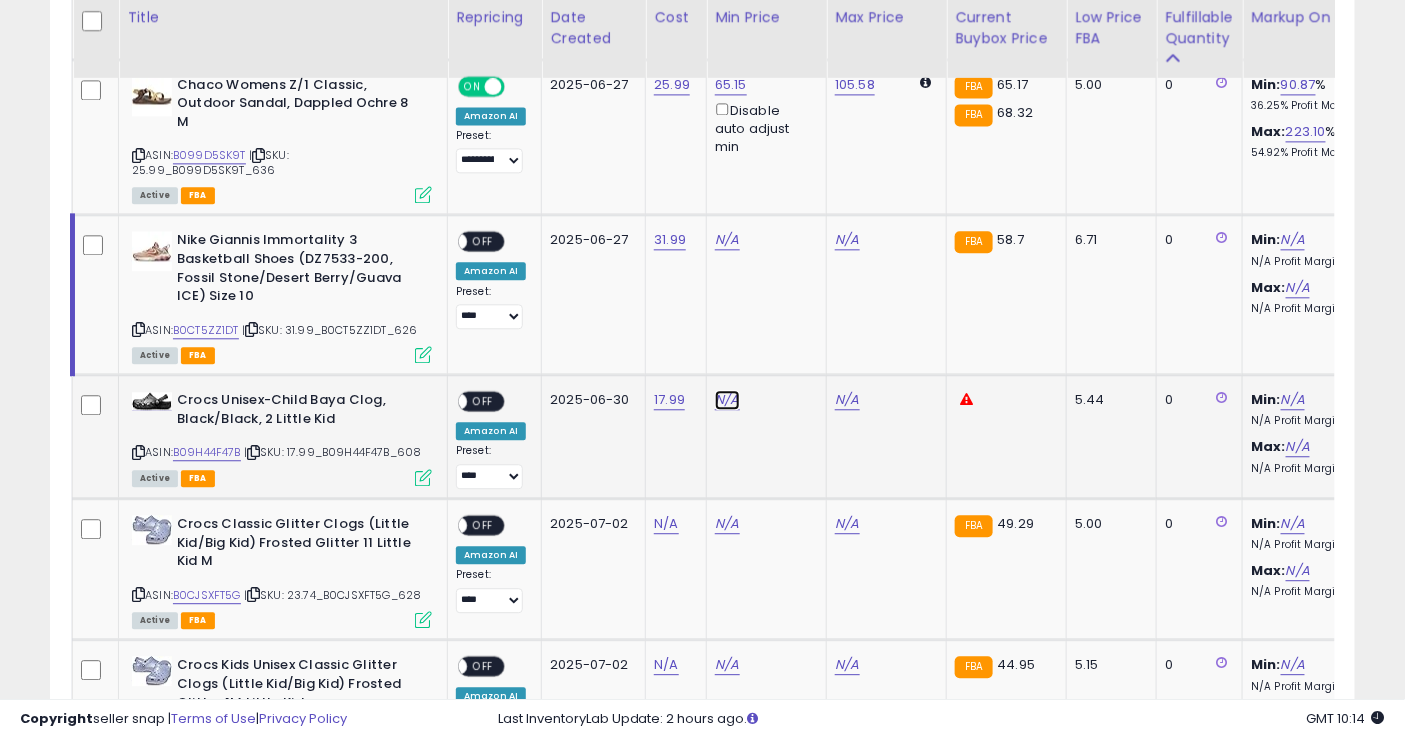 click on "N/A" at bounding box center (727, 240) 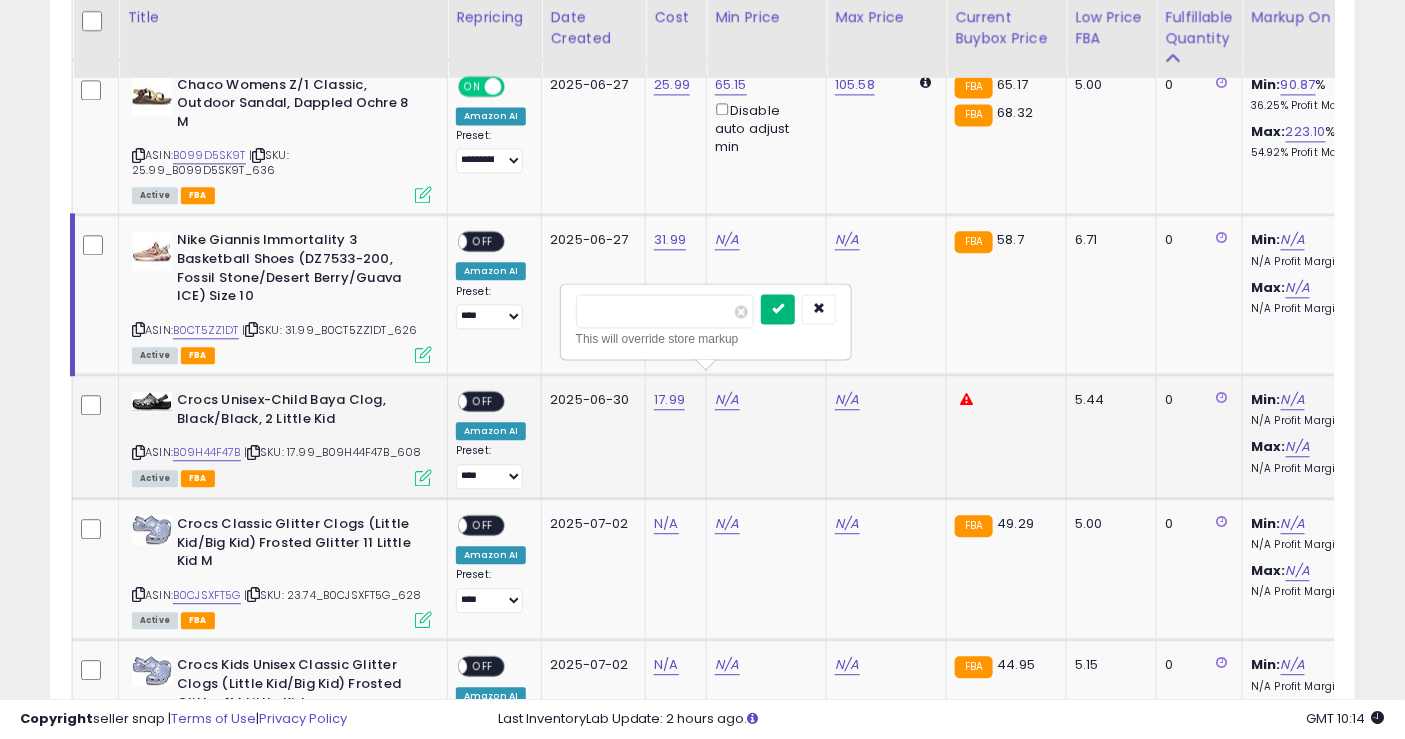 type on "****" 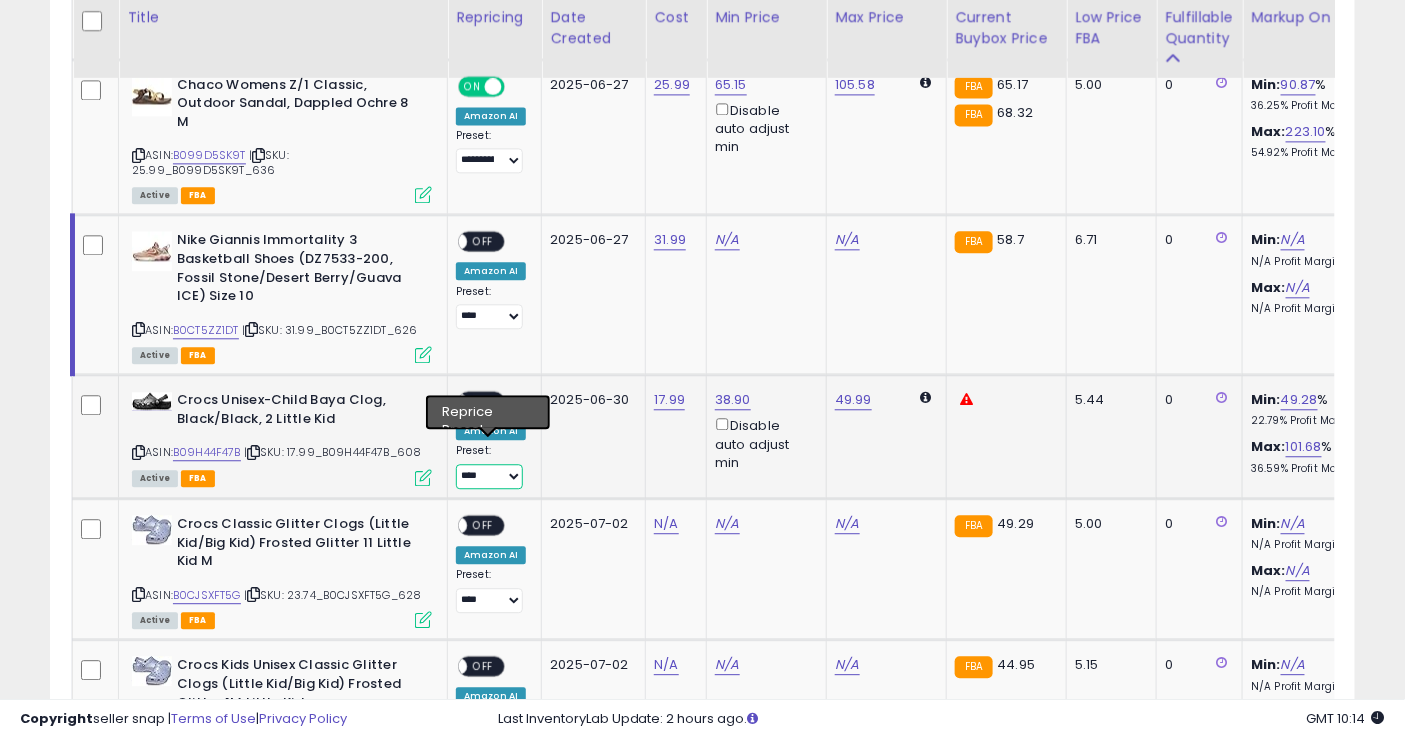 click on "**********" at bounding box center [489, 476] 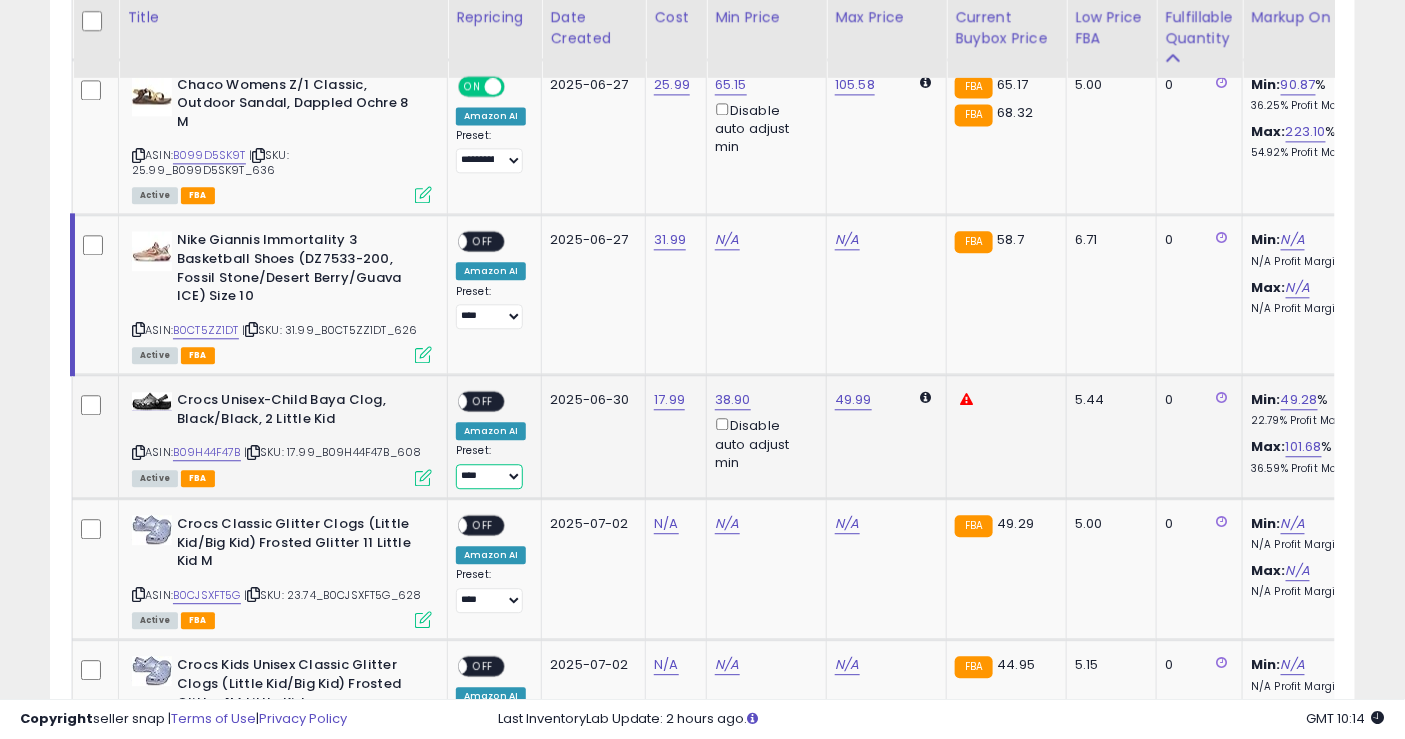 select on "**********" 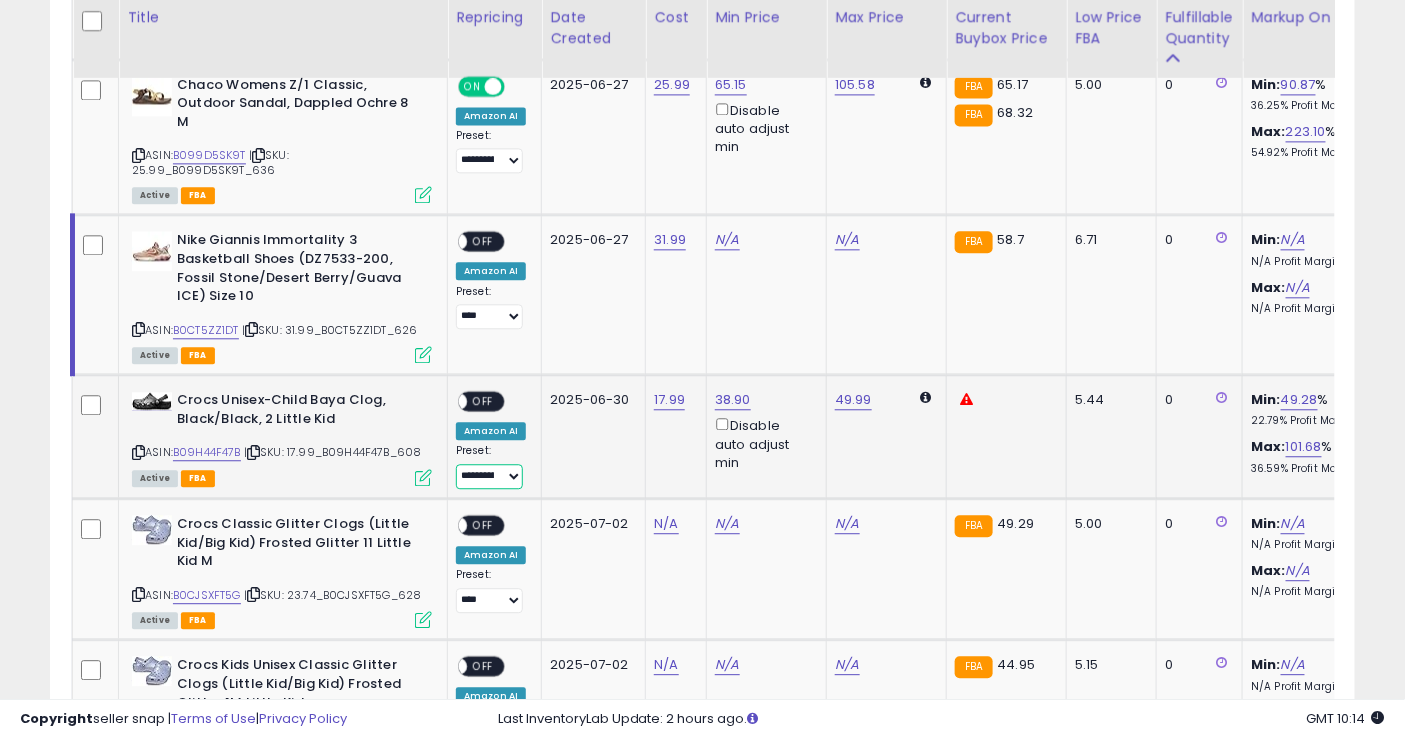 click on "**********" at bounding box center [489, 476] 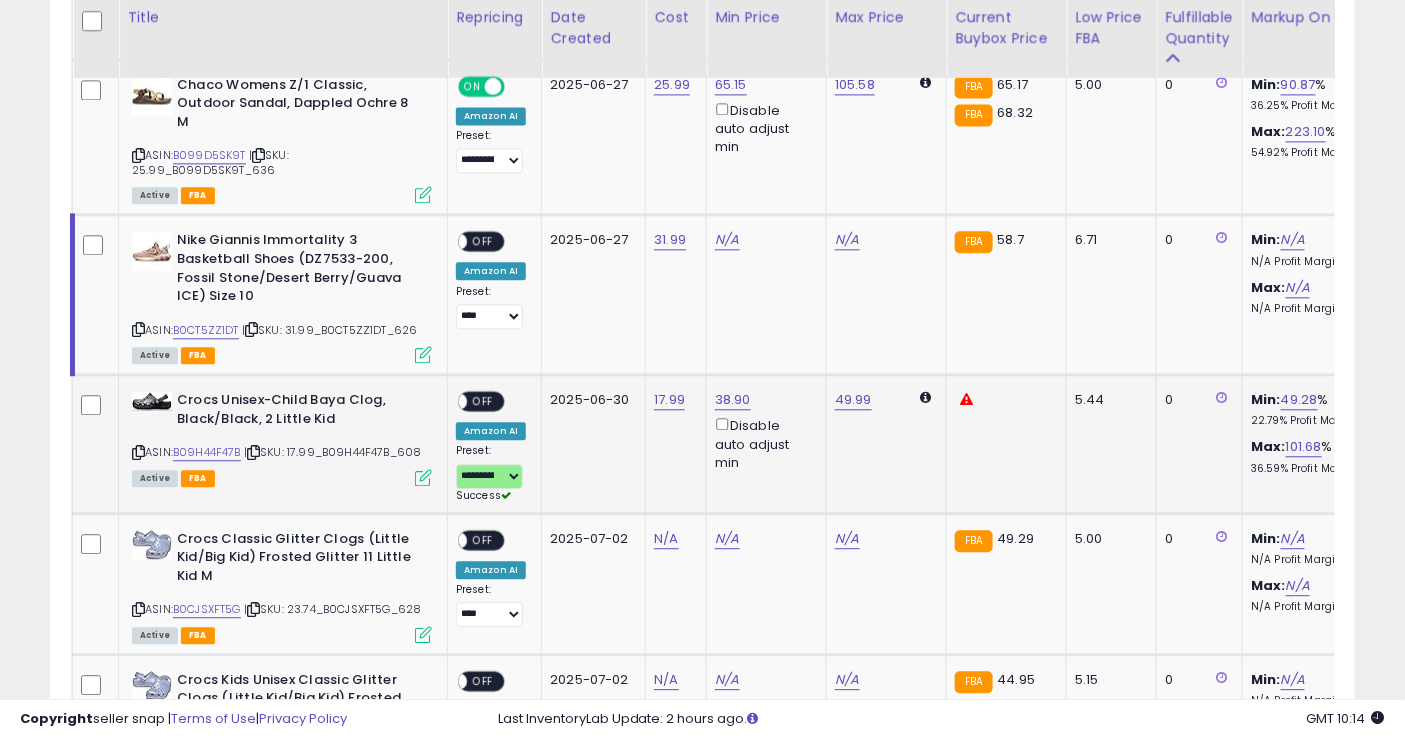 click on "OFF" at bounding box center (483, 401) 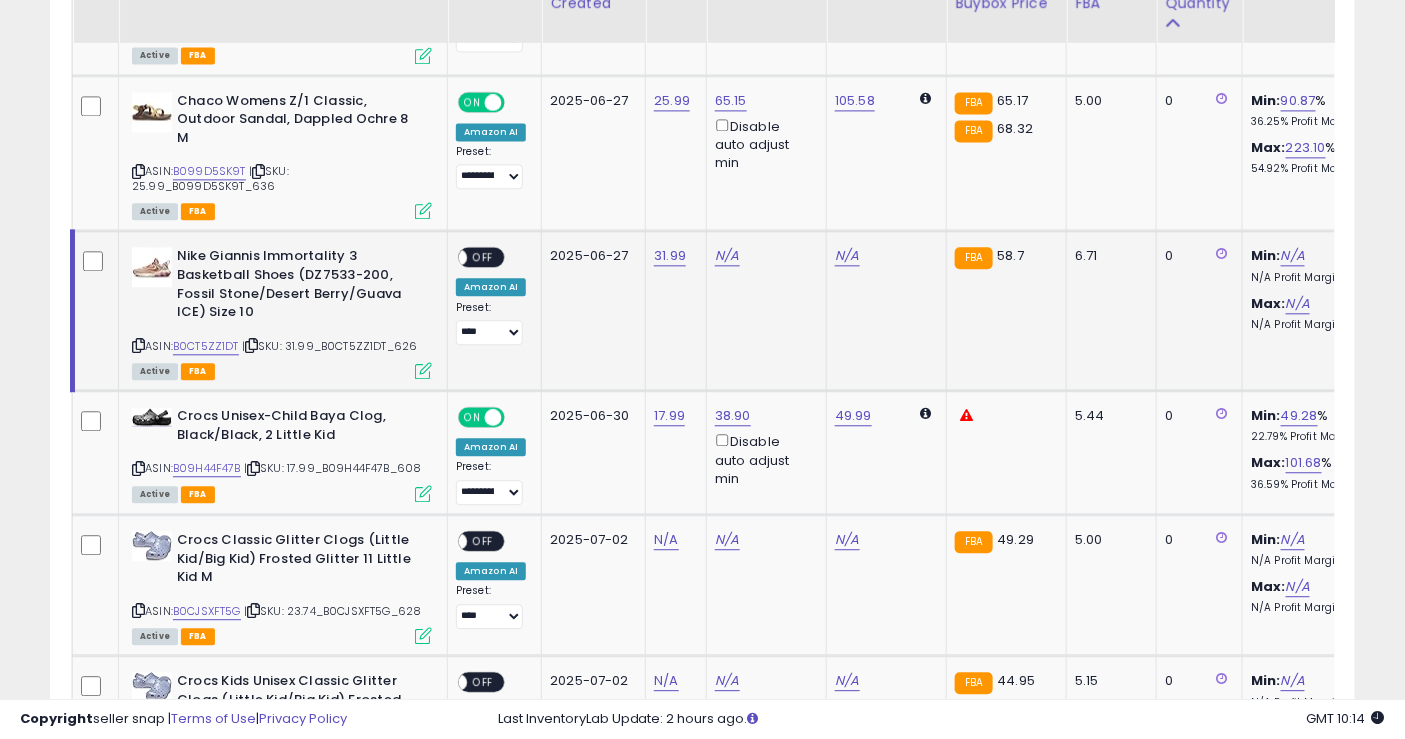 scroll, scrollTop: 1537, scrollLeft: 0, axis: vertical 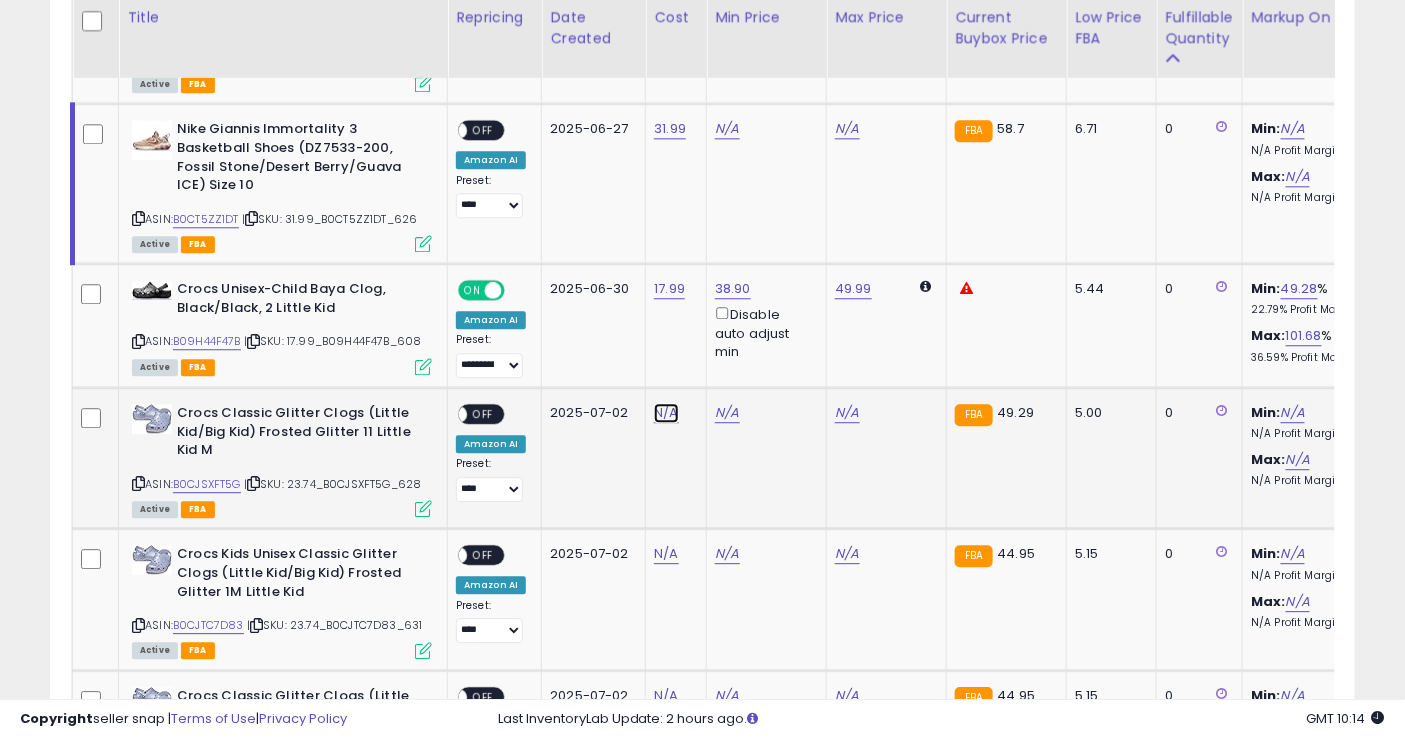 click on "N/A" at bounding box center [666, 413] 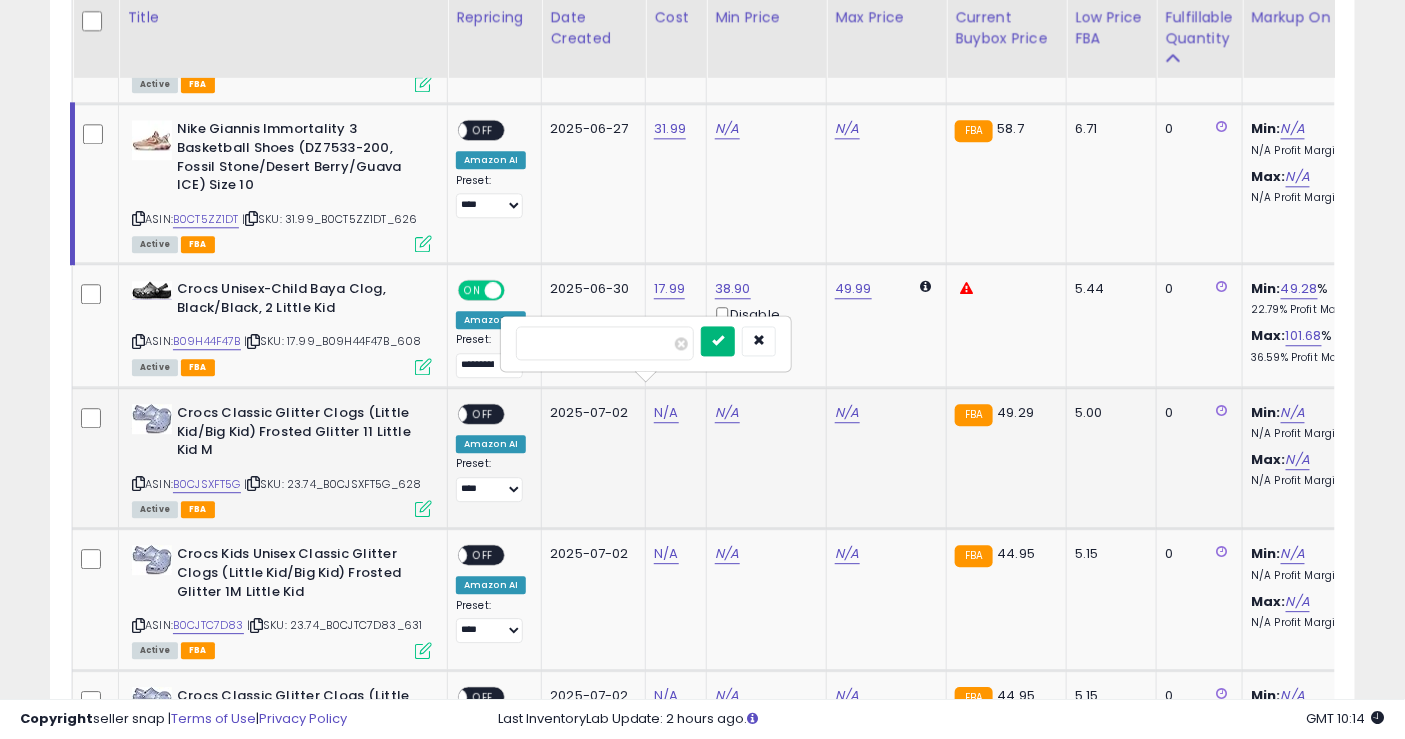 type on "*****" 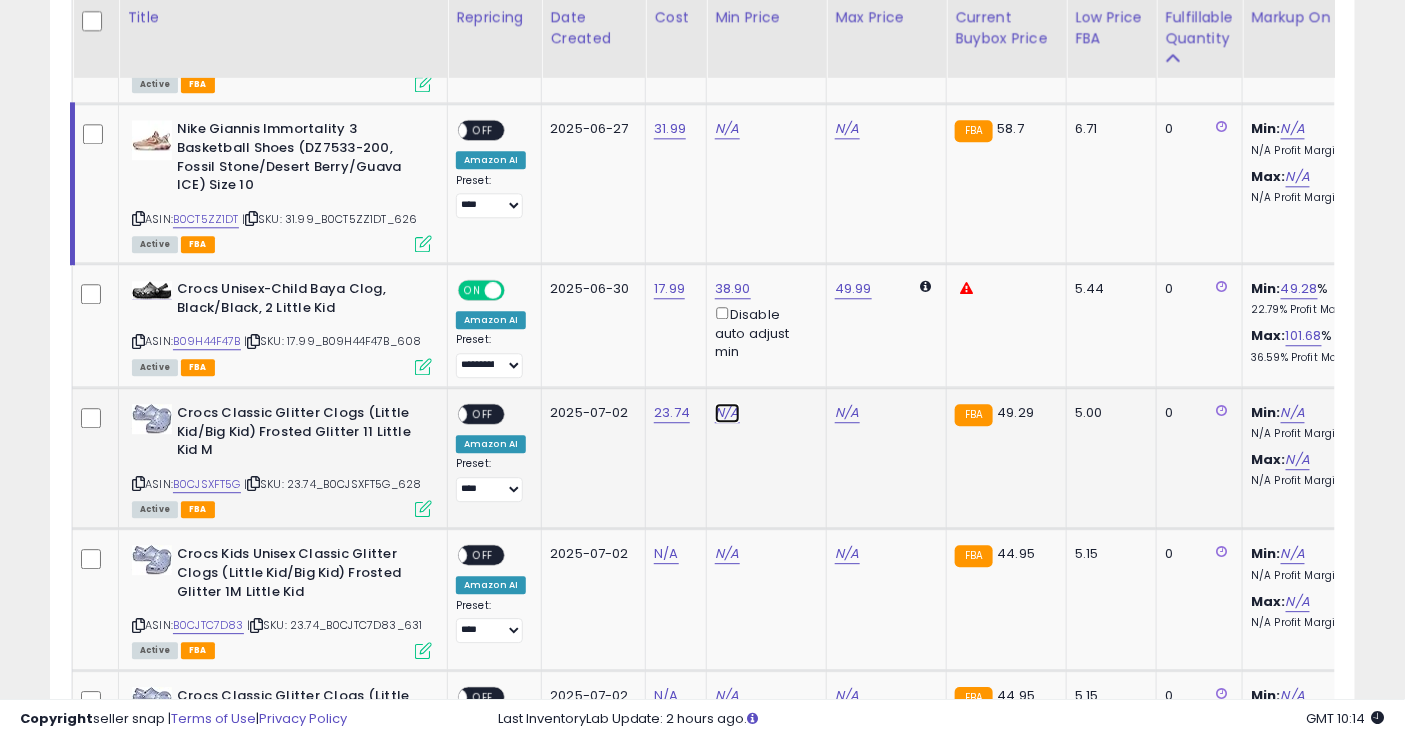 click on "N/A" at bounding box center [727, 129] 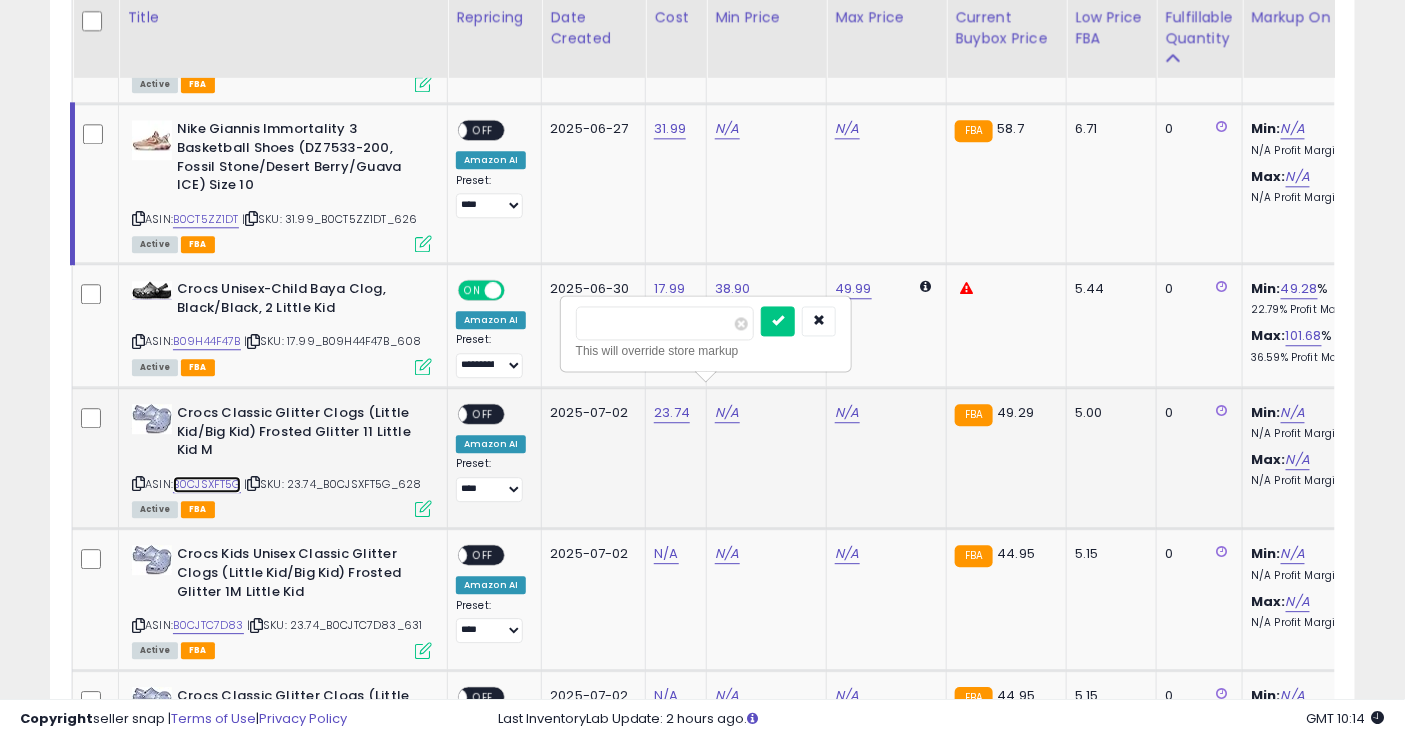 click on "B0CJSXFT5G" at bounding box center (207, 484) 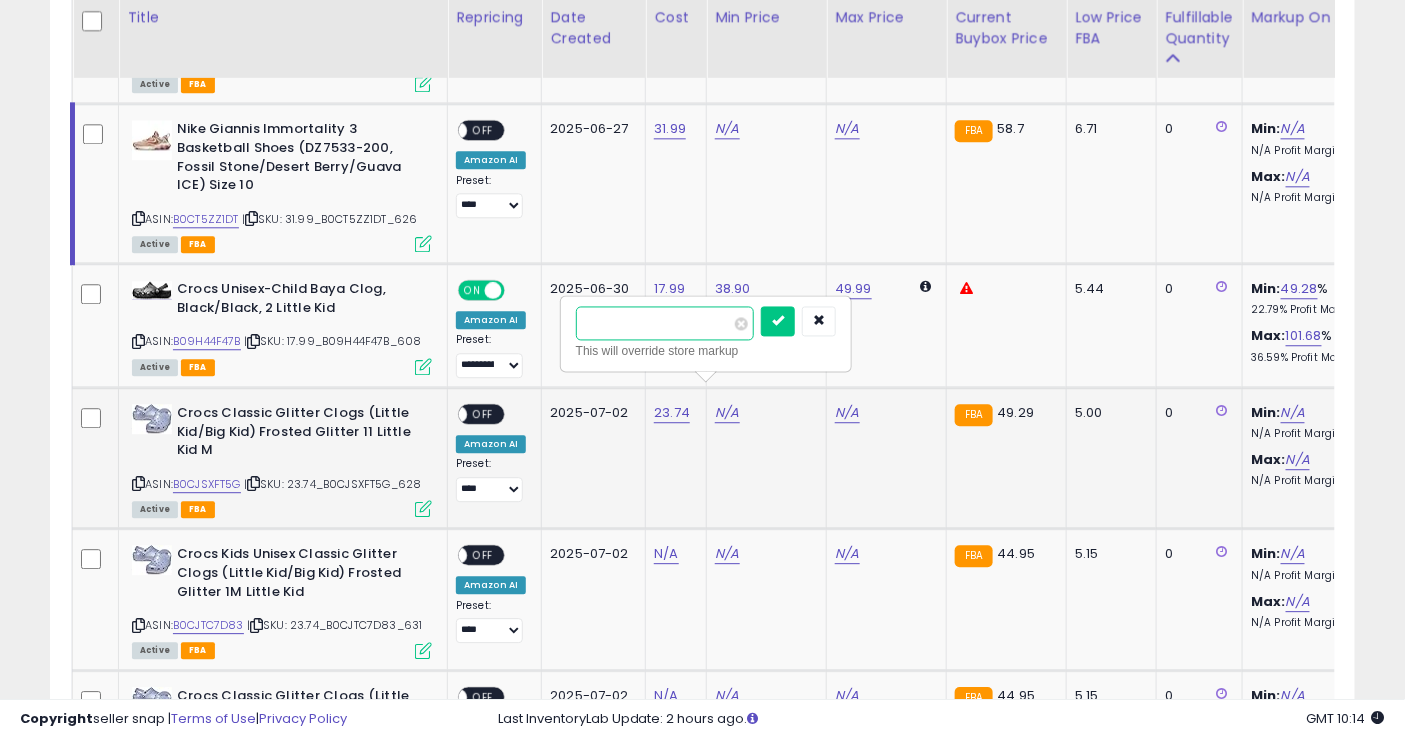 click on "****" at bounding box center [665, 323] 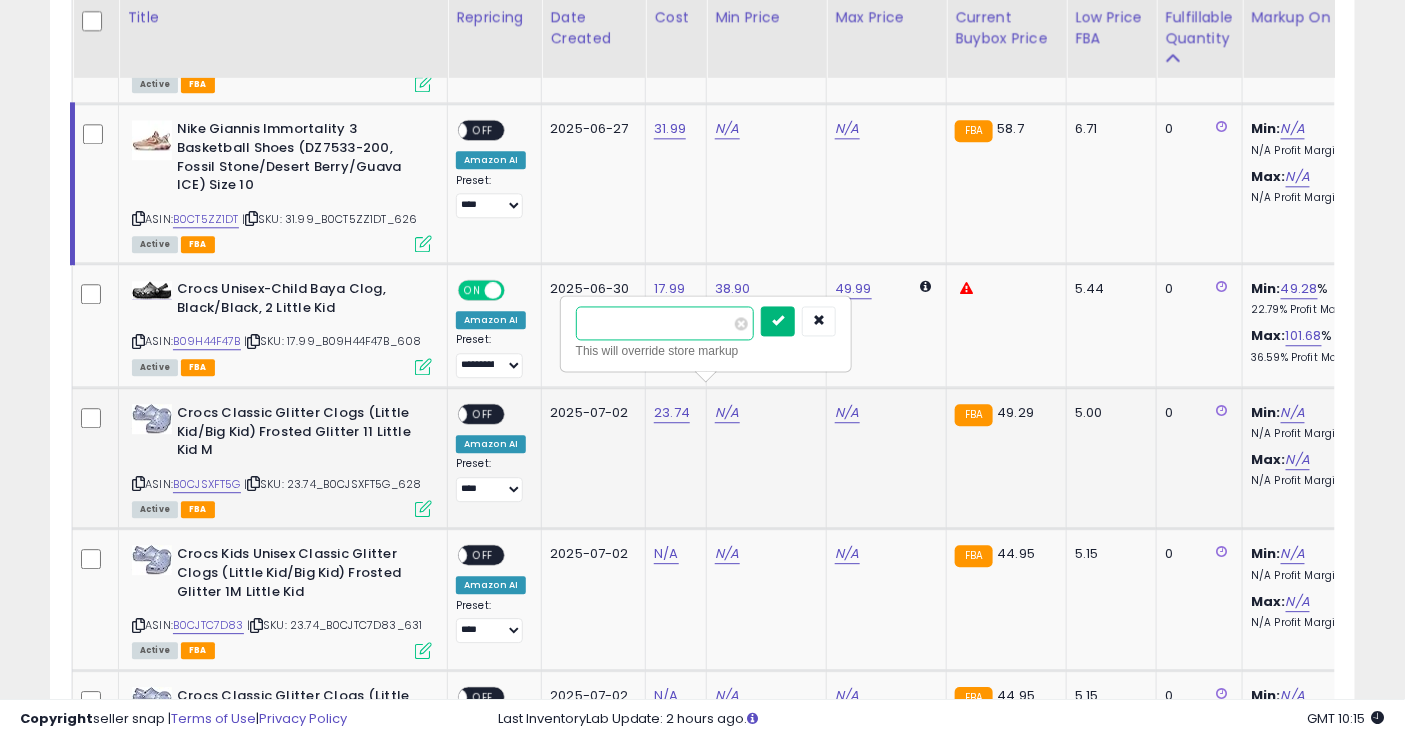 type on "*****" 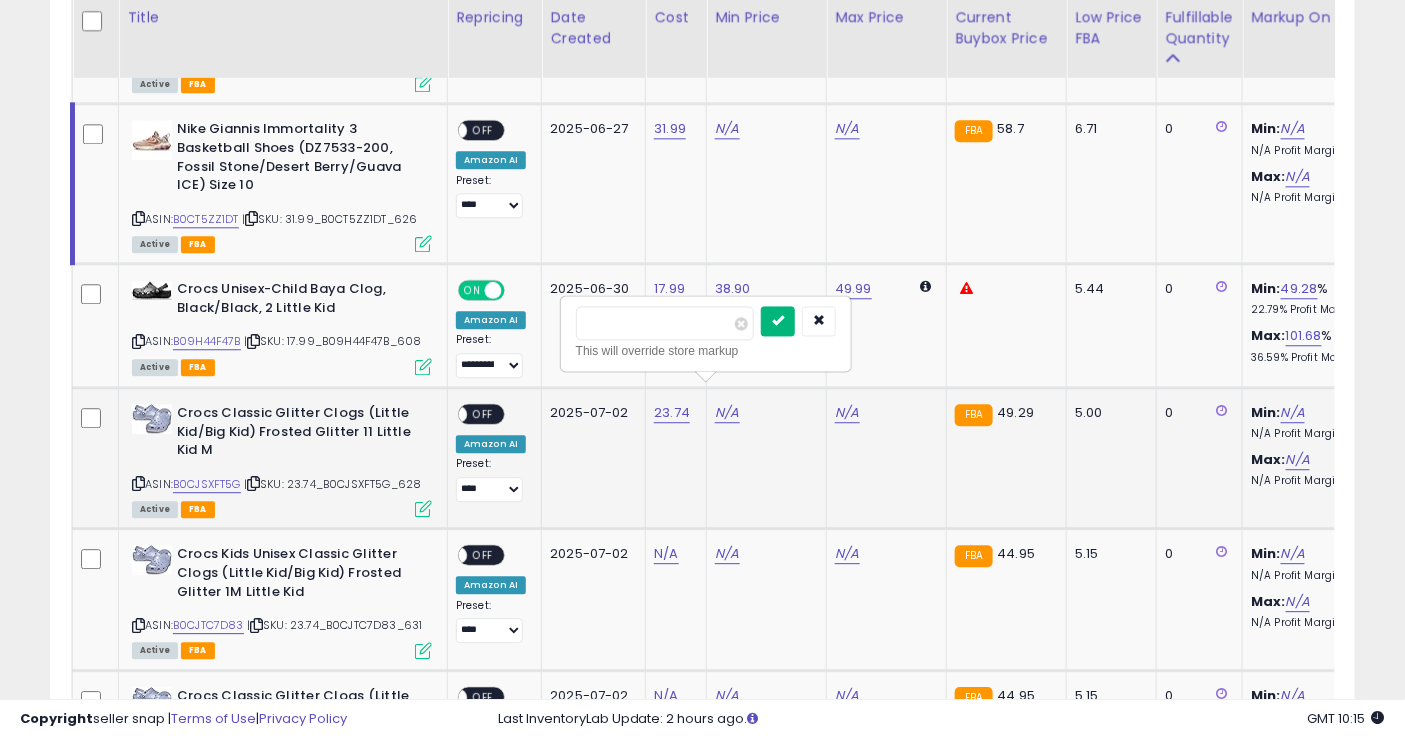 click at bounding box center [778, 321] 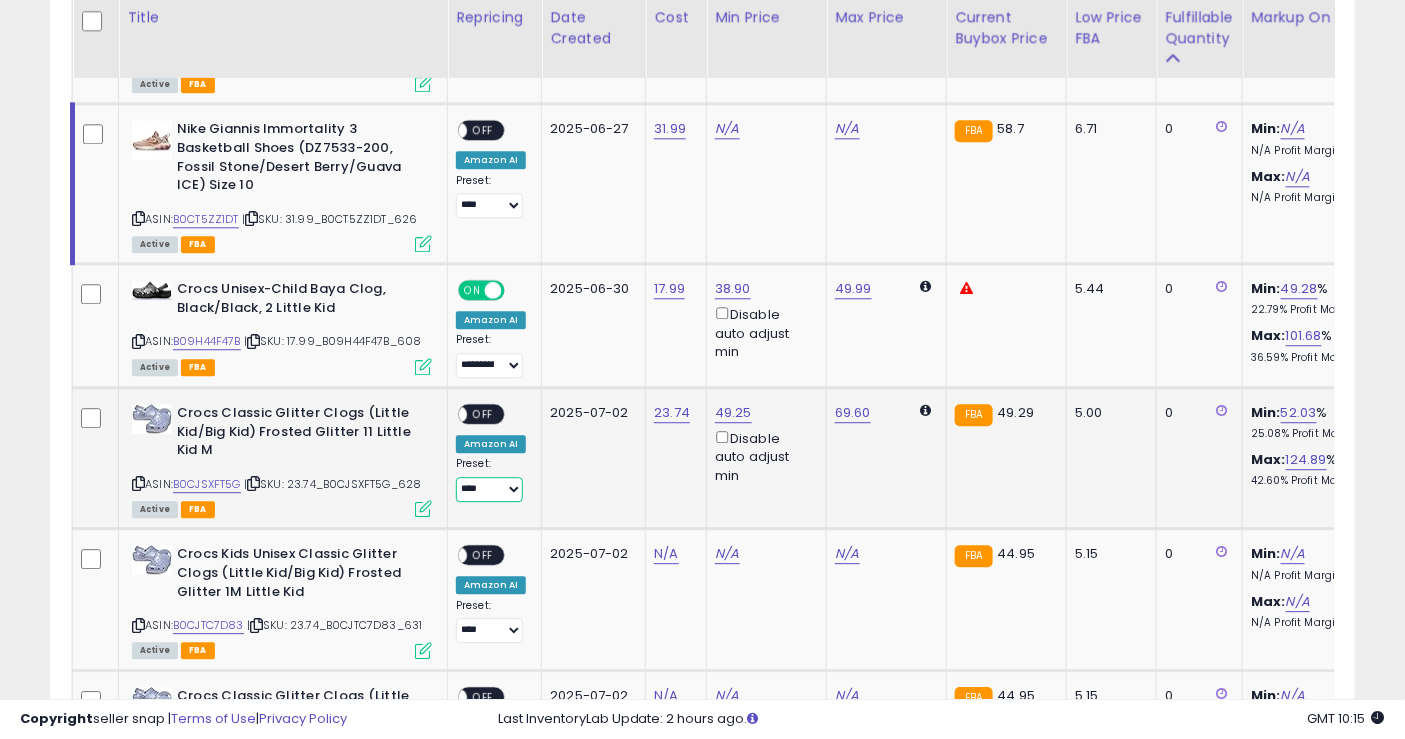 drag, startPoint x: 502, startPoint y: 458, endPoint x: 502, endPoint y: 477, distance: 19 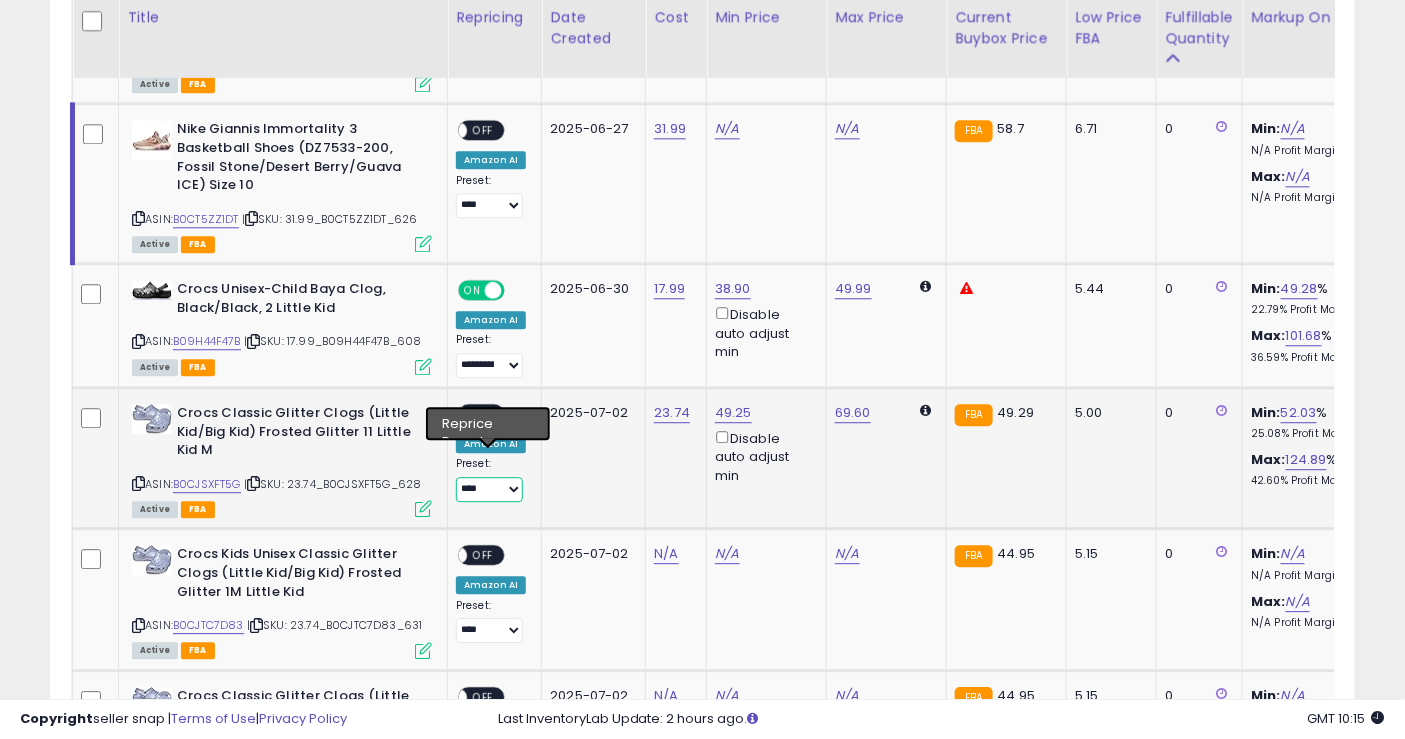 select on "**********" 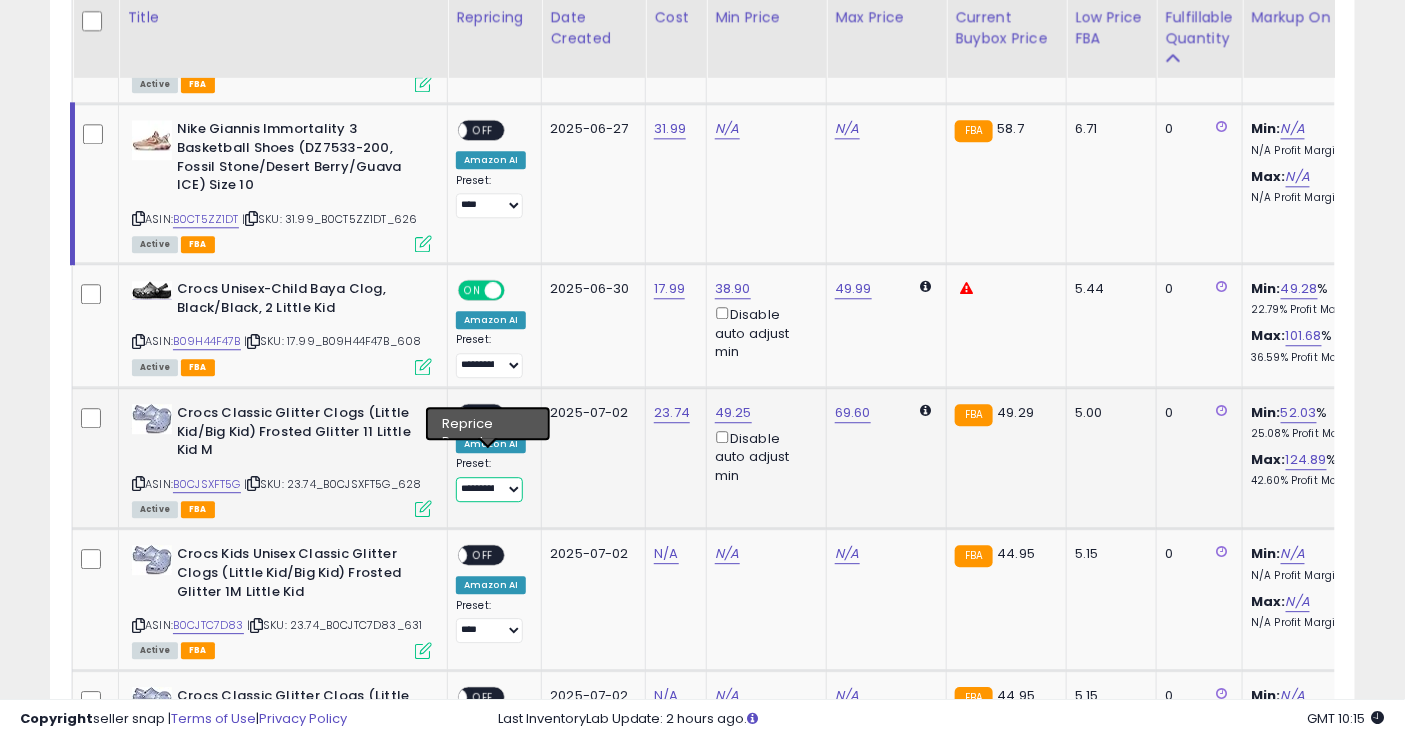 click on "**********" at bounding box center (489, 489) 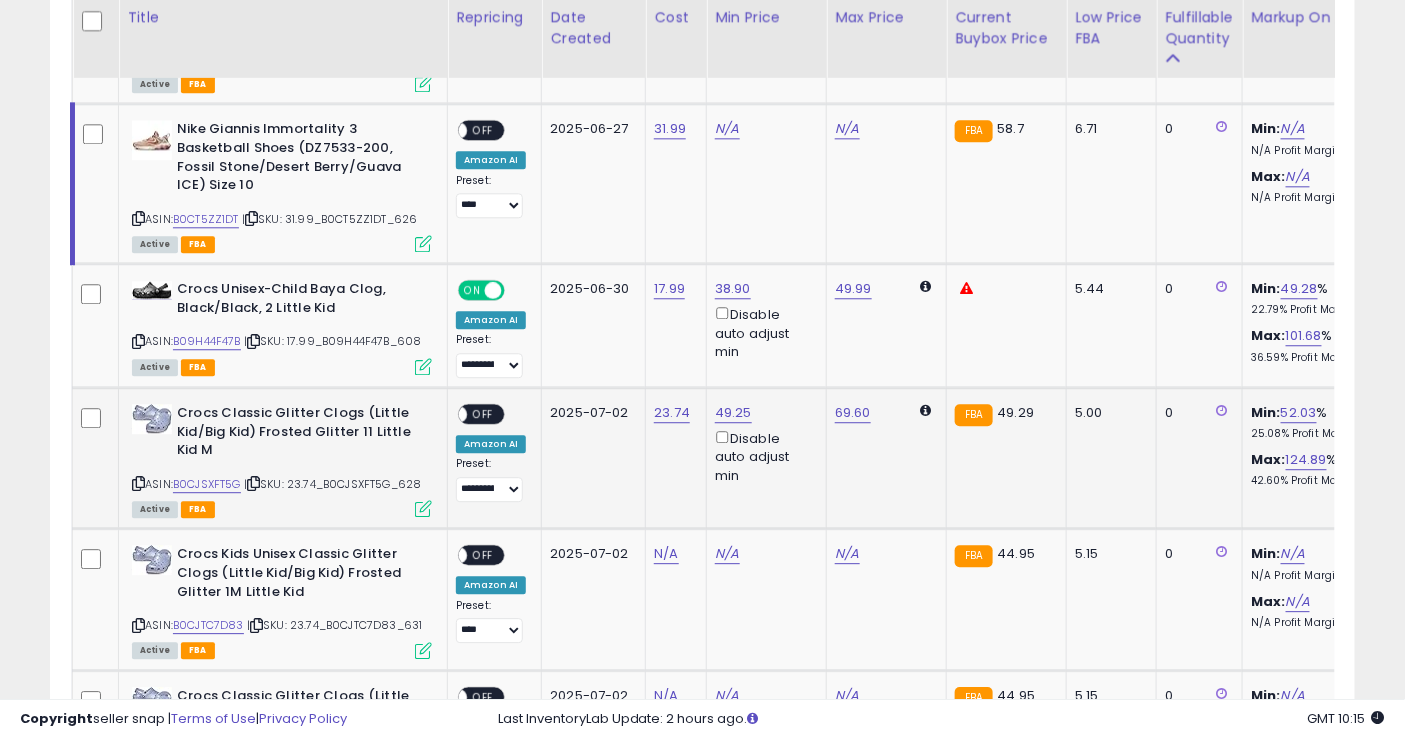 click on "**********" at bounding box center (491, 453) 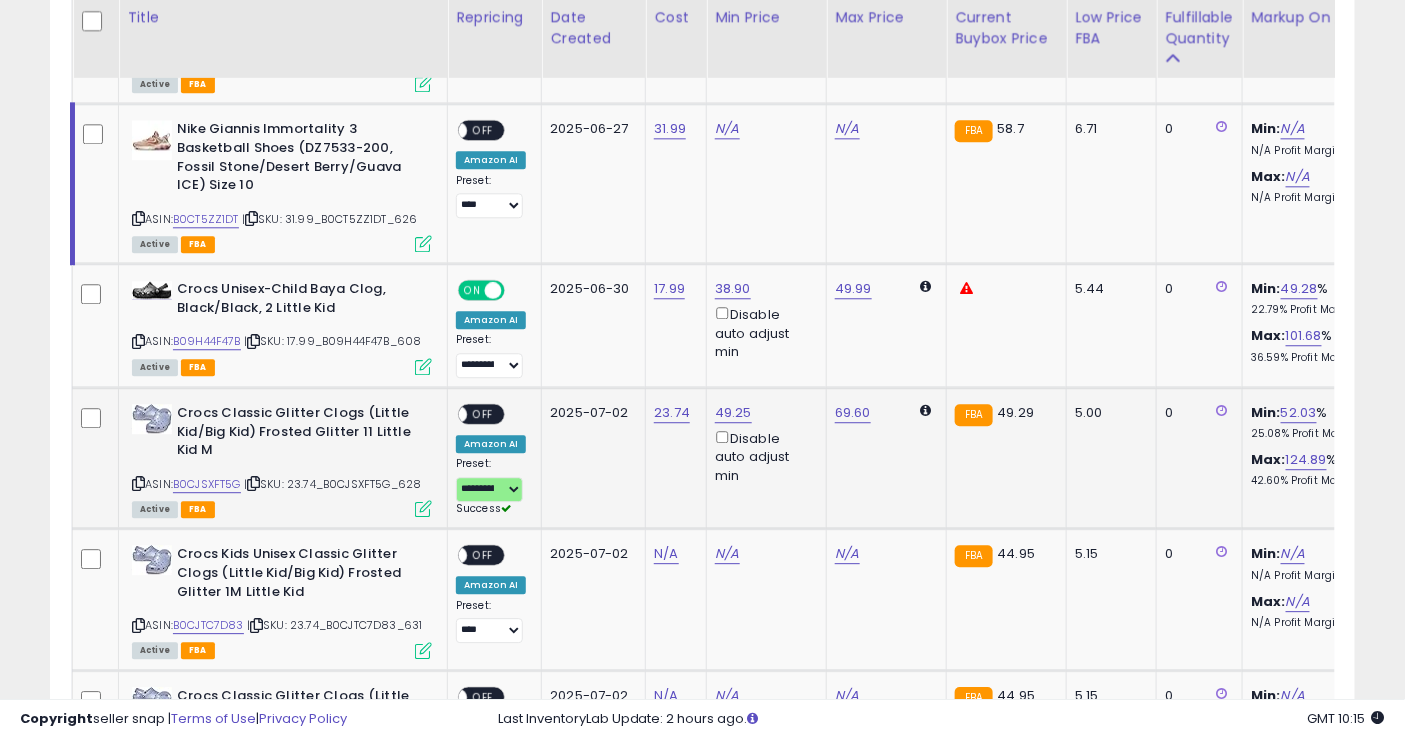 click on "OFF" at bounding box center (483, 414) 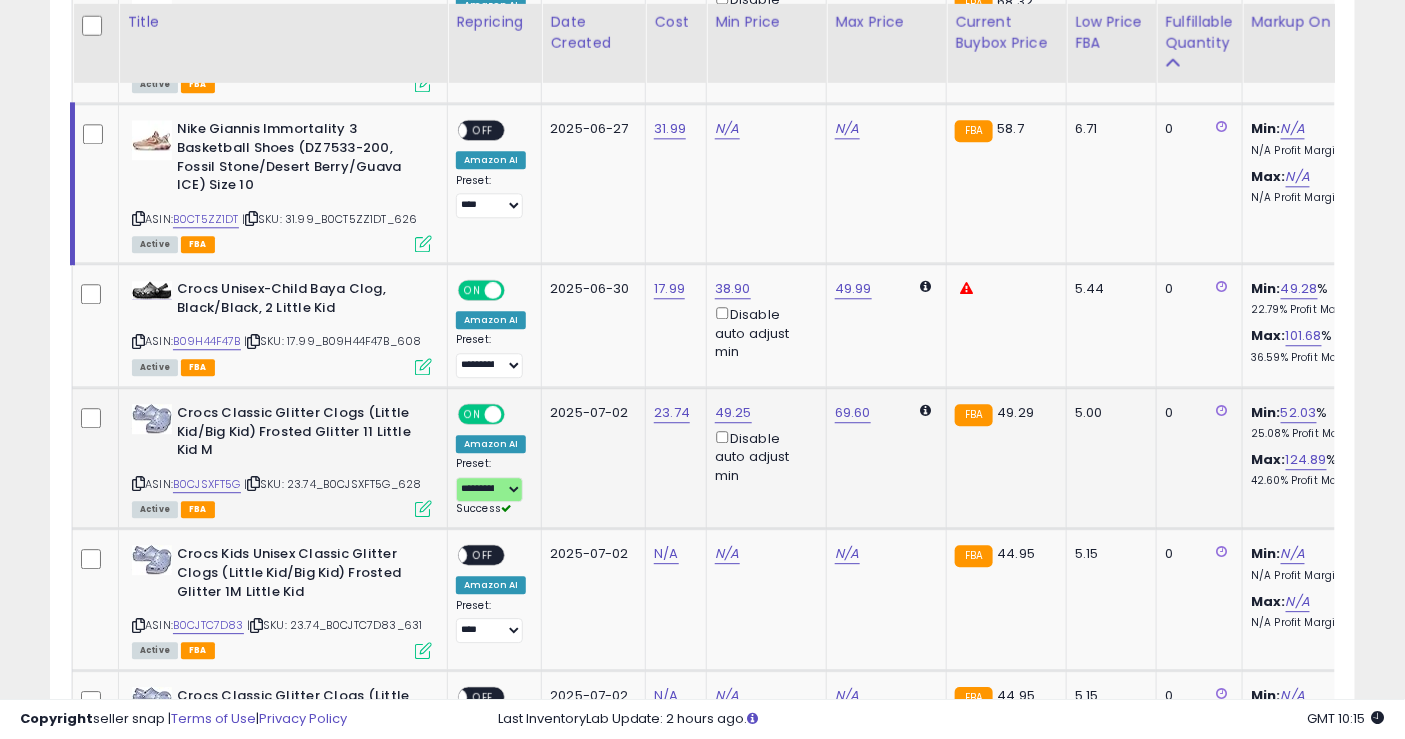 scroll, scrollTop: 1648, scrollLeft: 0, axis: vertical 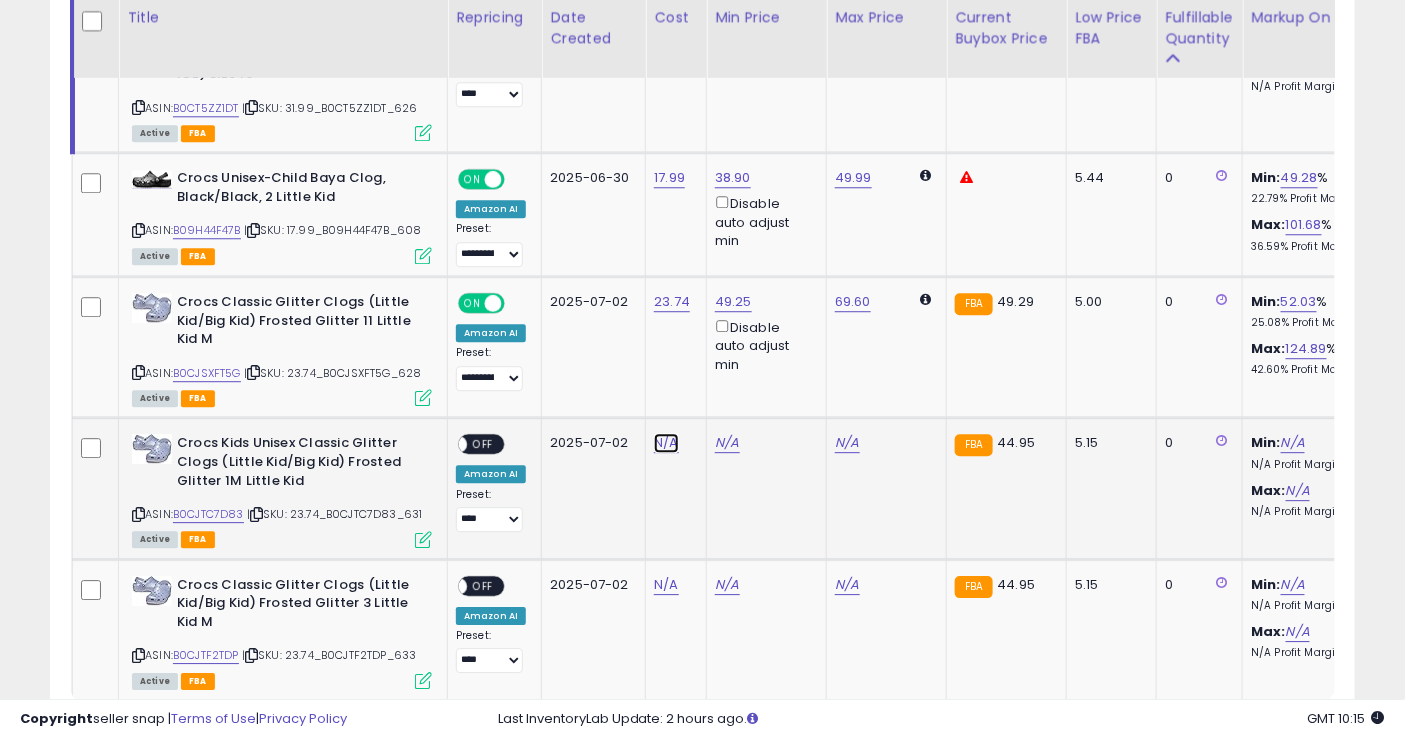 click on "N/A" at bounding box center [666, 443] 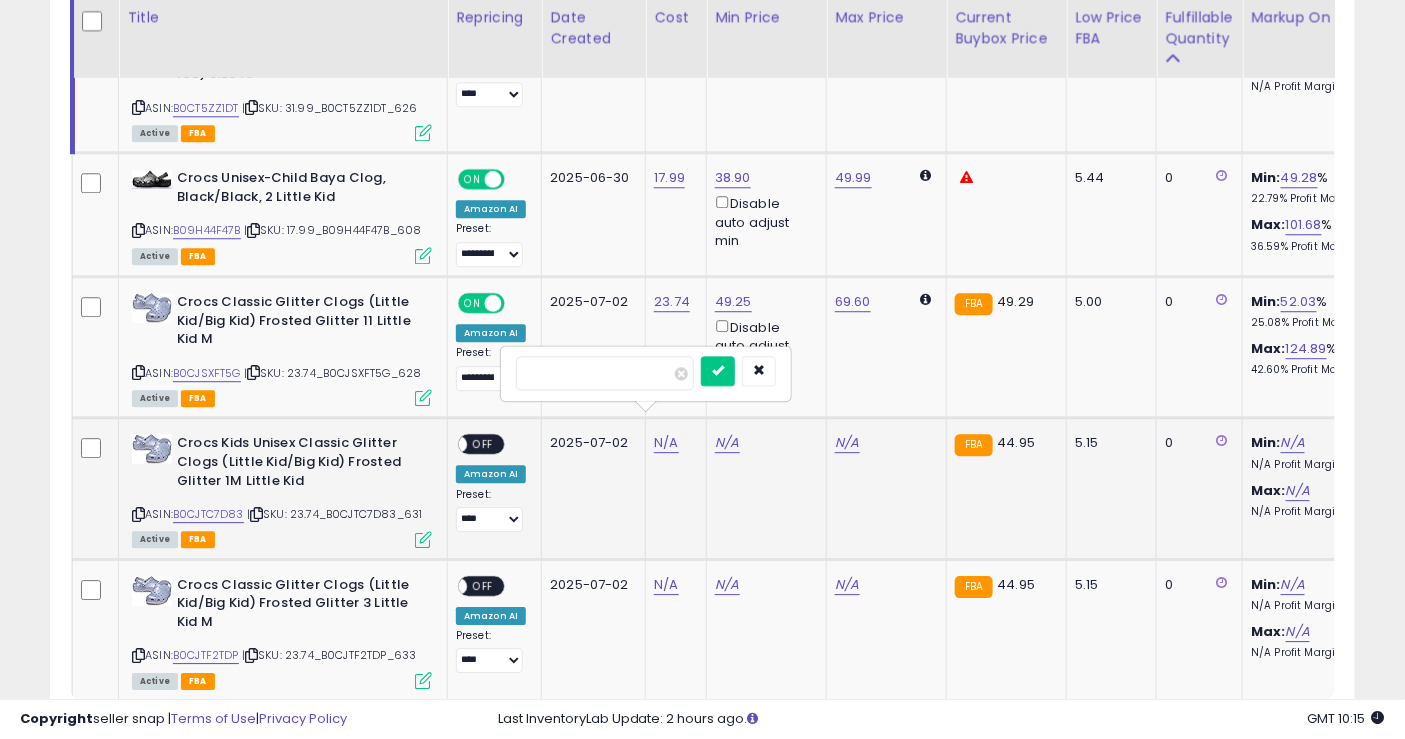 type on "*****" 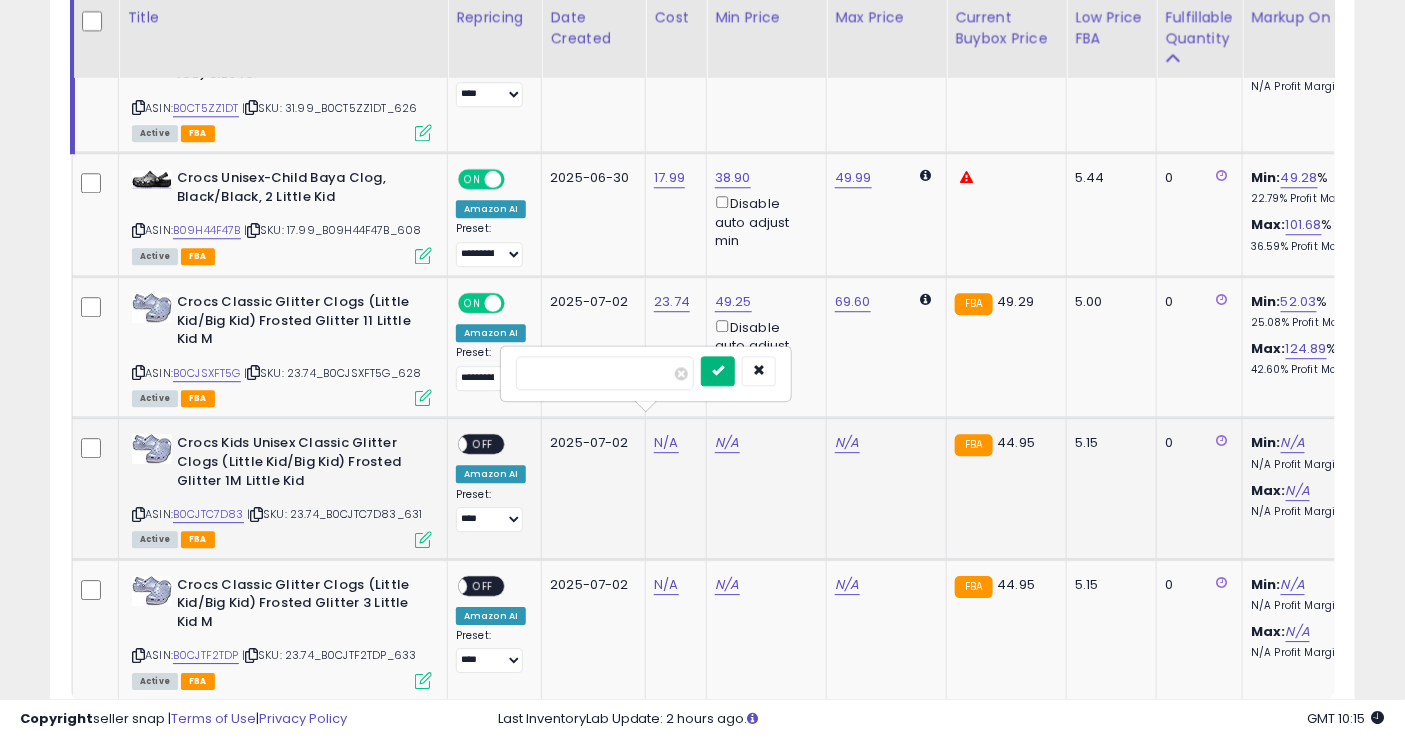 click at bounding box center (718, 370) 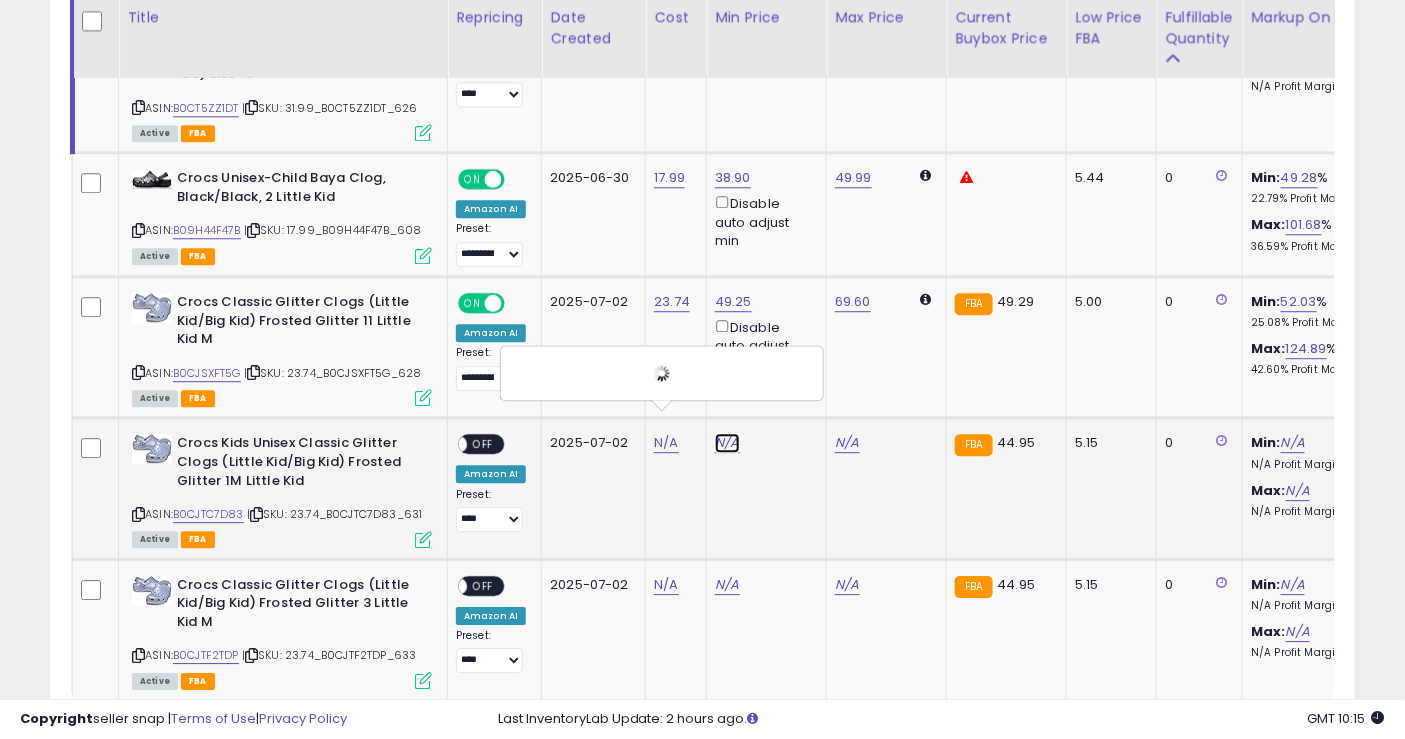 click on "N/A" at bounding box center (727, 18) 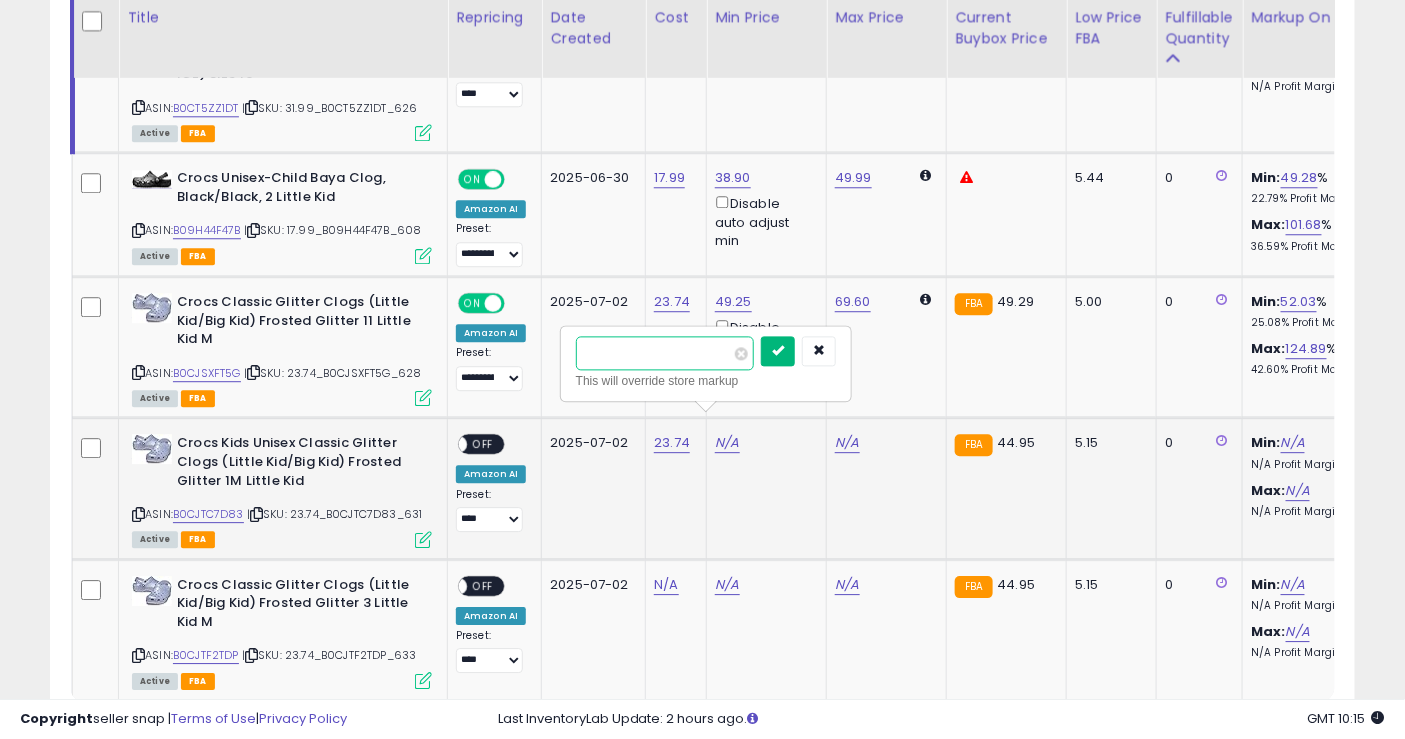 type on "****" 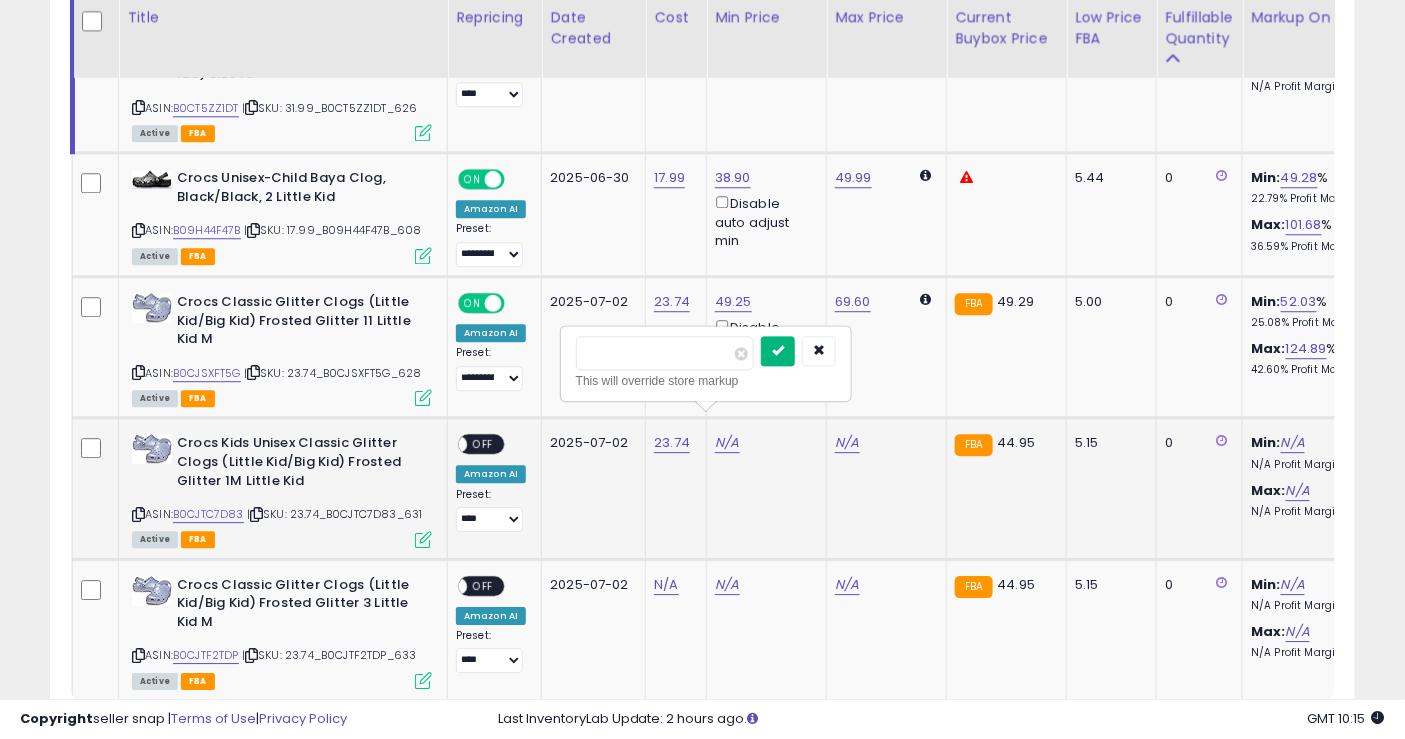 click at bounding box center [778, 351] 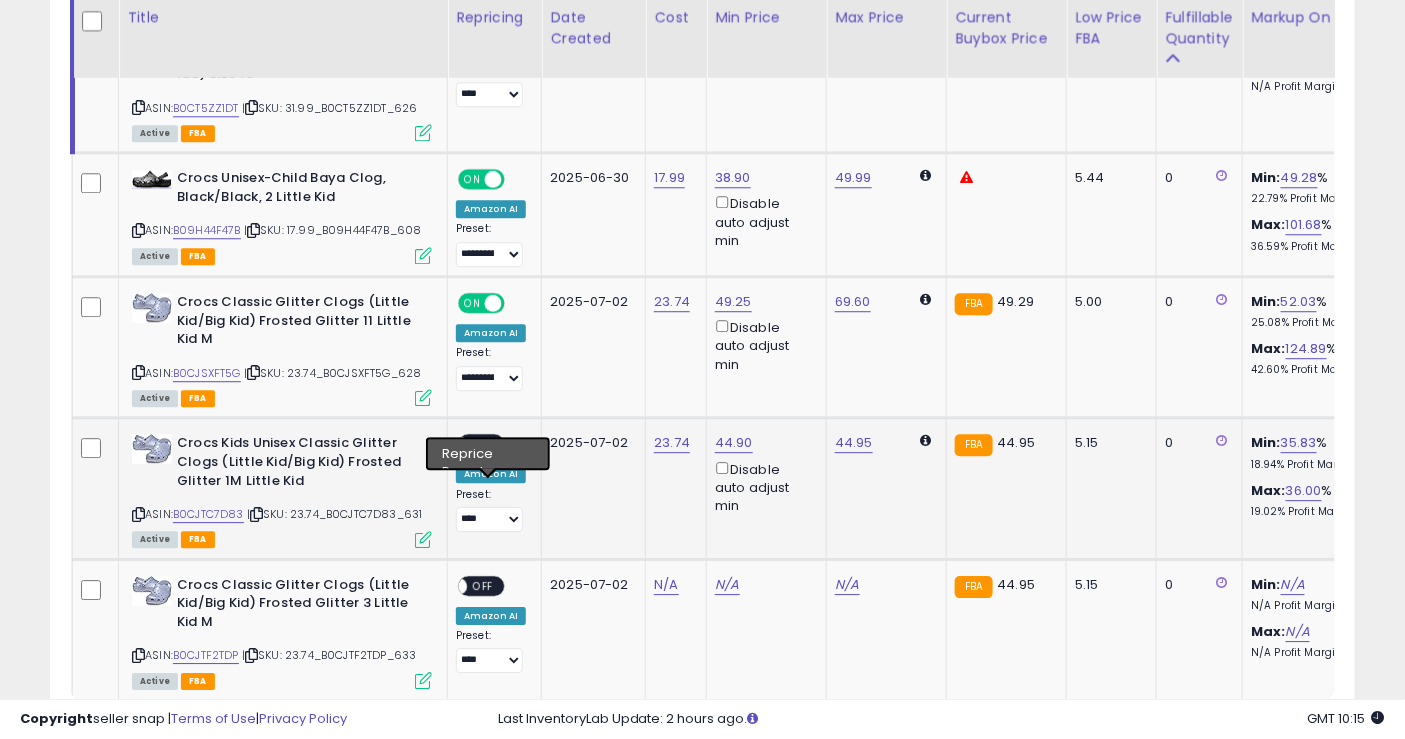 click on "**********" at bounding box center [491, 510] 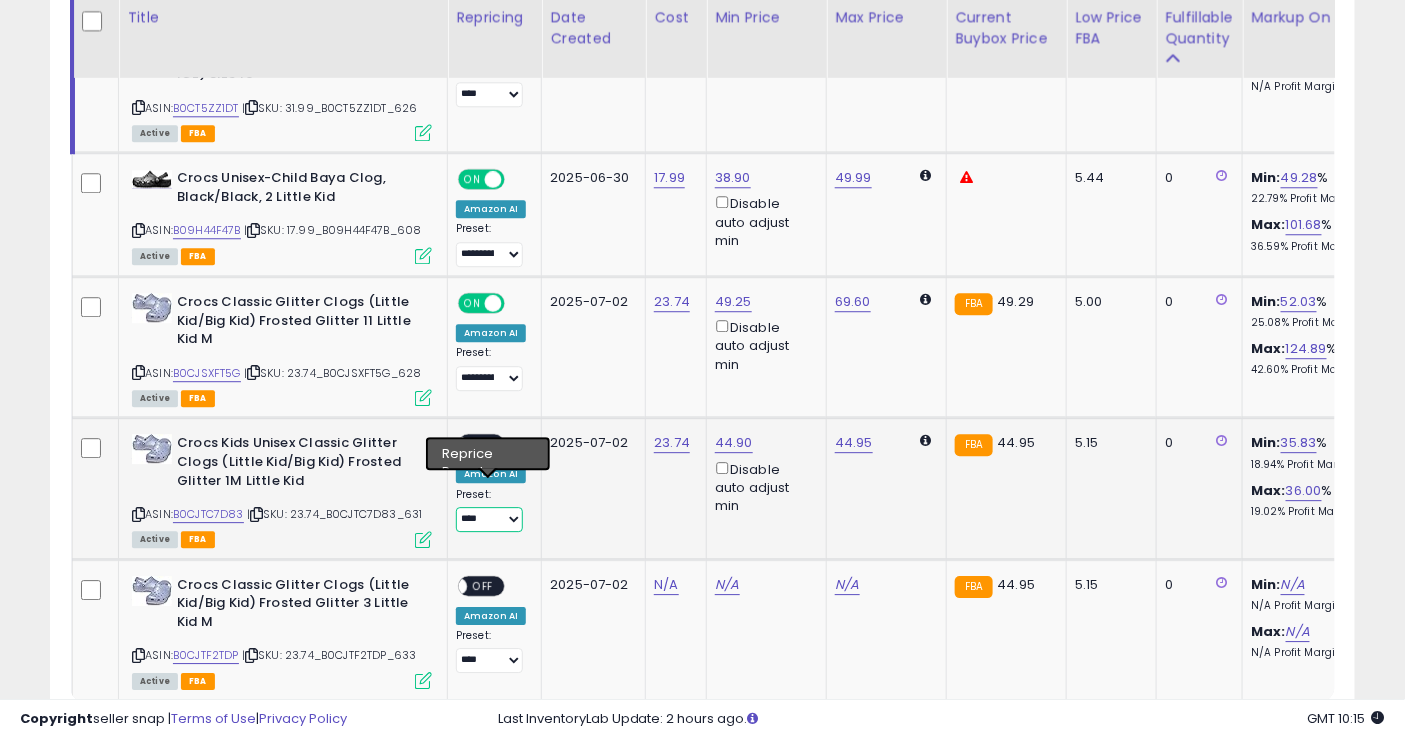 click on "**********" at bounding box center (489, 519) 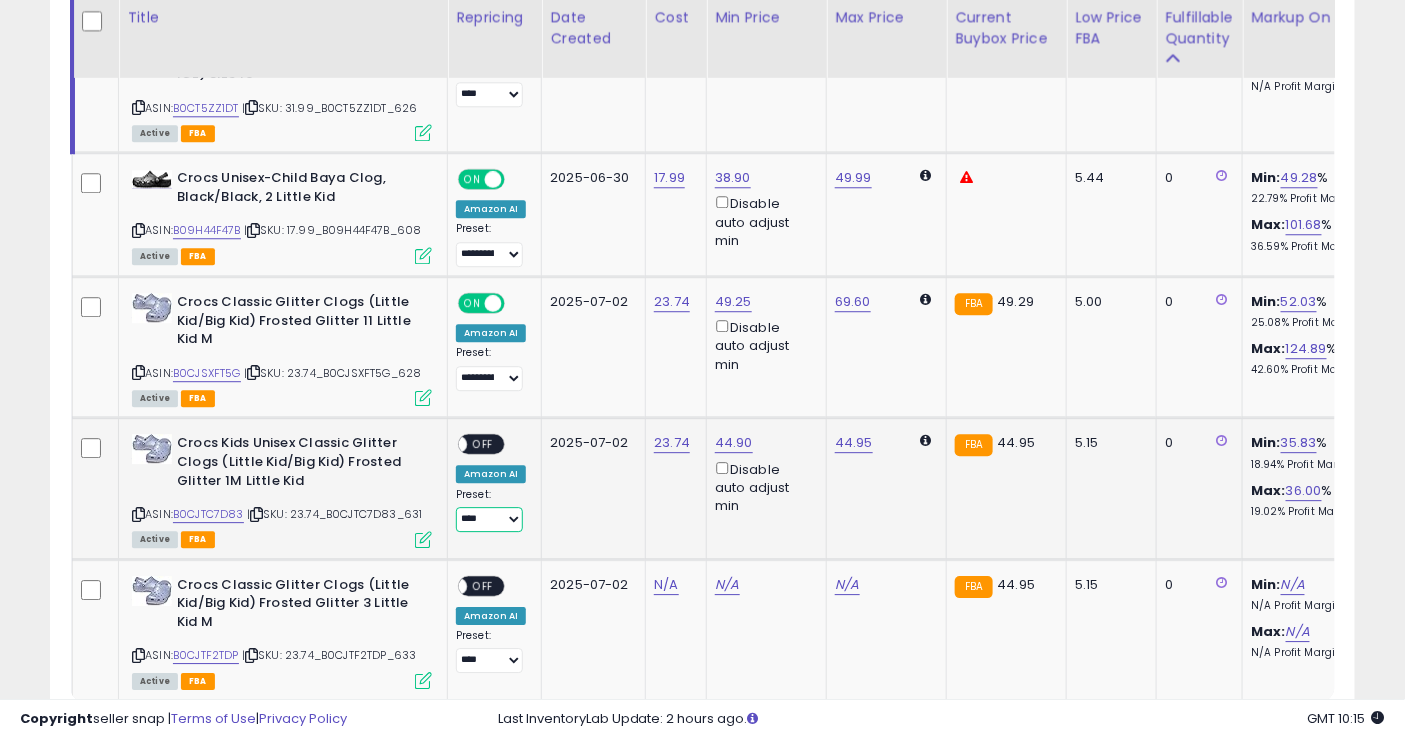 select on "**********" 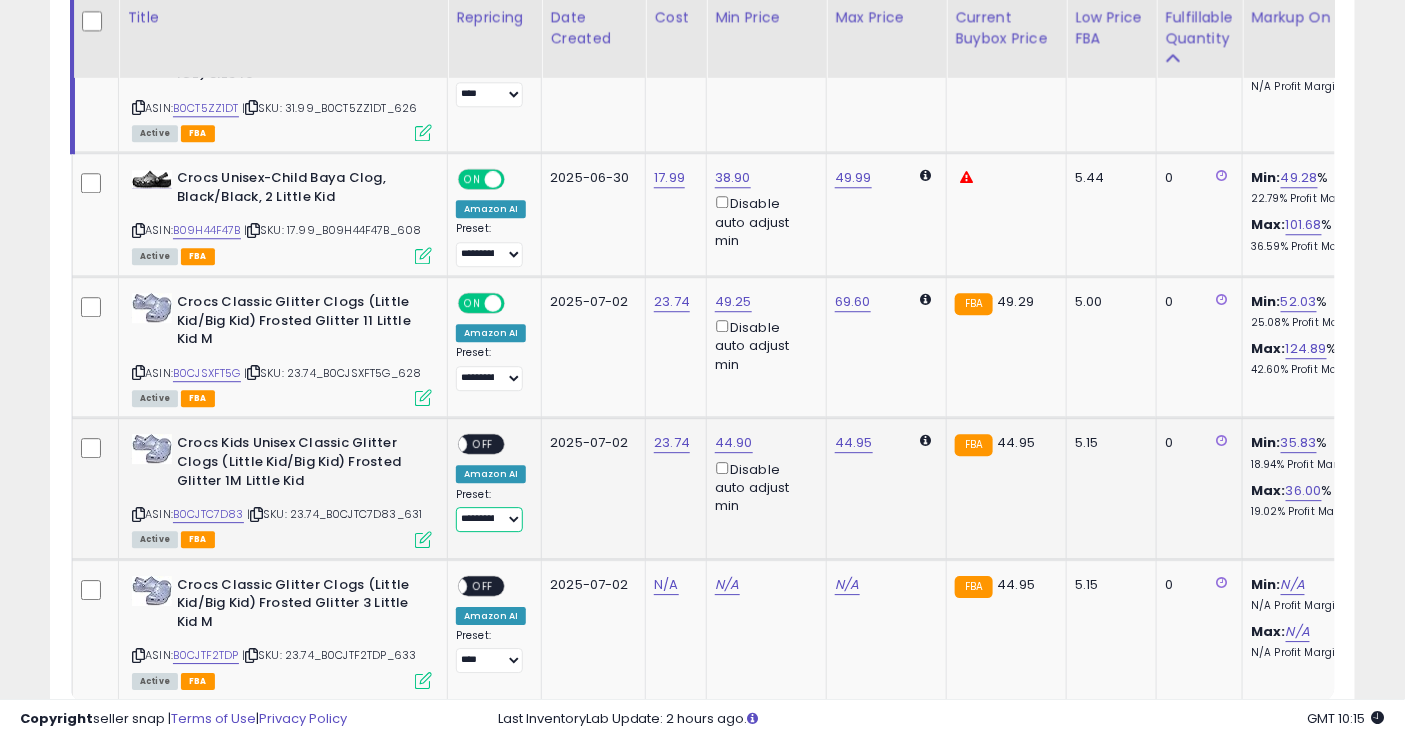 click on "**********" at bounding box center (489, 519) 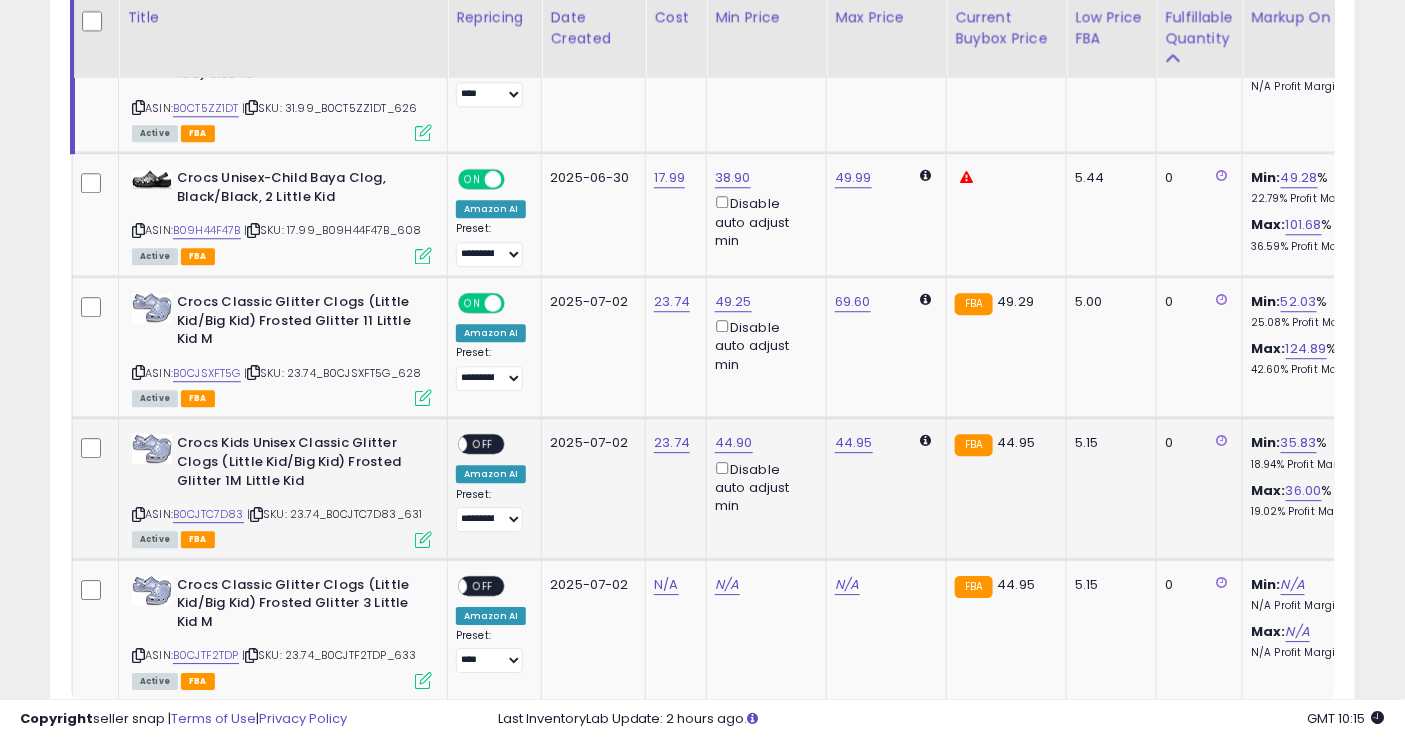 click on "OFF" at bounding box center (483, 444) 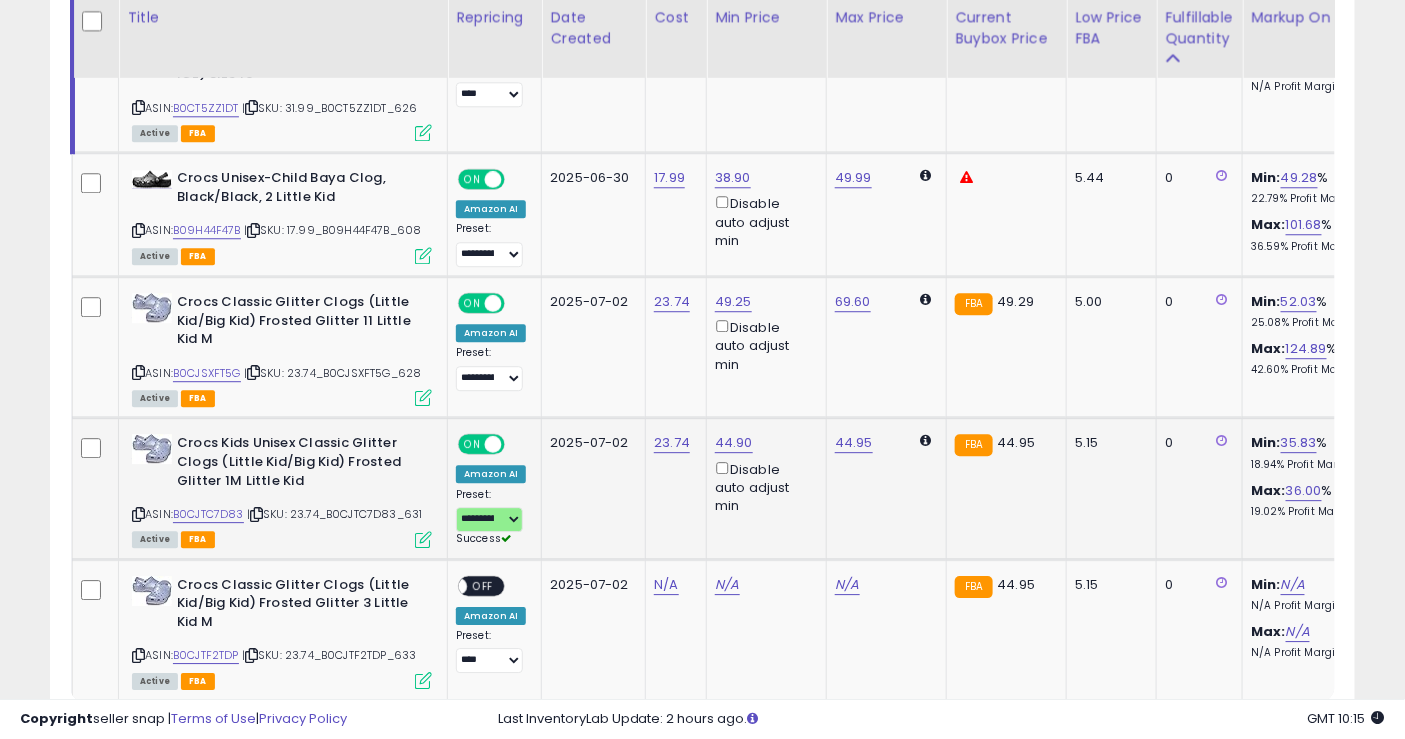 scroll, scrollTop: 1759, scrollLeft: 0, axis: vertical 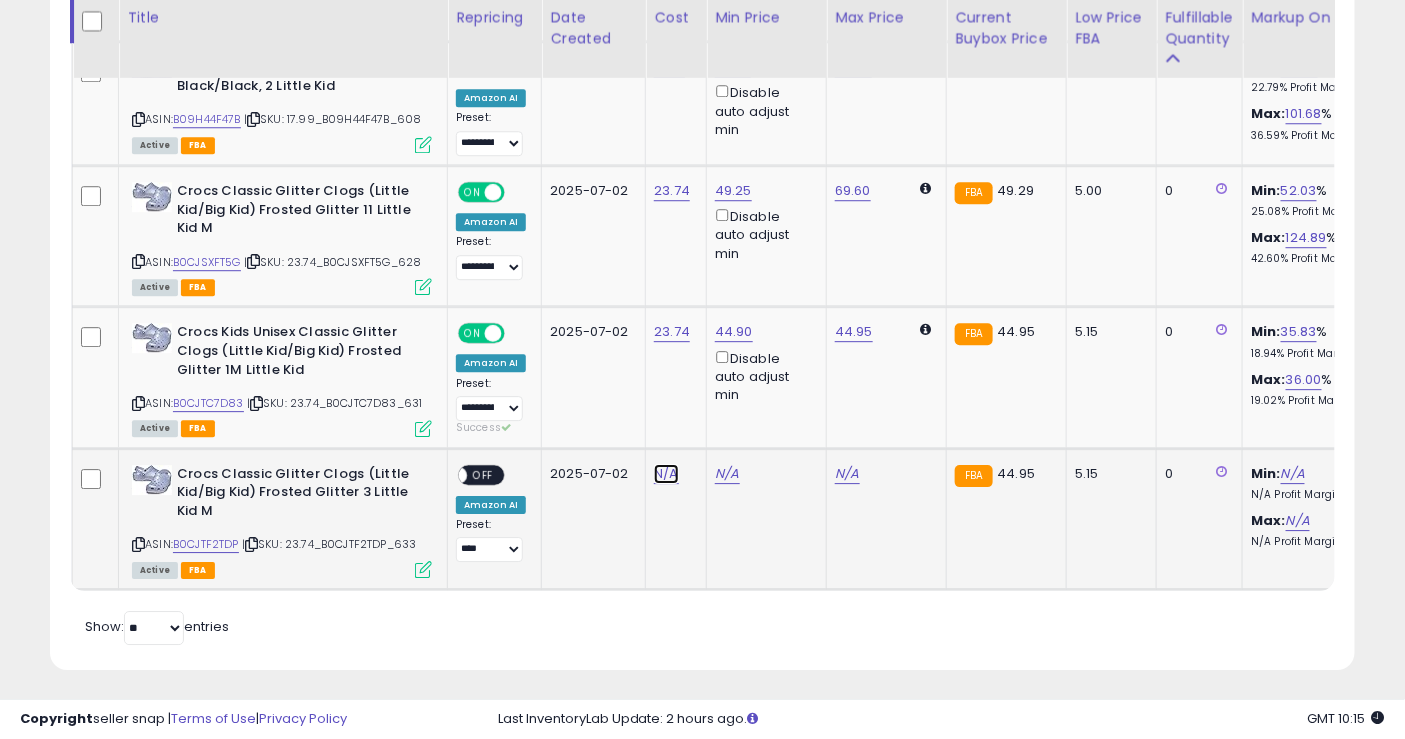 click on "N/A" at bounding box center [666, 474] 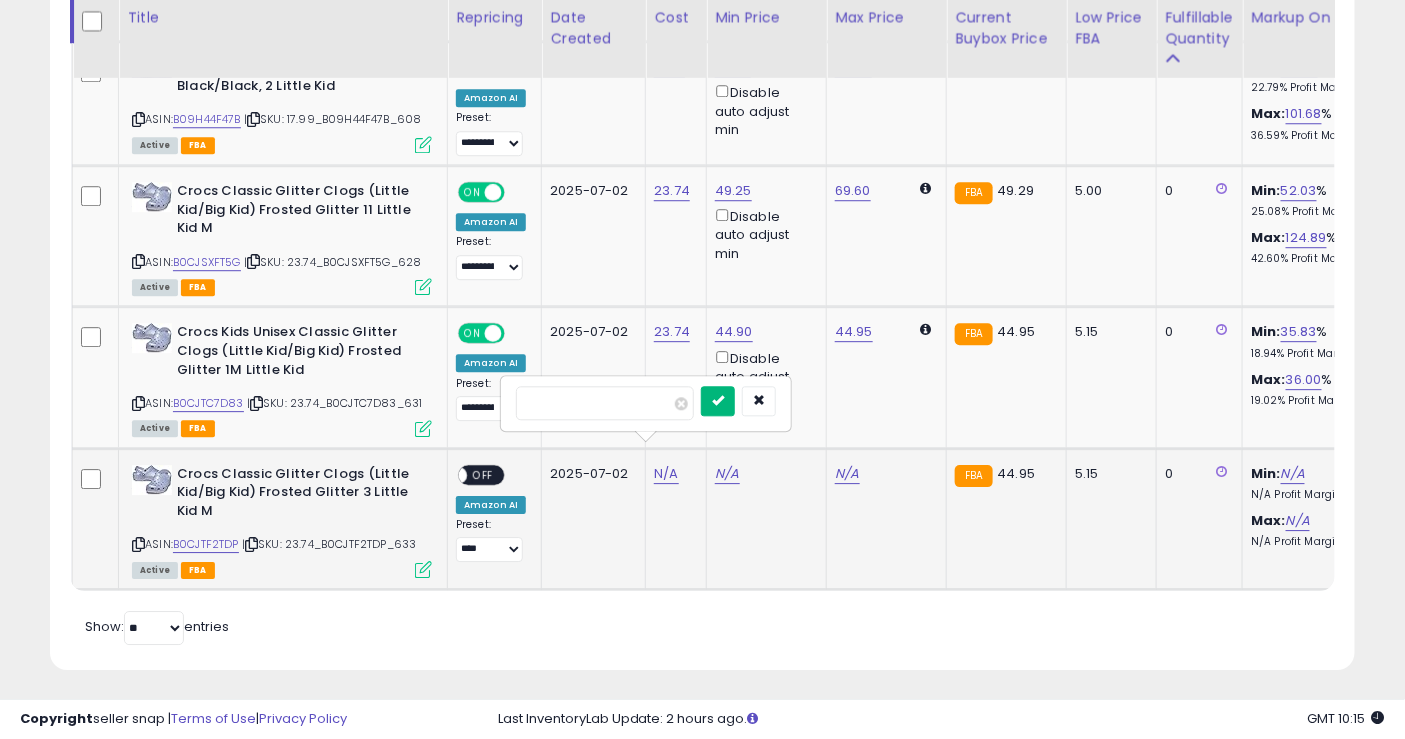 type on "*****" 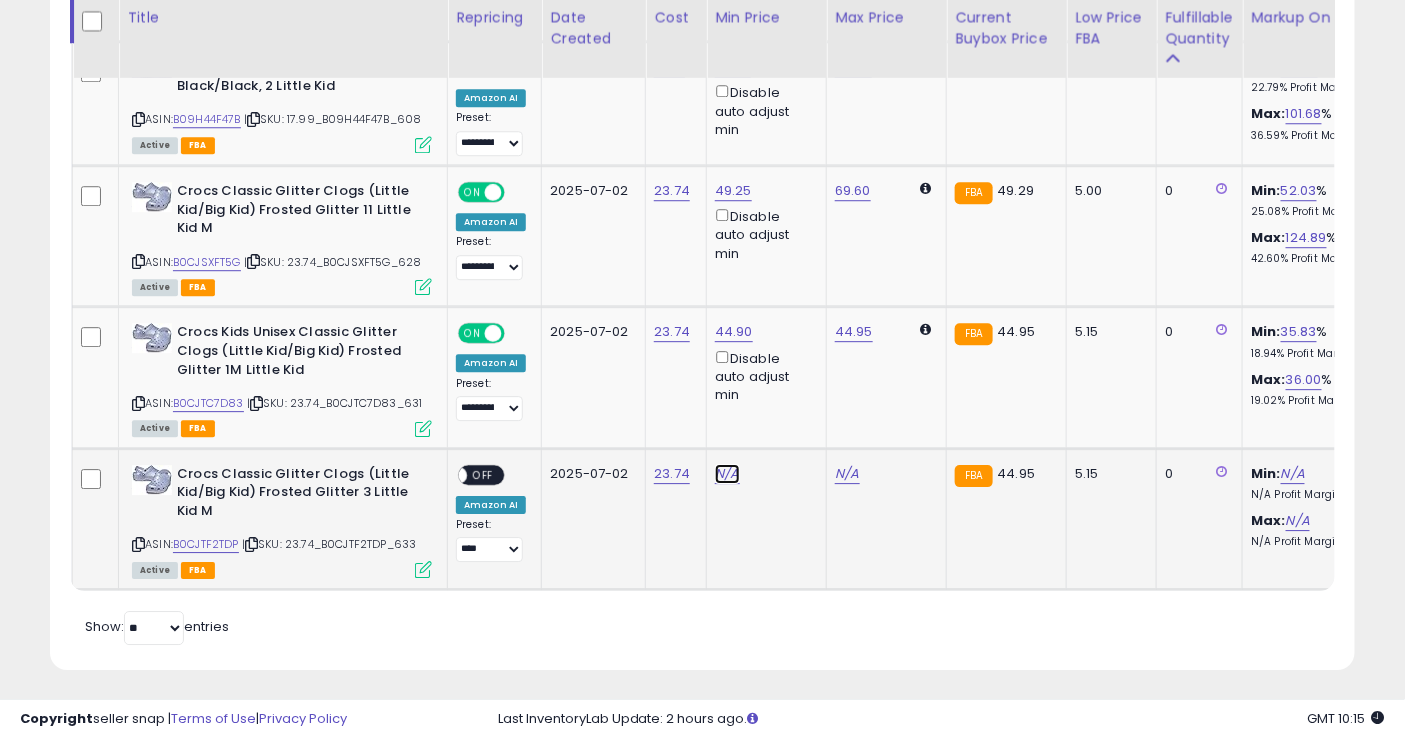 click on "N/A" at bounding box center [727, -93] 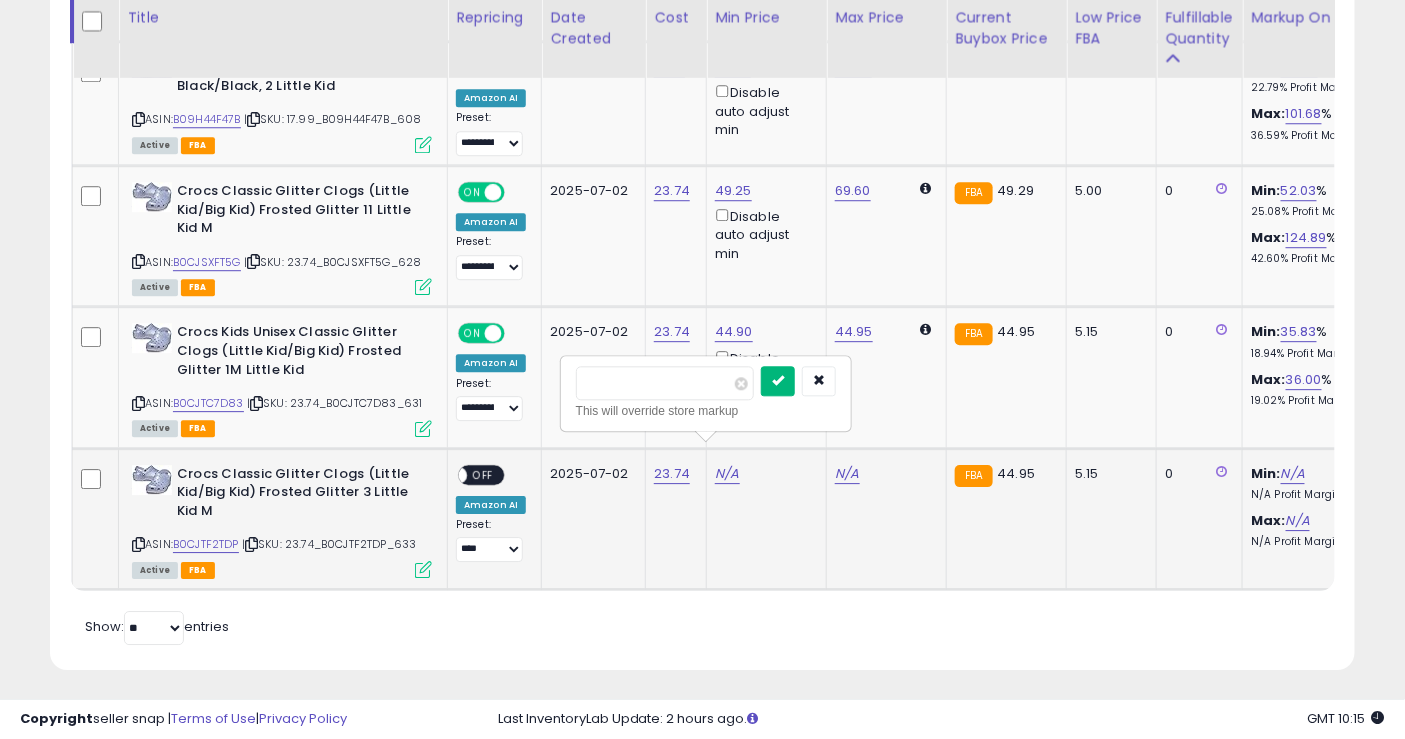 type on "****" 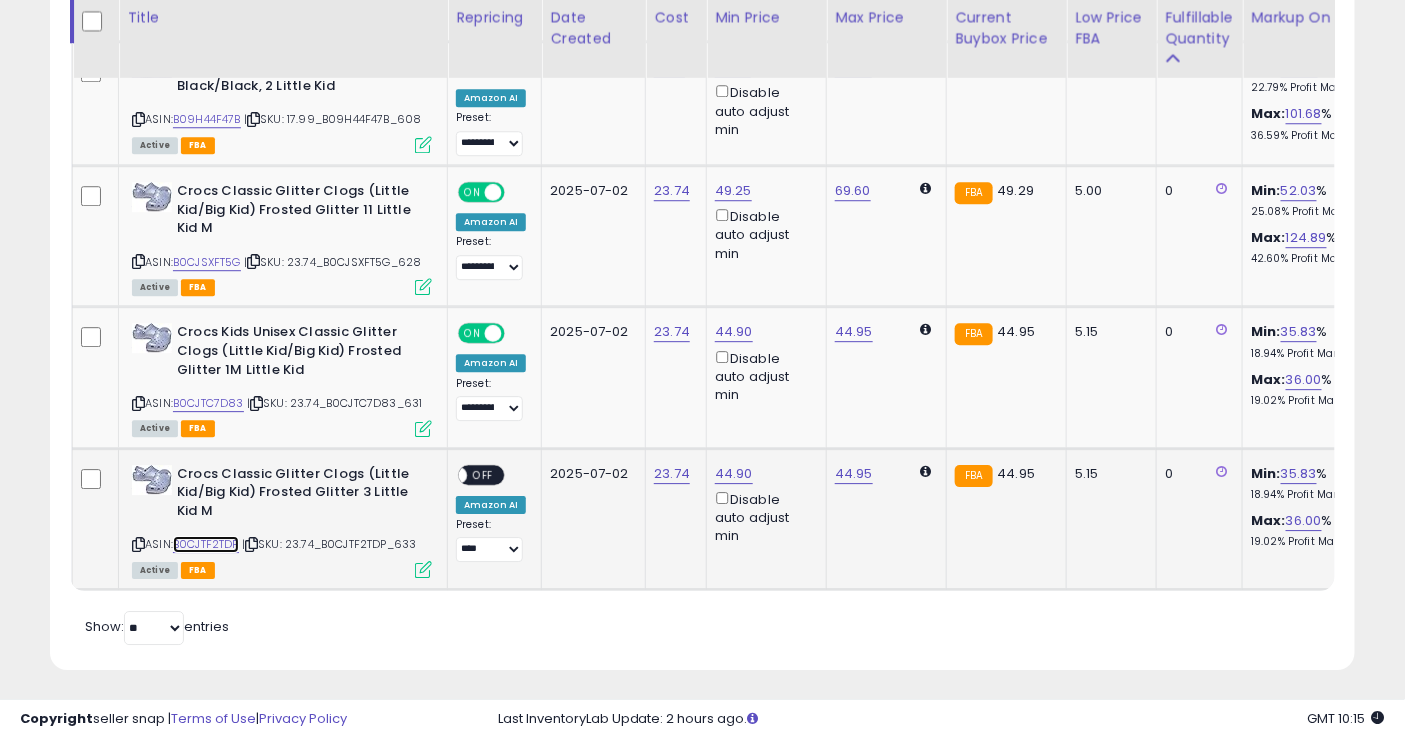 click on "B0CJTF2TDP" at bounding box center [206, 544] 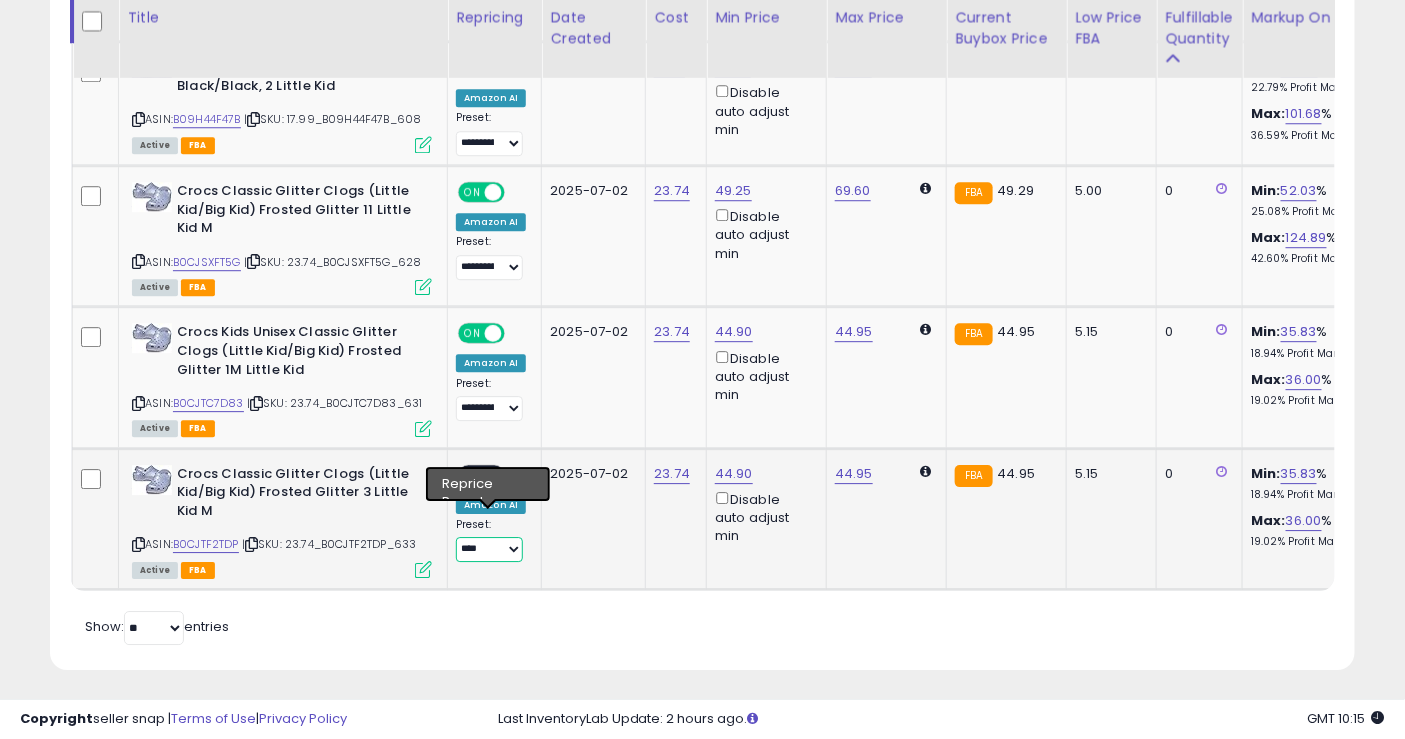 click on "**********" at bounding box center [489, 549] 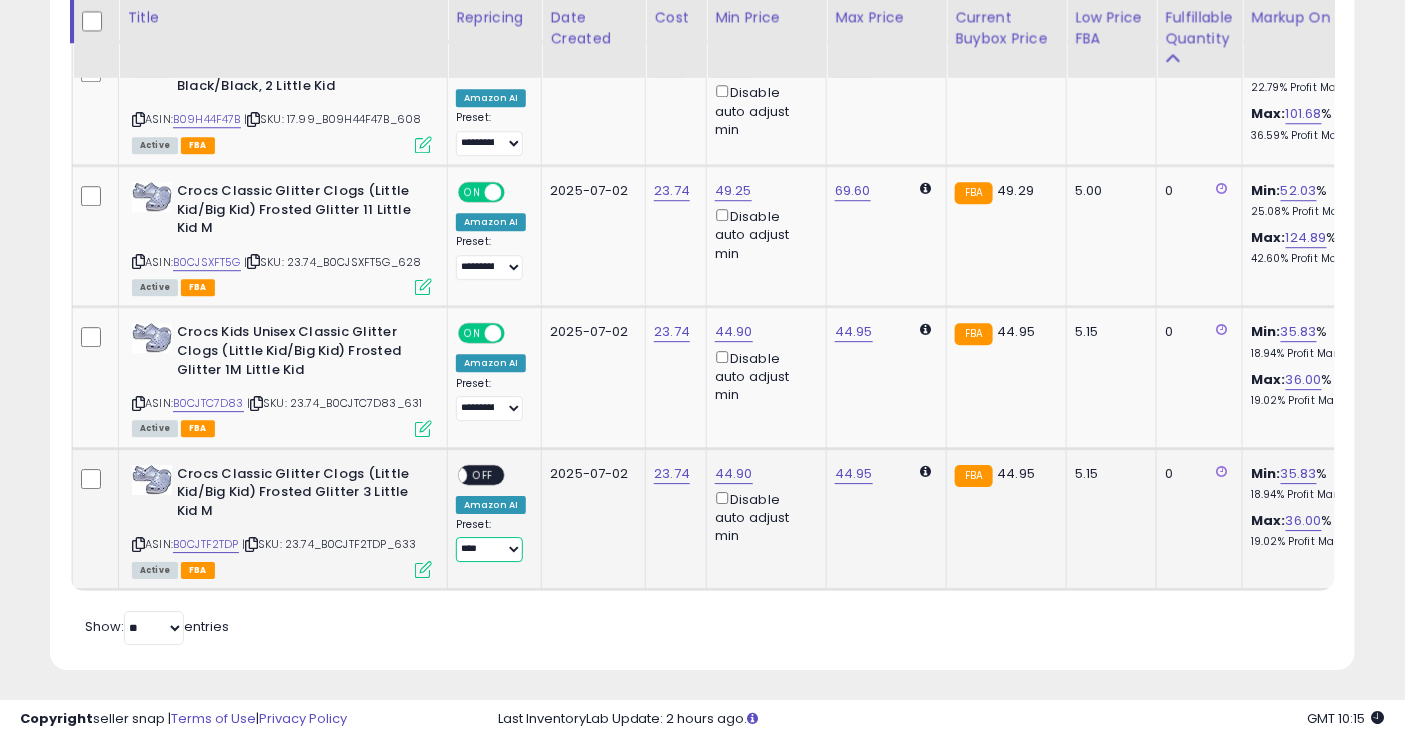select on "**********" 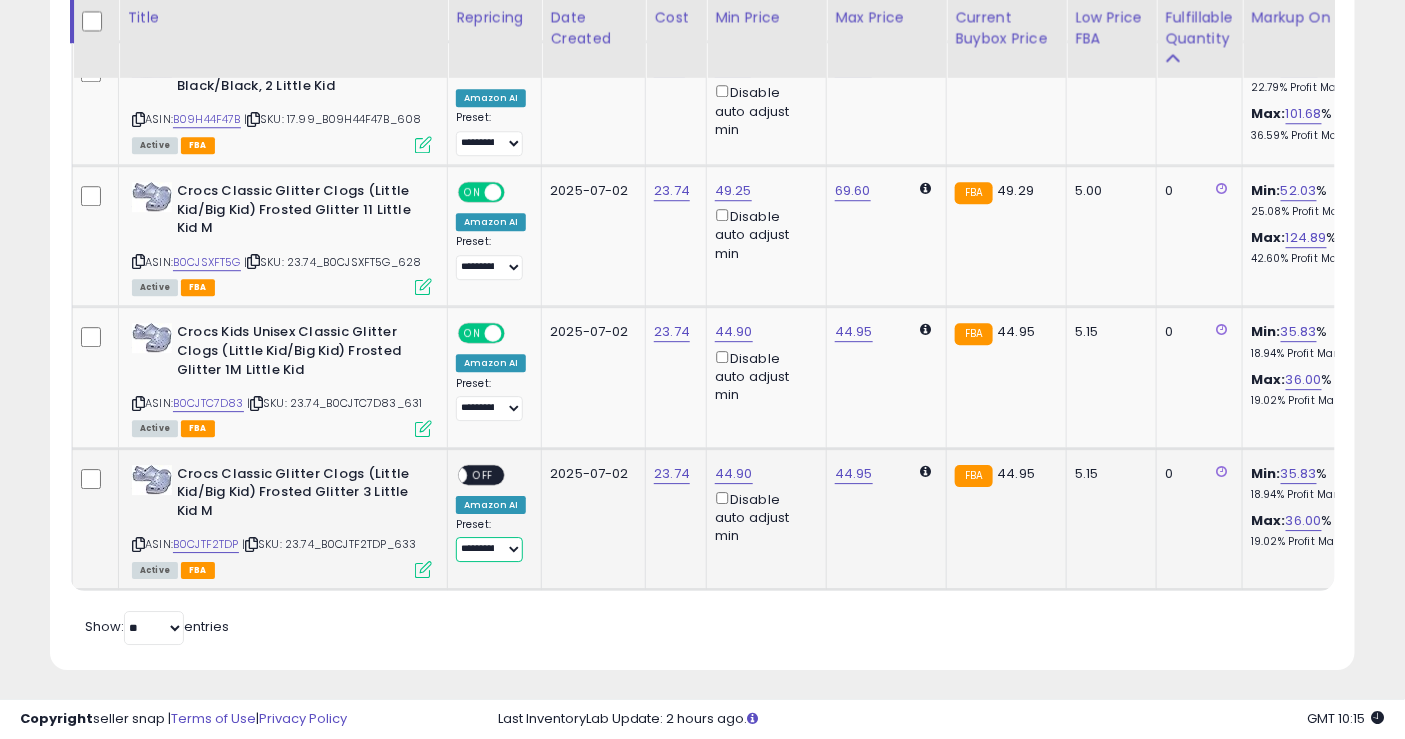click on "**********" at bounding box center (489, 549) 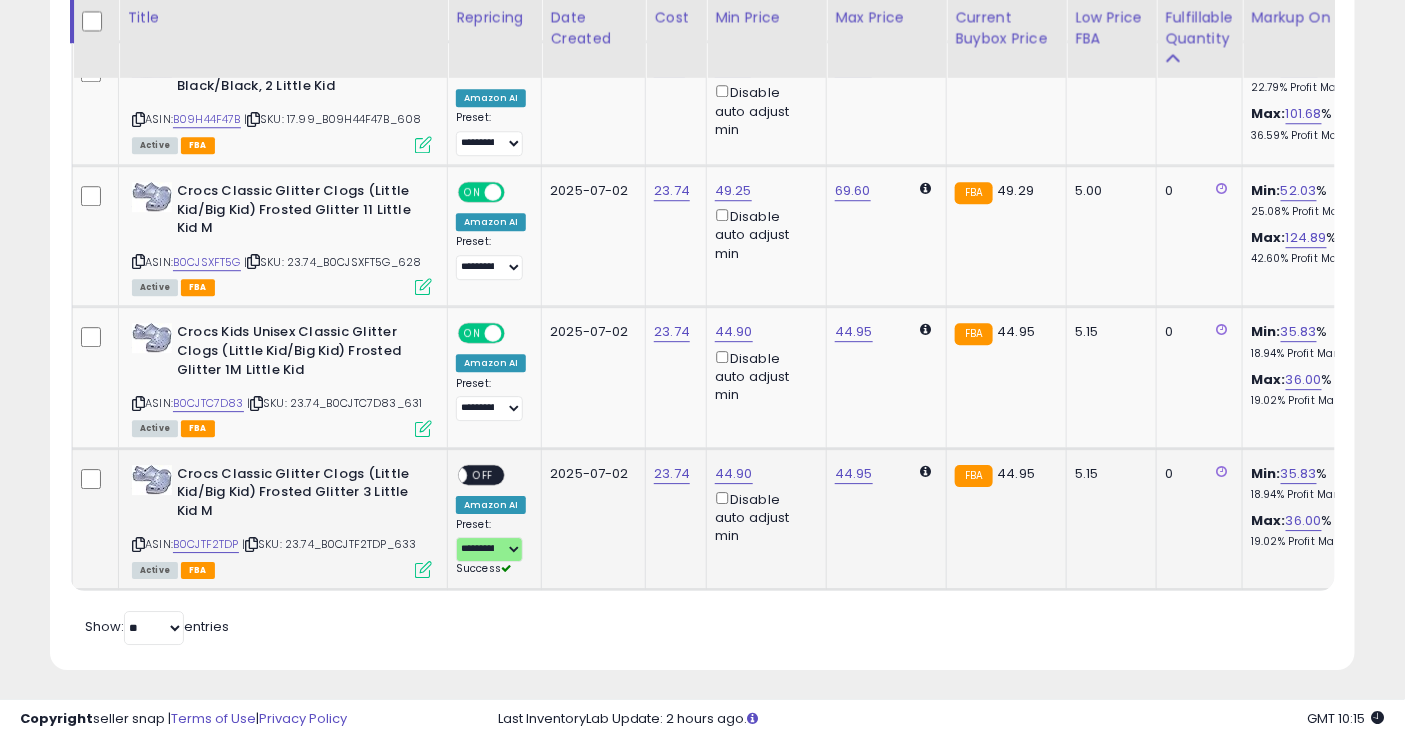 click on "OFF" at bounding box center (483, 474) 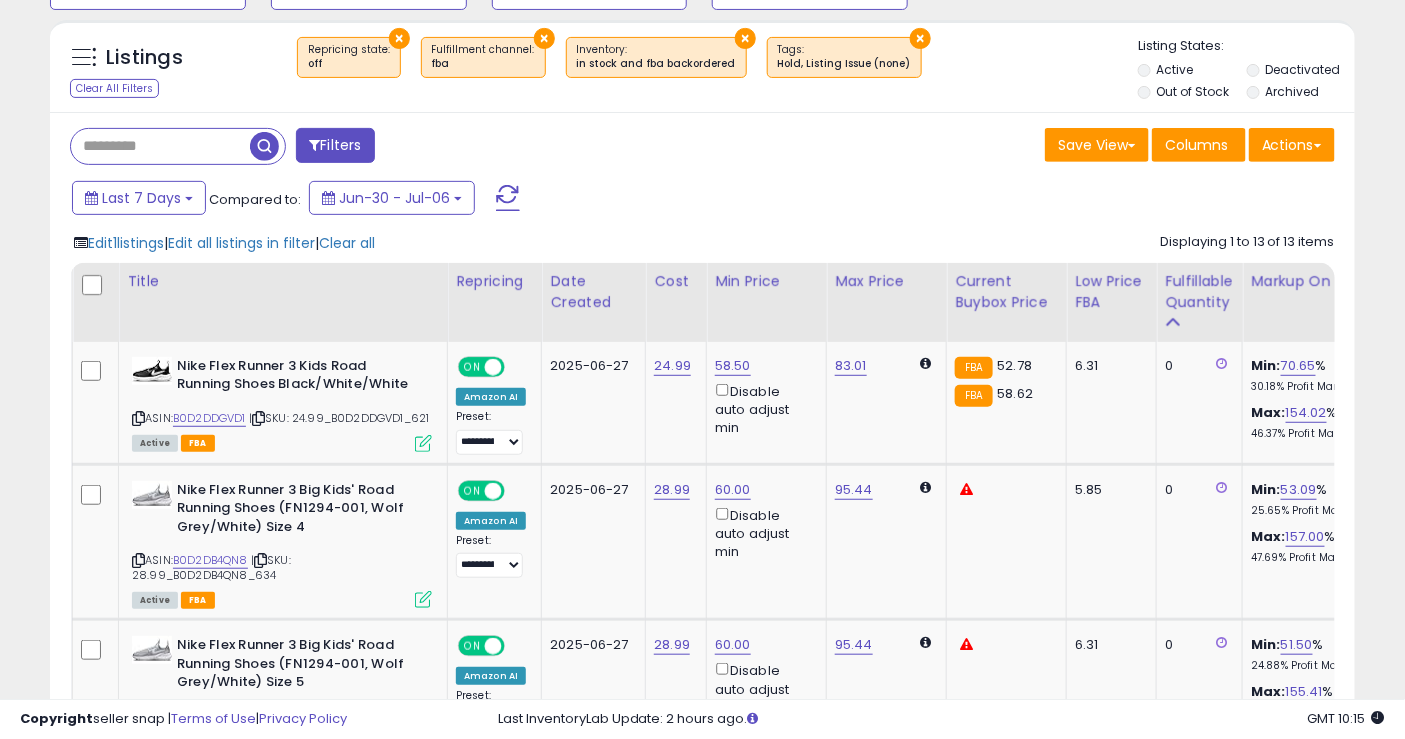 scroll, scrollTop: 0, scrollLeft: 0, axis: both 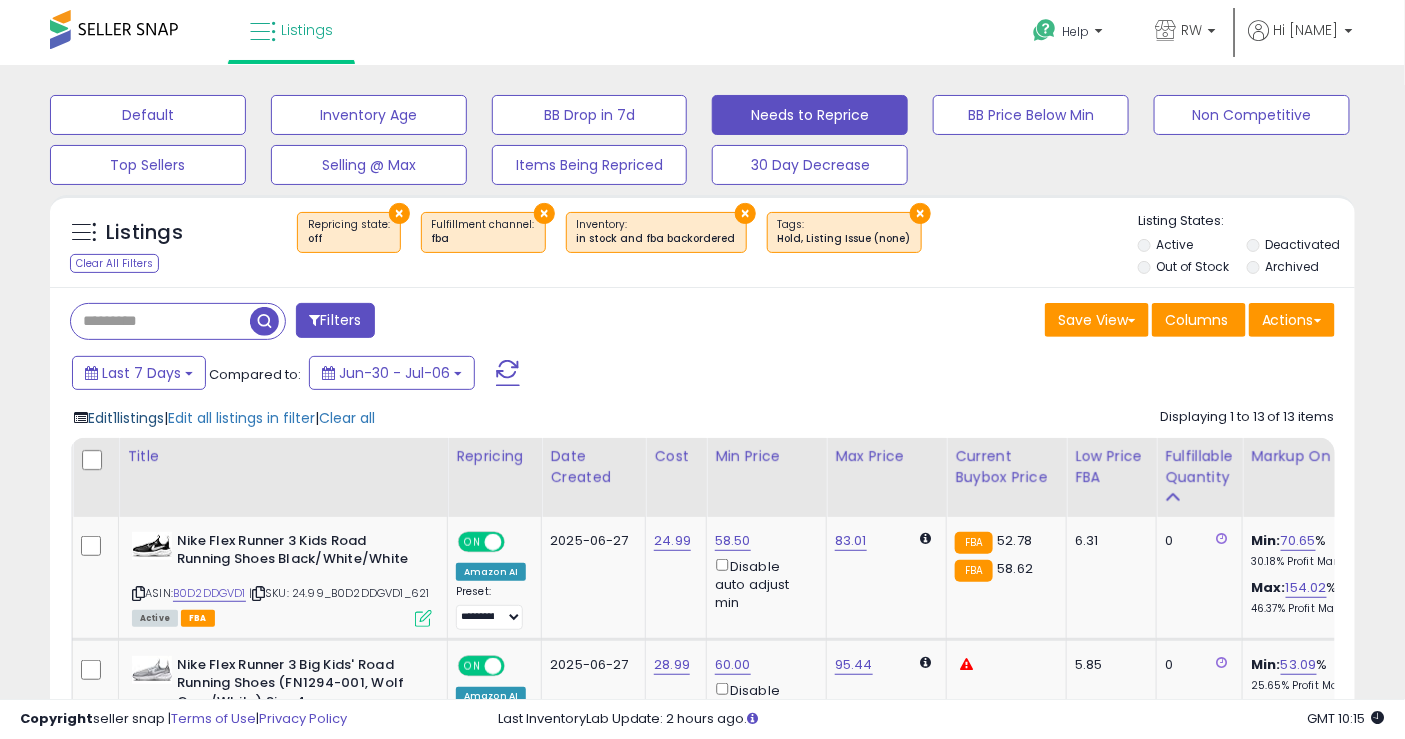 click on "Edit  1  listings" at bounding box center (126, 418) 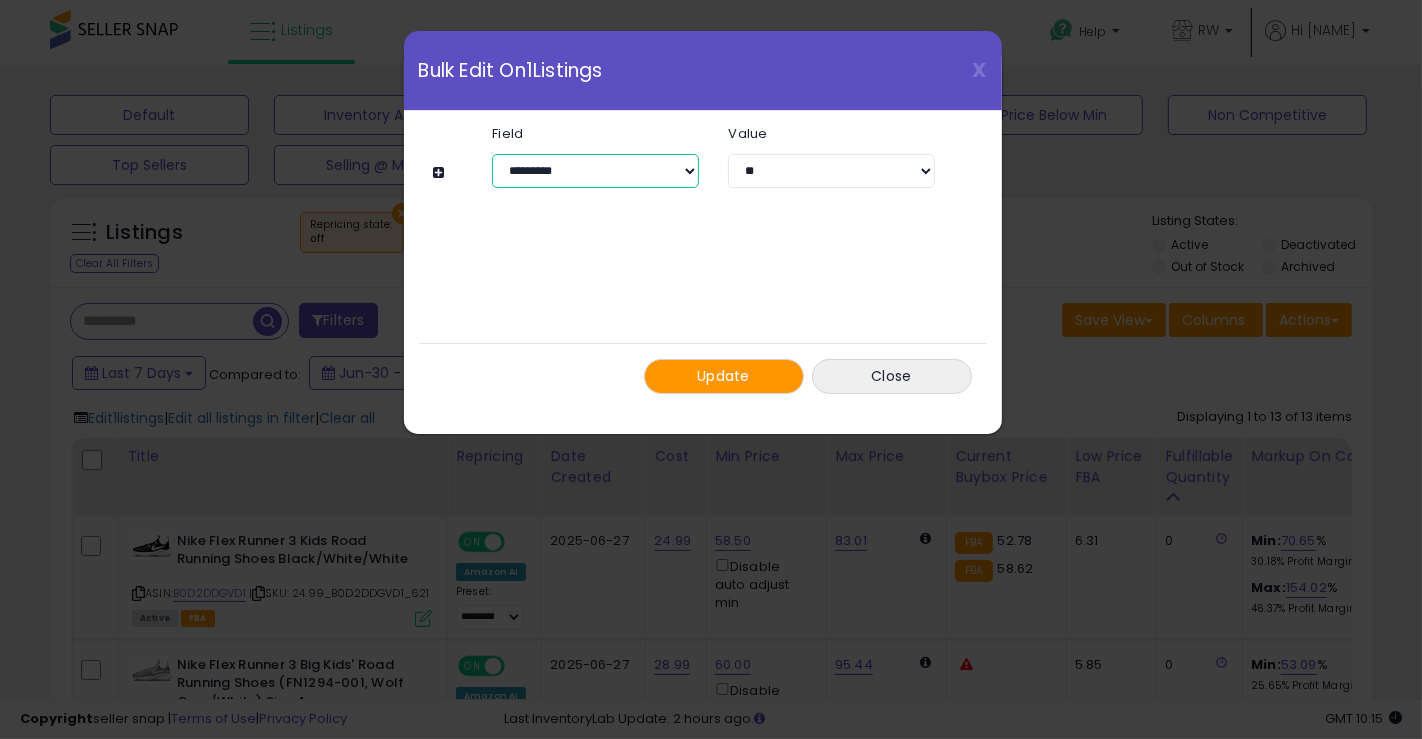 drag, startPoint x: 650, startPoint y: 170, endPoint x: 649, endPoint y: 185, distance: 15.033297 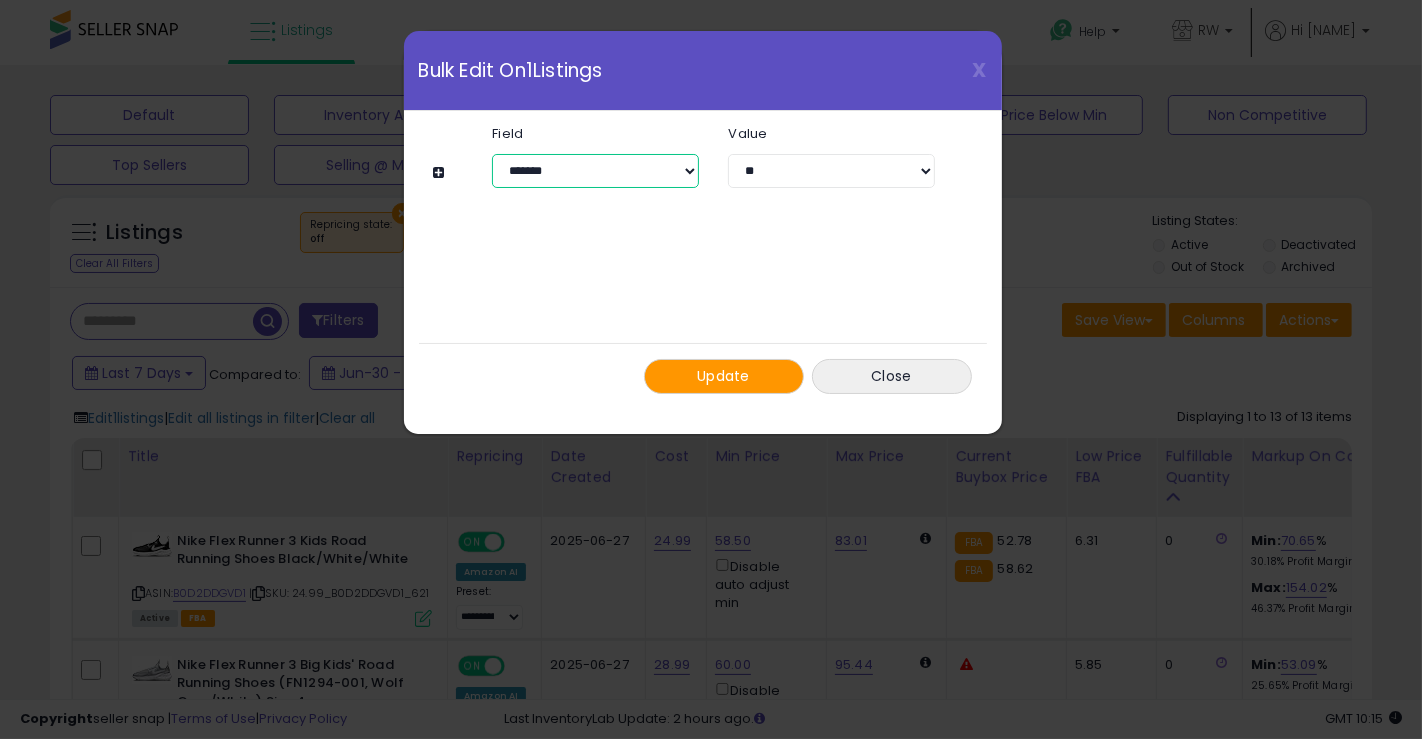 click on "**********" at bounding box center [595, 171] 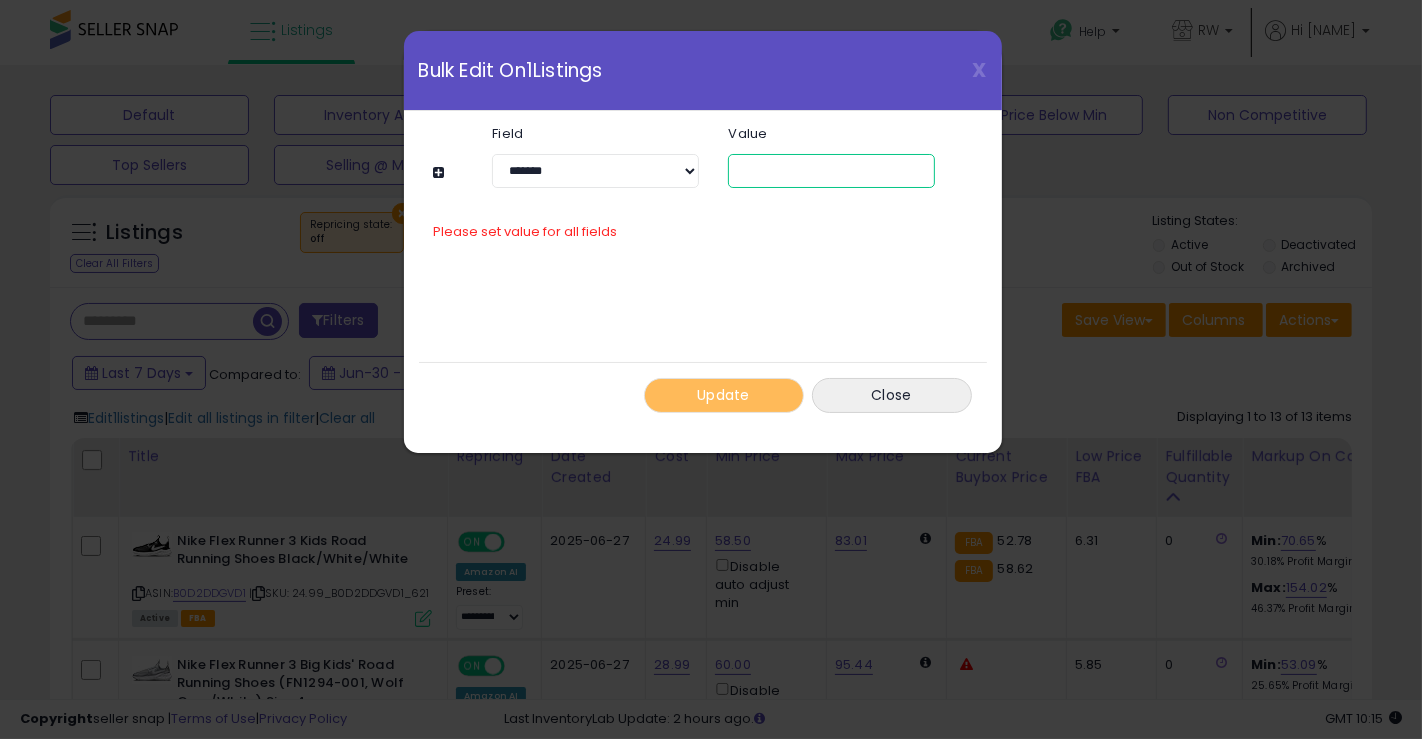 click at bounding box center [831, 171] 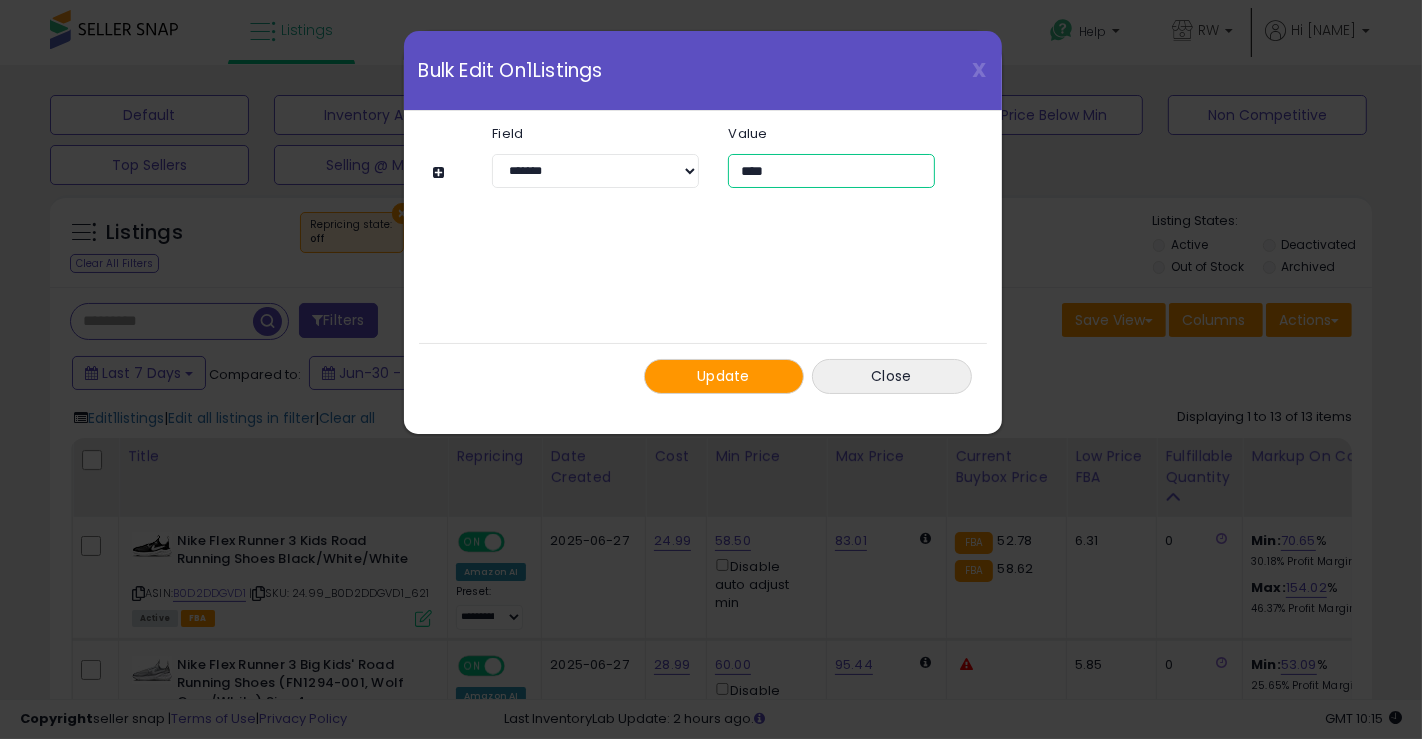 type on "****" 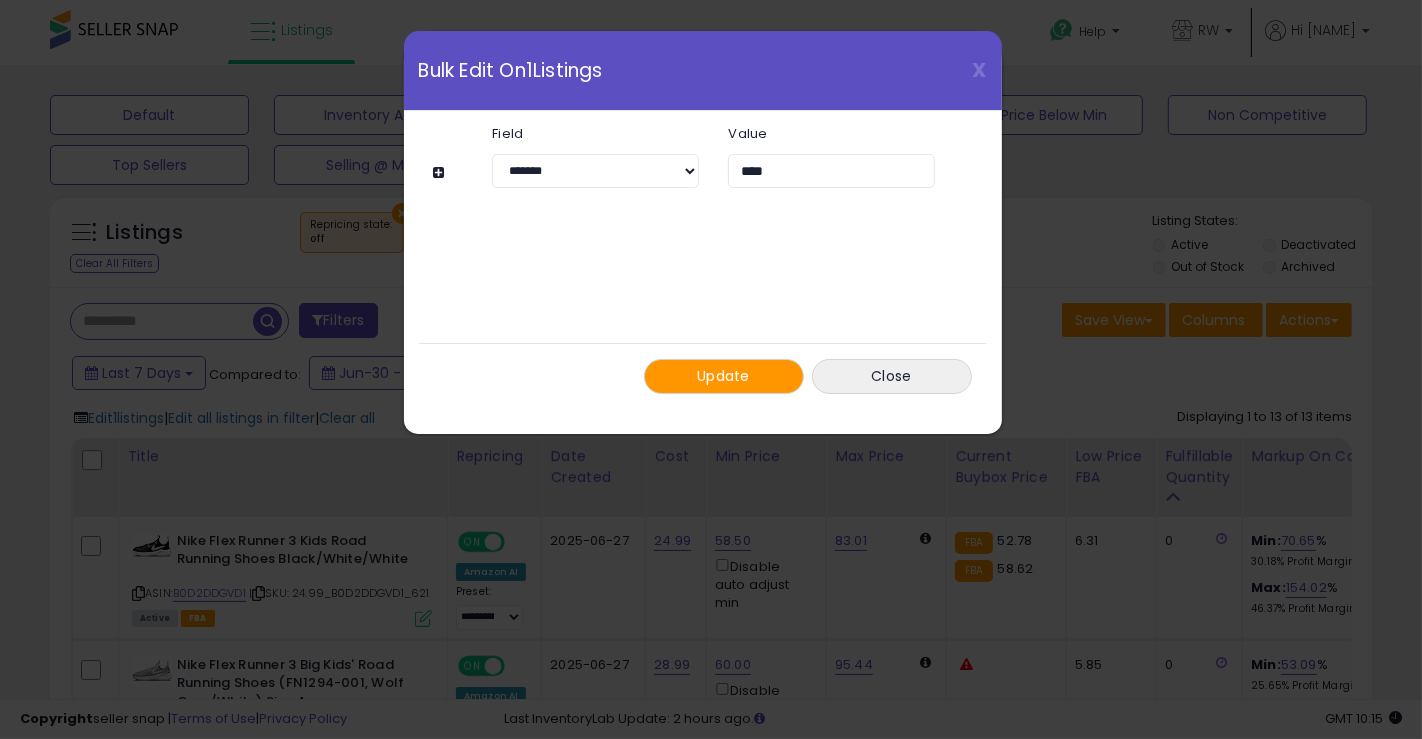 click on "Update" at bounding box center [723, 376] 